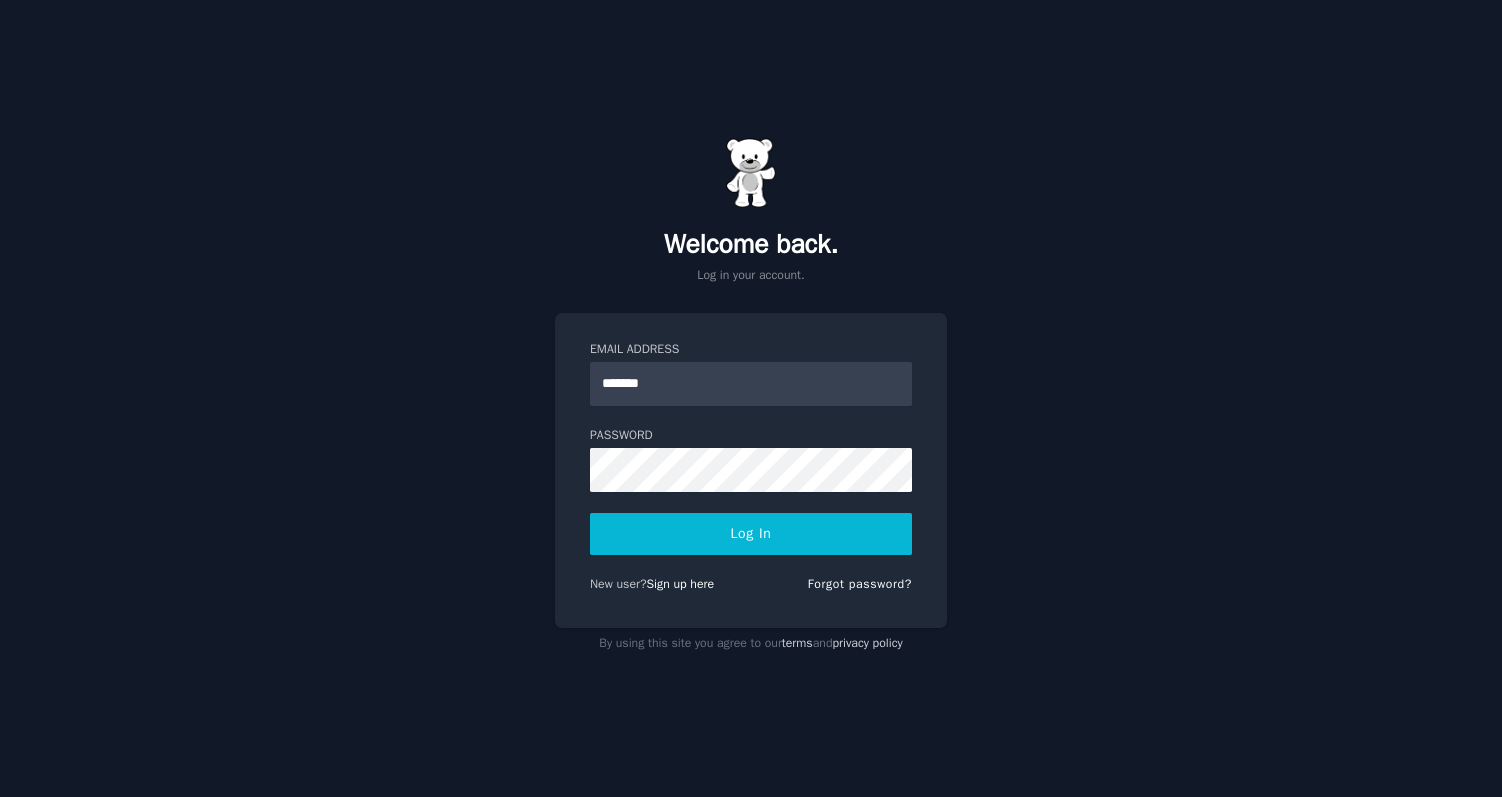 scroll, scrollTop: 0, scrollLeft: 0, axis: both 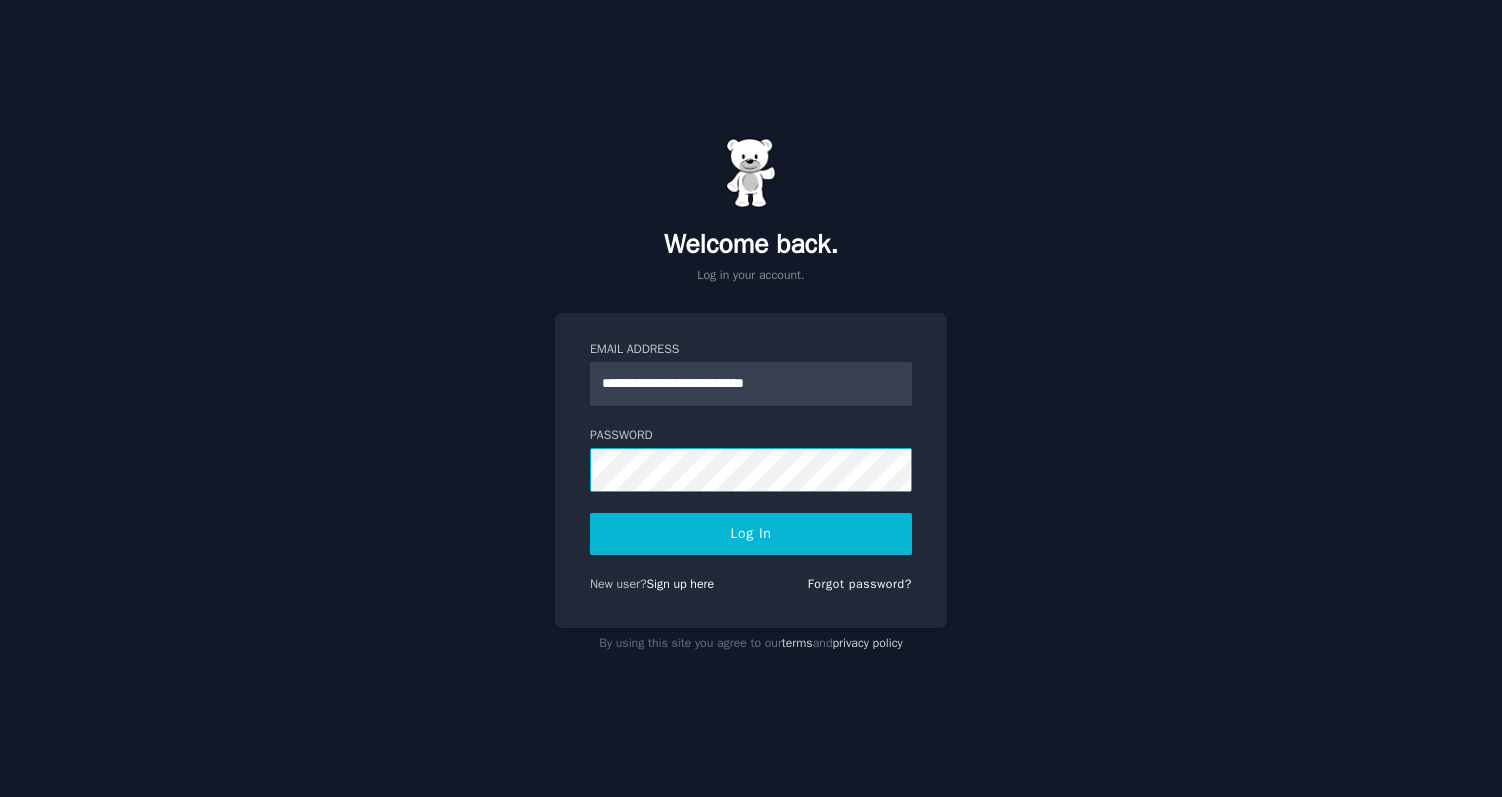 click on "Log In" at bounding box center [751, 534] 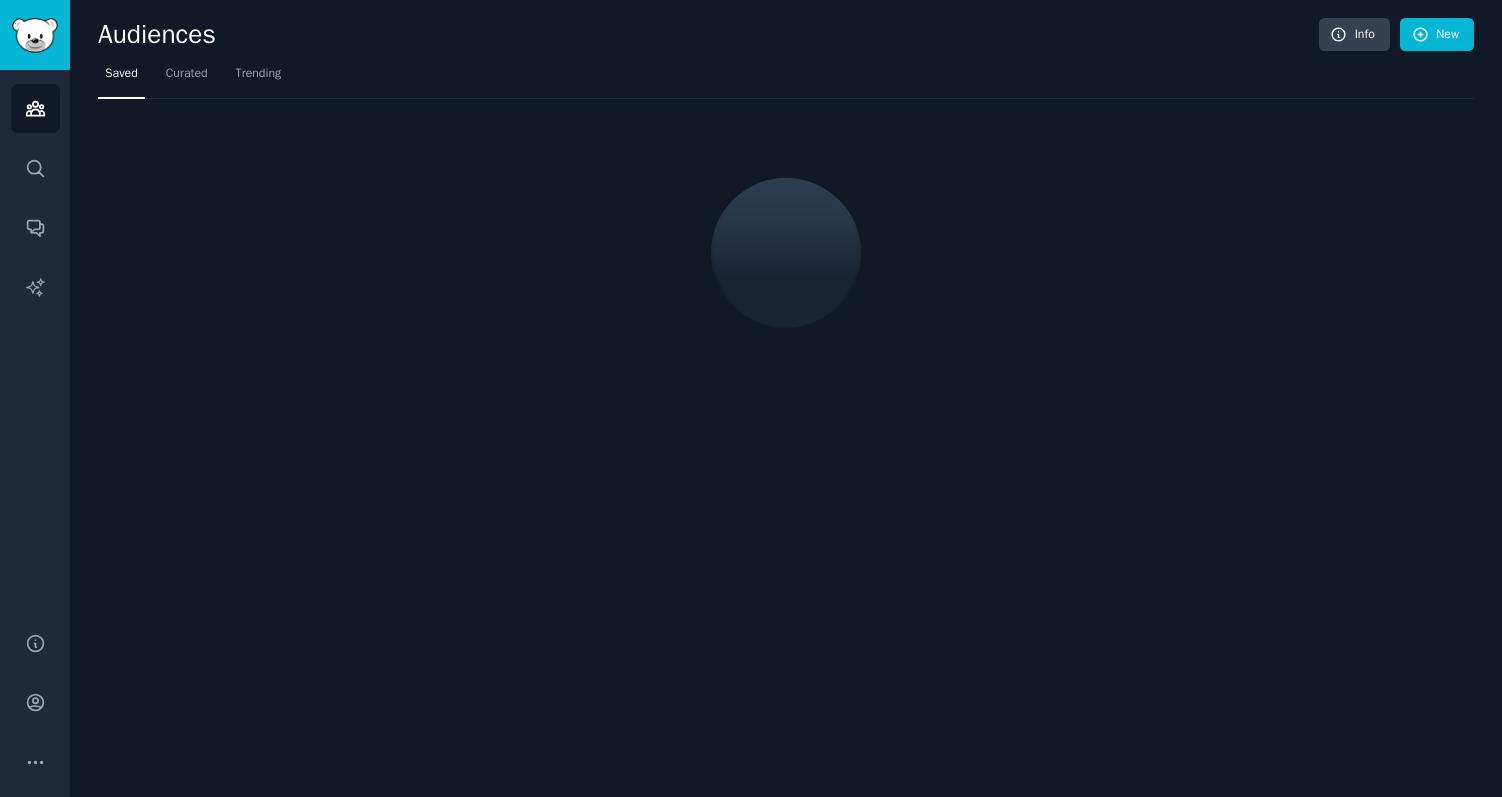 scroll, scrollTop: 0, scrollLeft: 0, axis: both 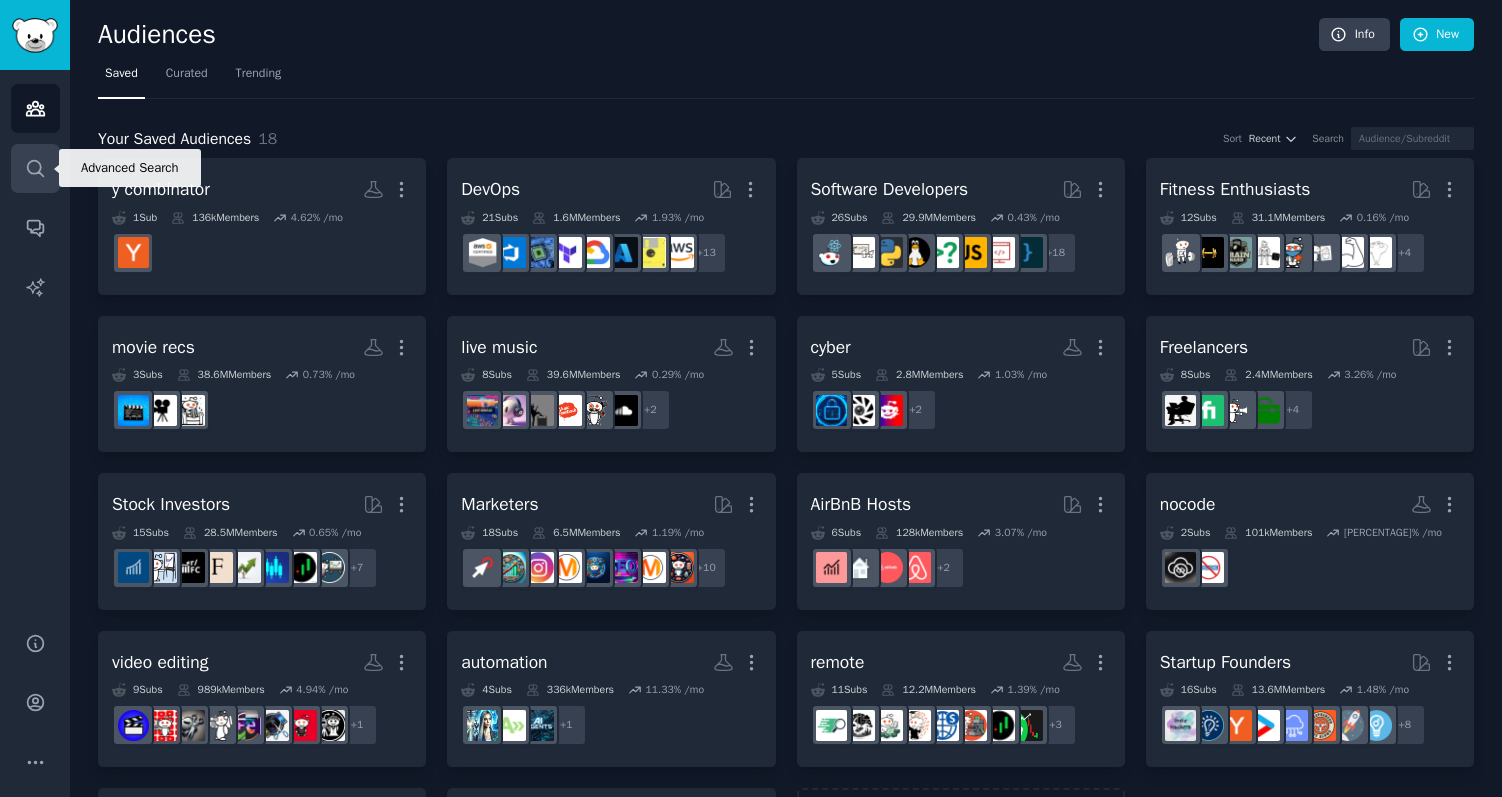 click 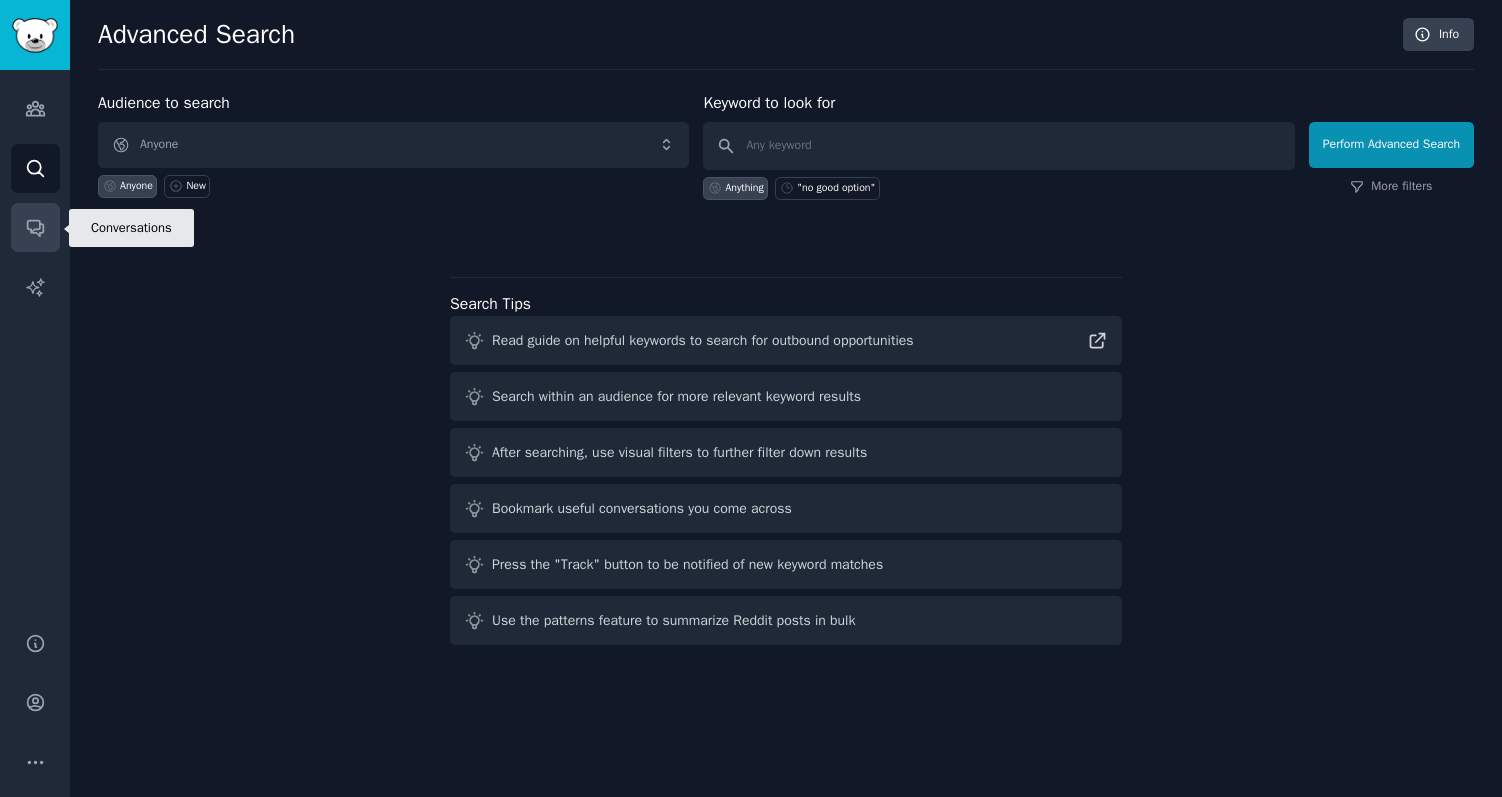 click on "Conversations" at bounding box center [35, 227] 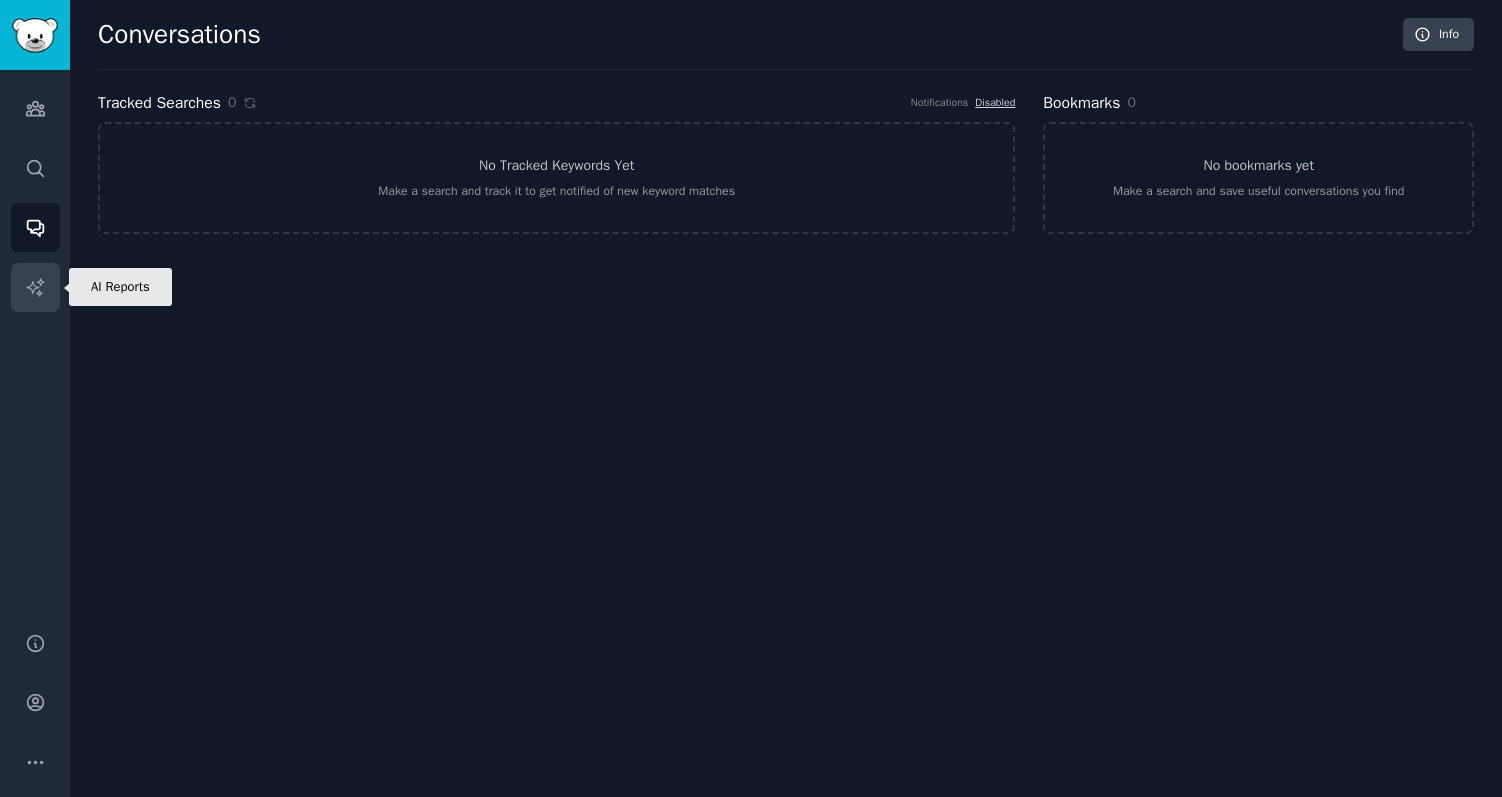 click on "AI Reports" at bounding box center [35, 287] 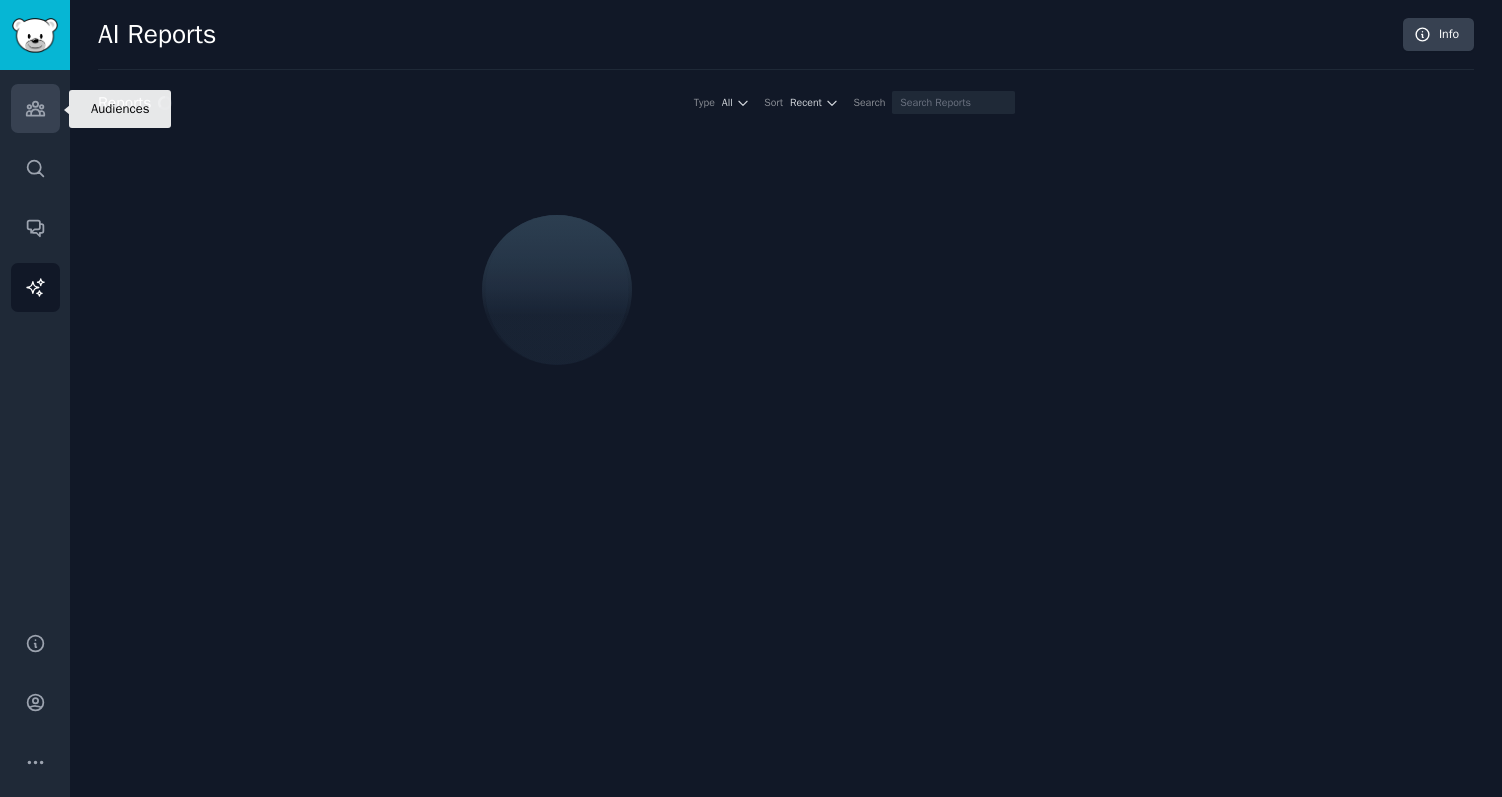 click 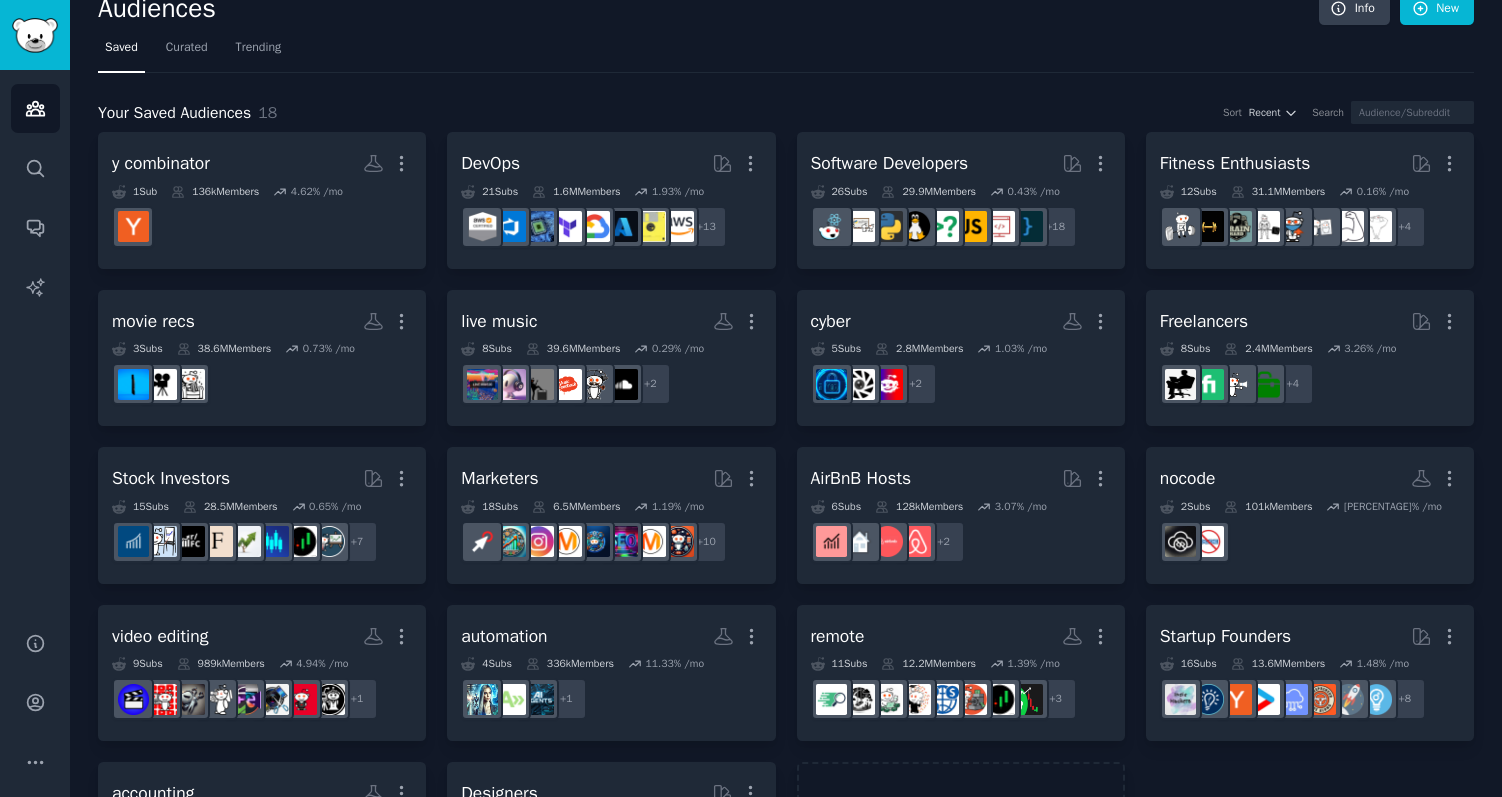 scroll, scrollTop: 0, scrollLeft: 0, axis: both 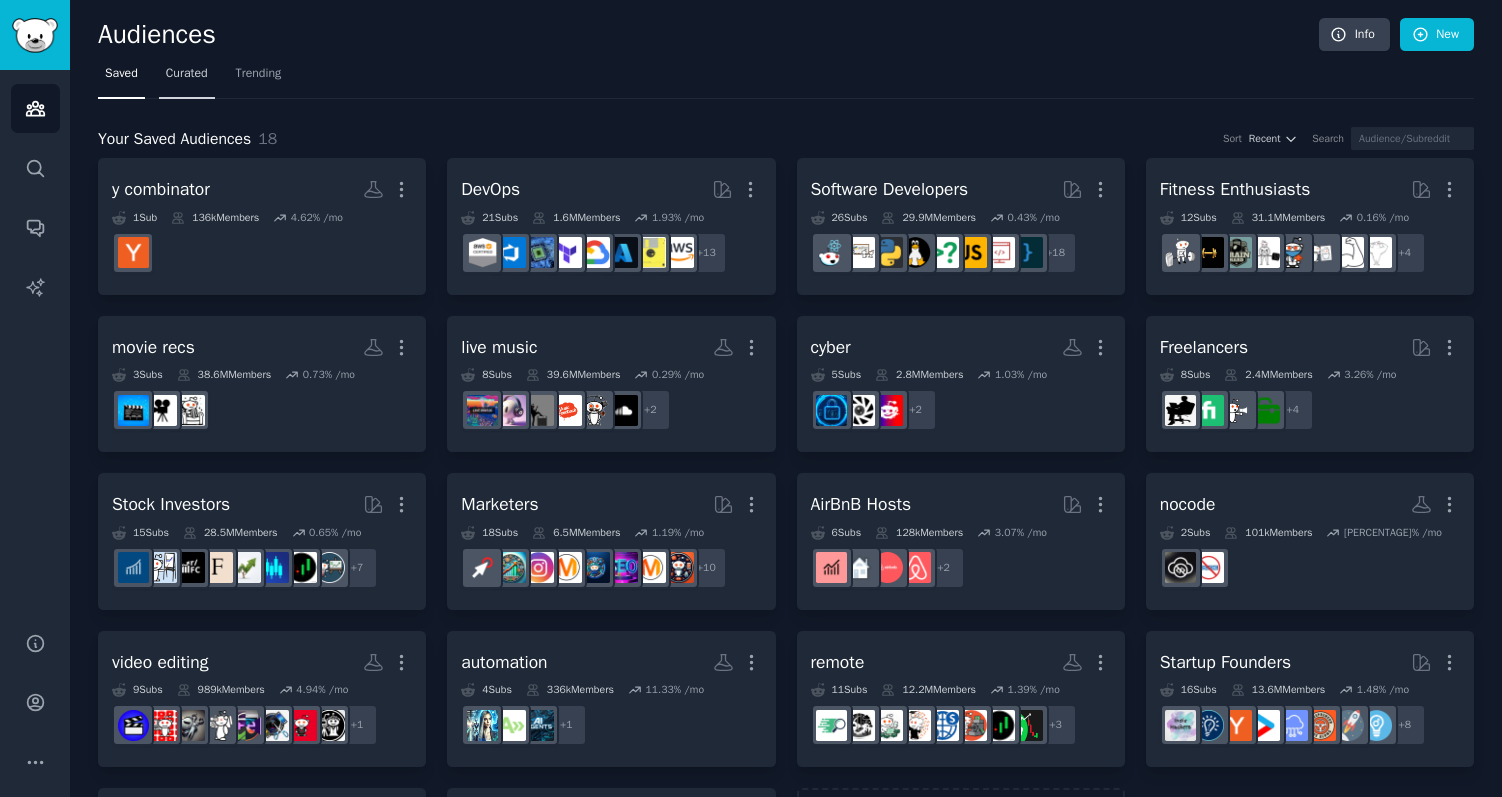 click on "Curated" at bounding box center [187, 78] 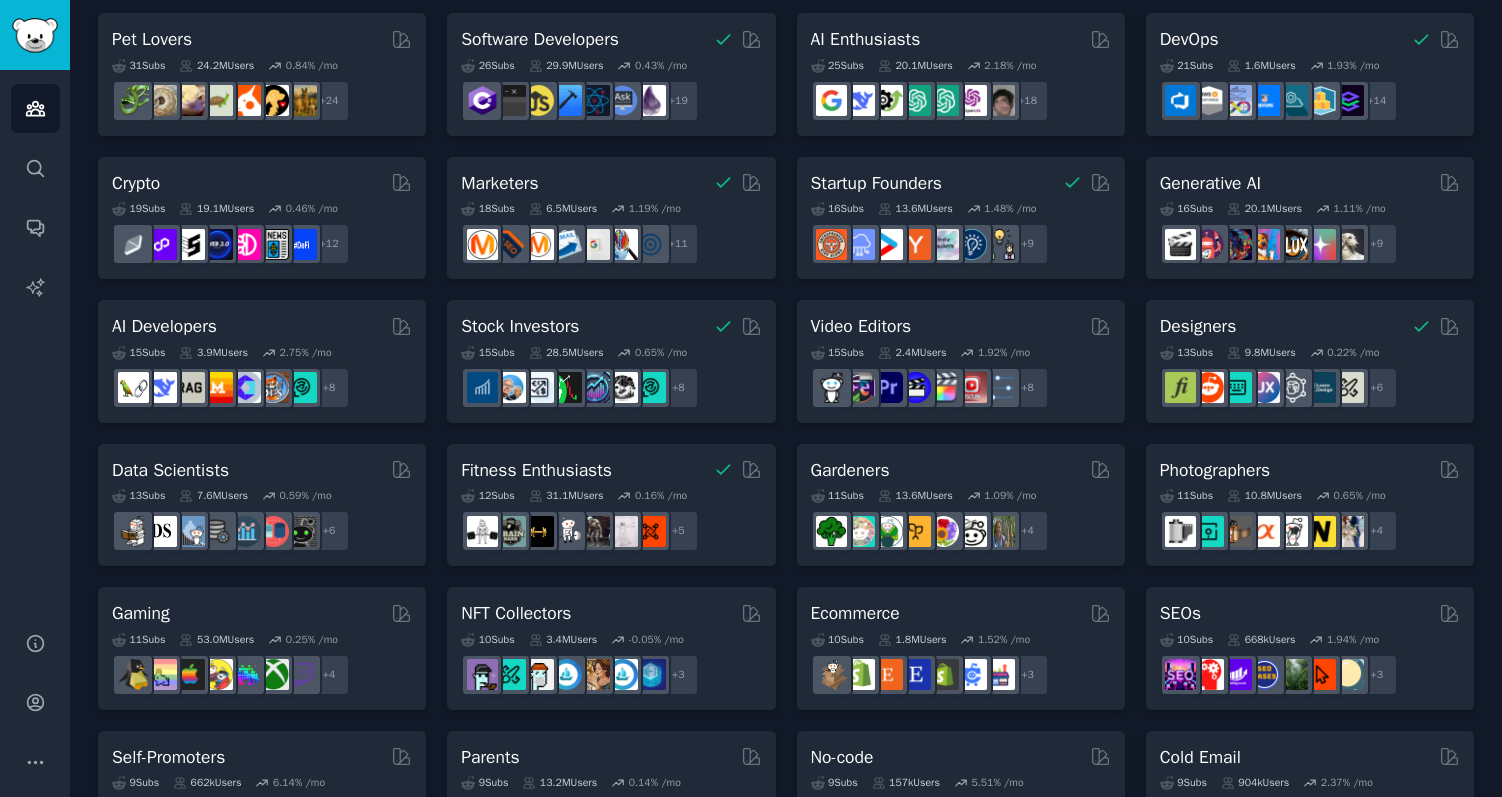 scroll, scrollTop: 0, scrollLeft: 0, axis: both 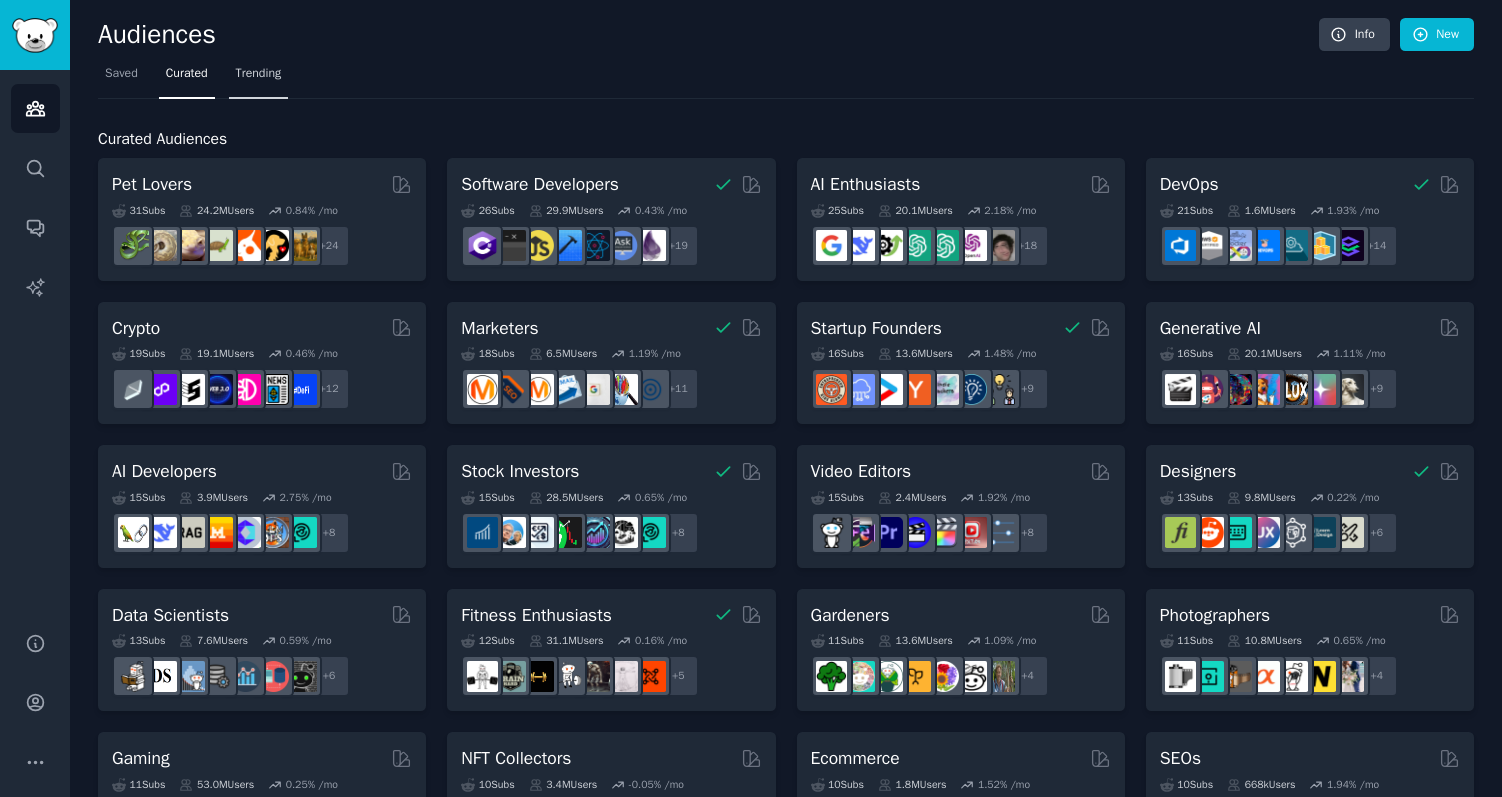 click on "Trending" at bounding box center (259, 74) 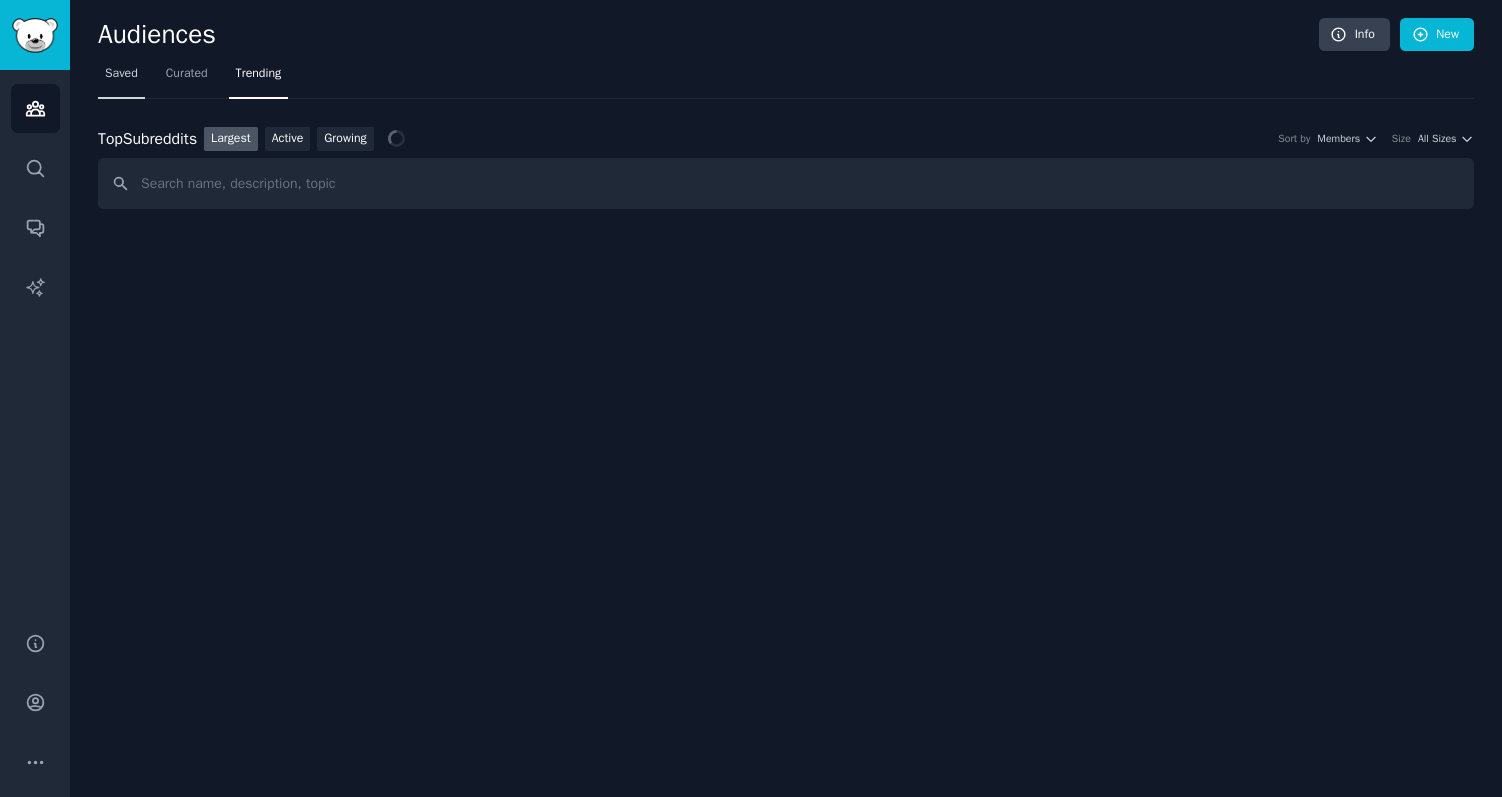 click on "Saved" at bounding box center [121, 74] 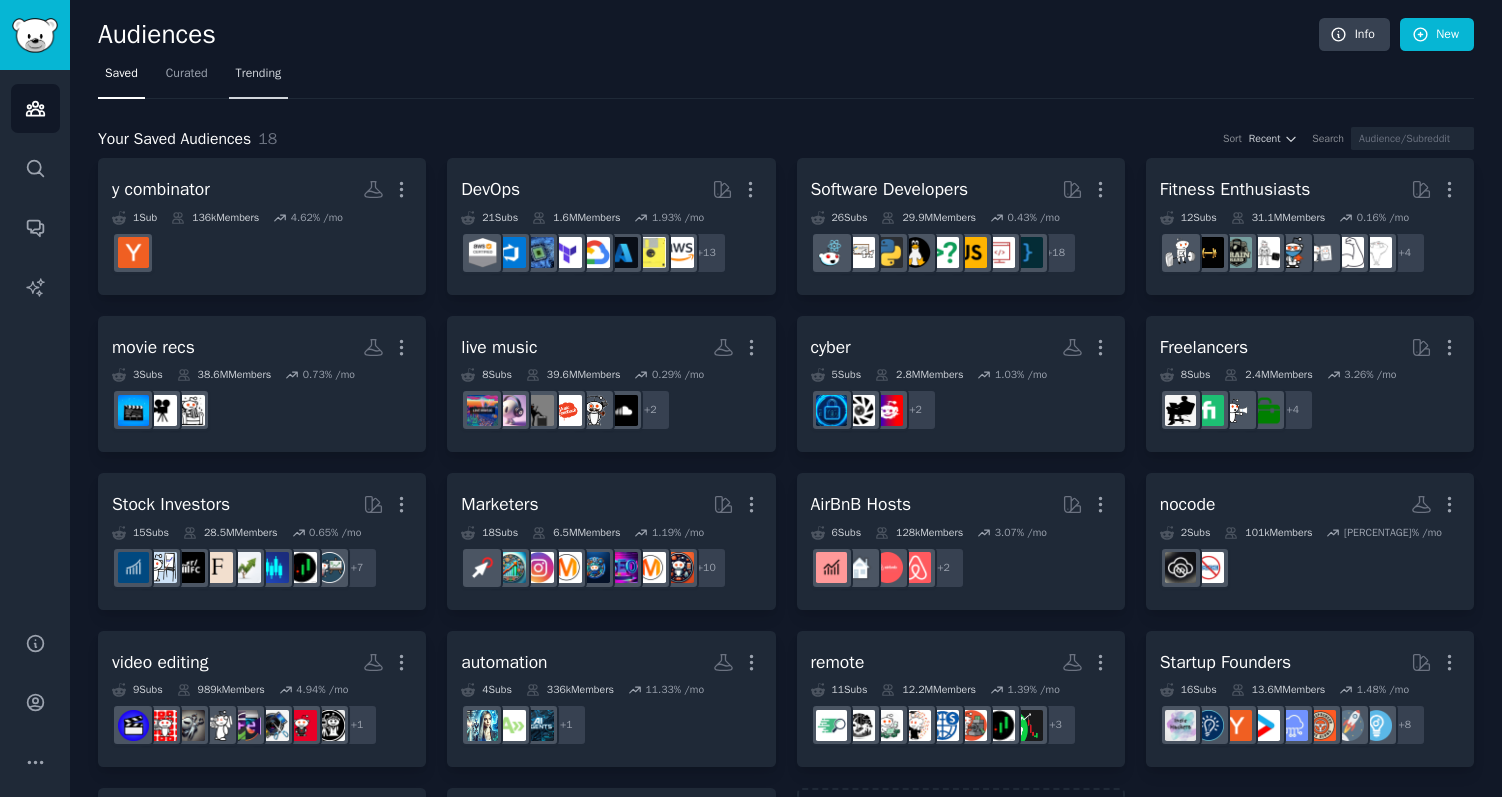 click on "Trending" at bounding box center [259, 74] 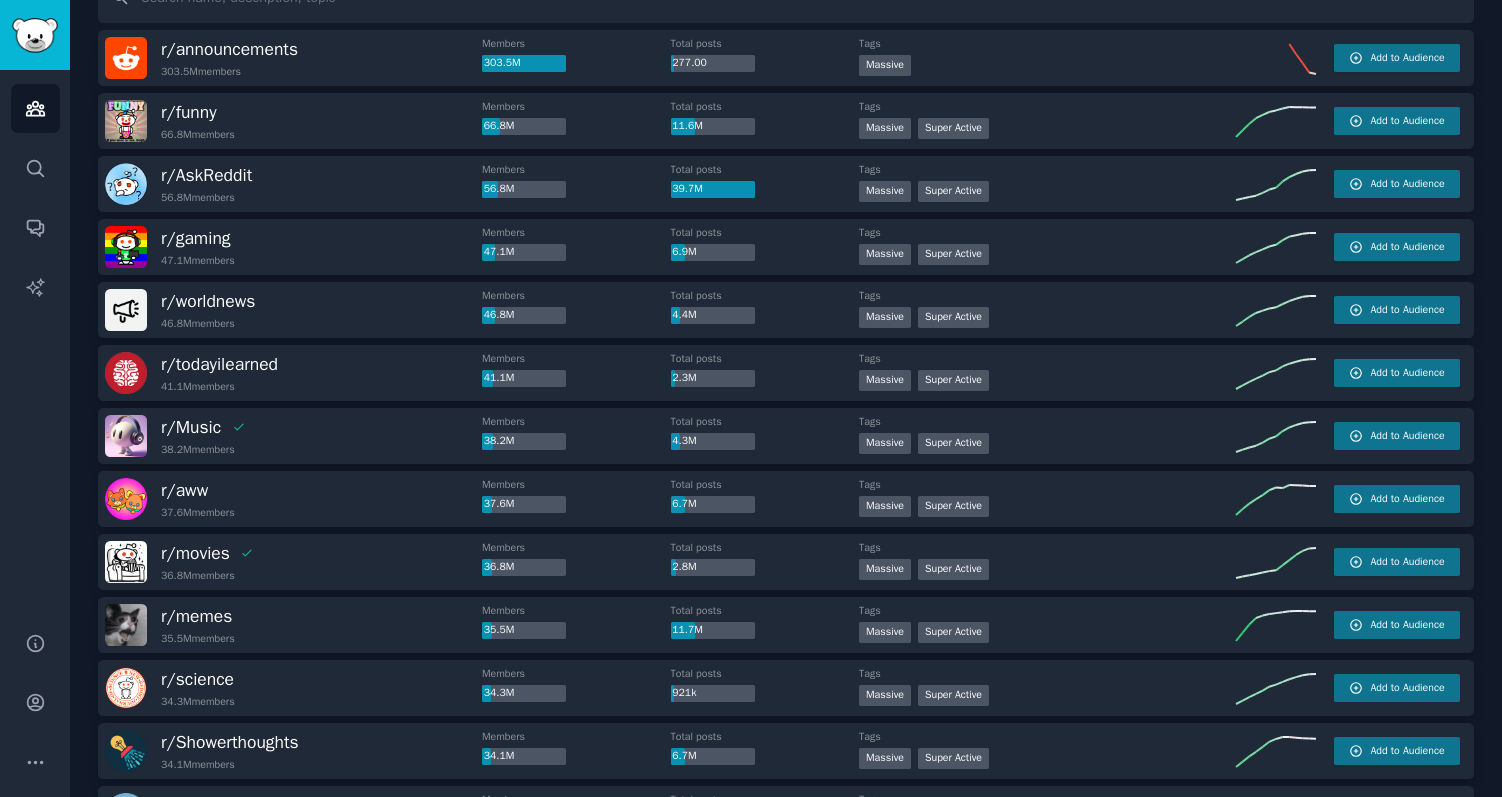 scroll, scrollTop: 0, scrollLeft: 0, axis: both 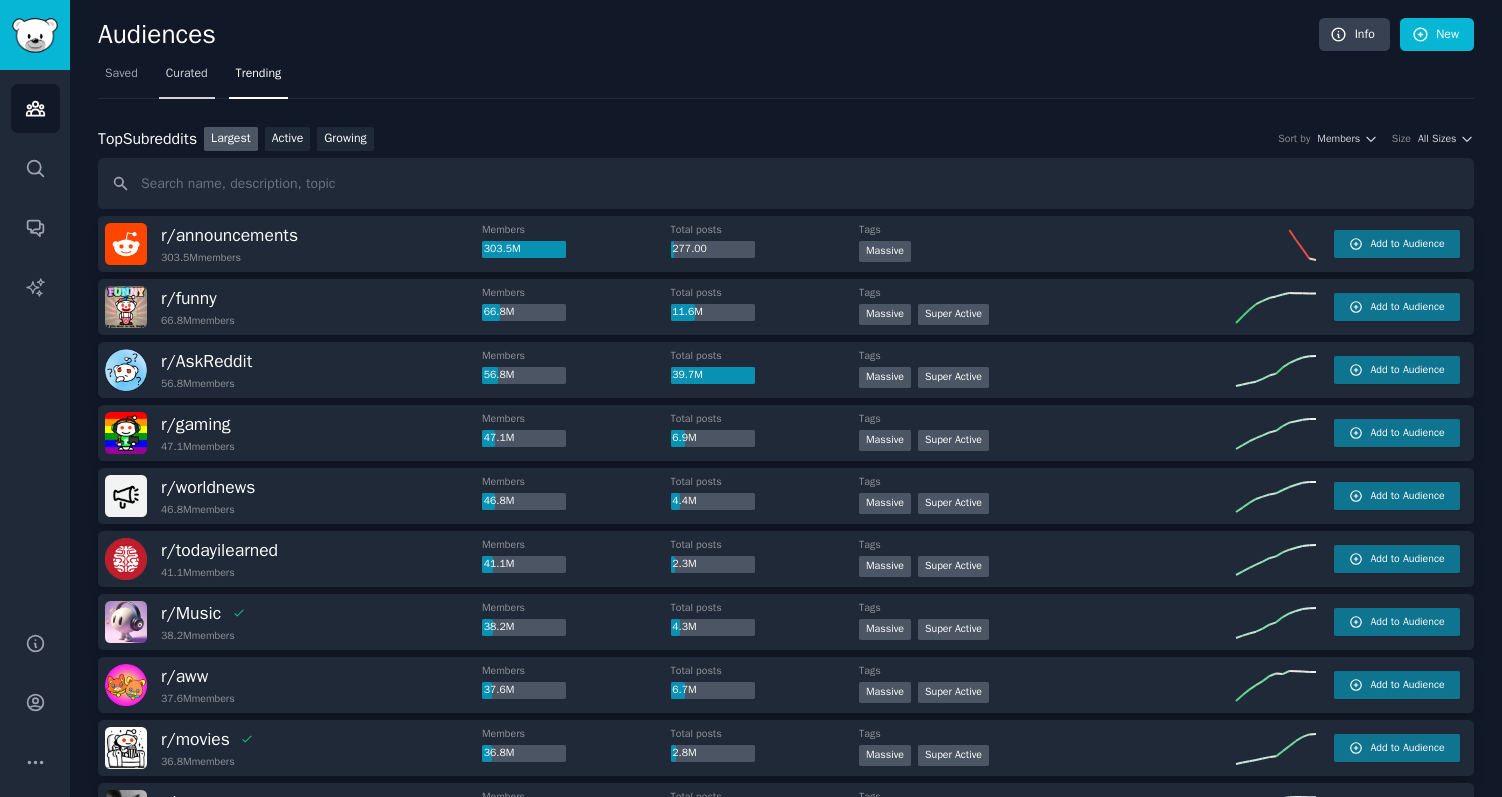 click on "Curated" at bounding box center (187, 74) 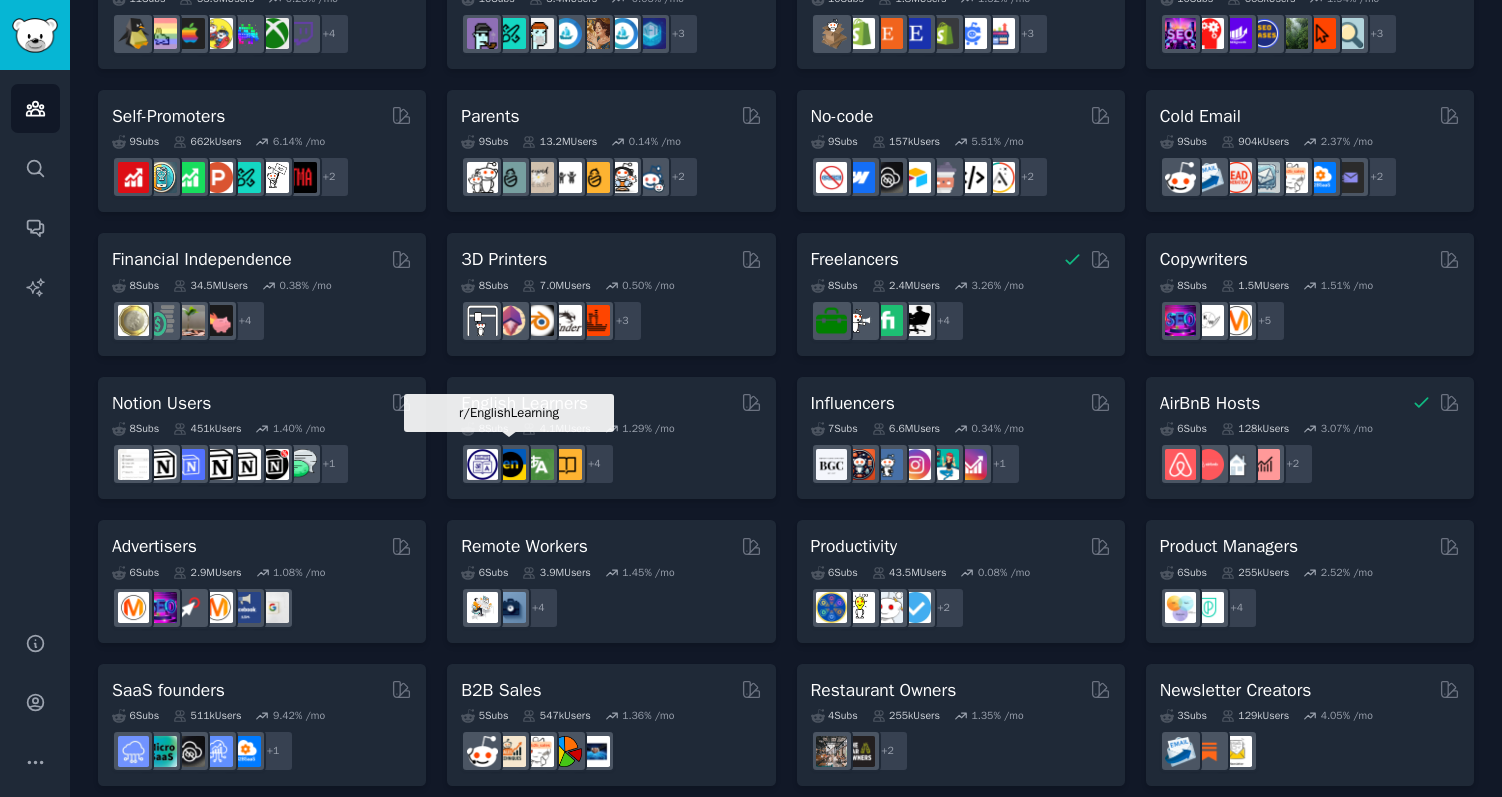 scroll, scrollTop: 803, scrollLeft: 0, axis: vertical 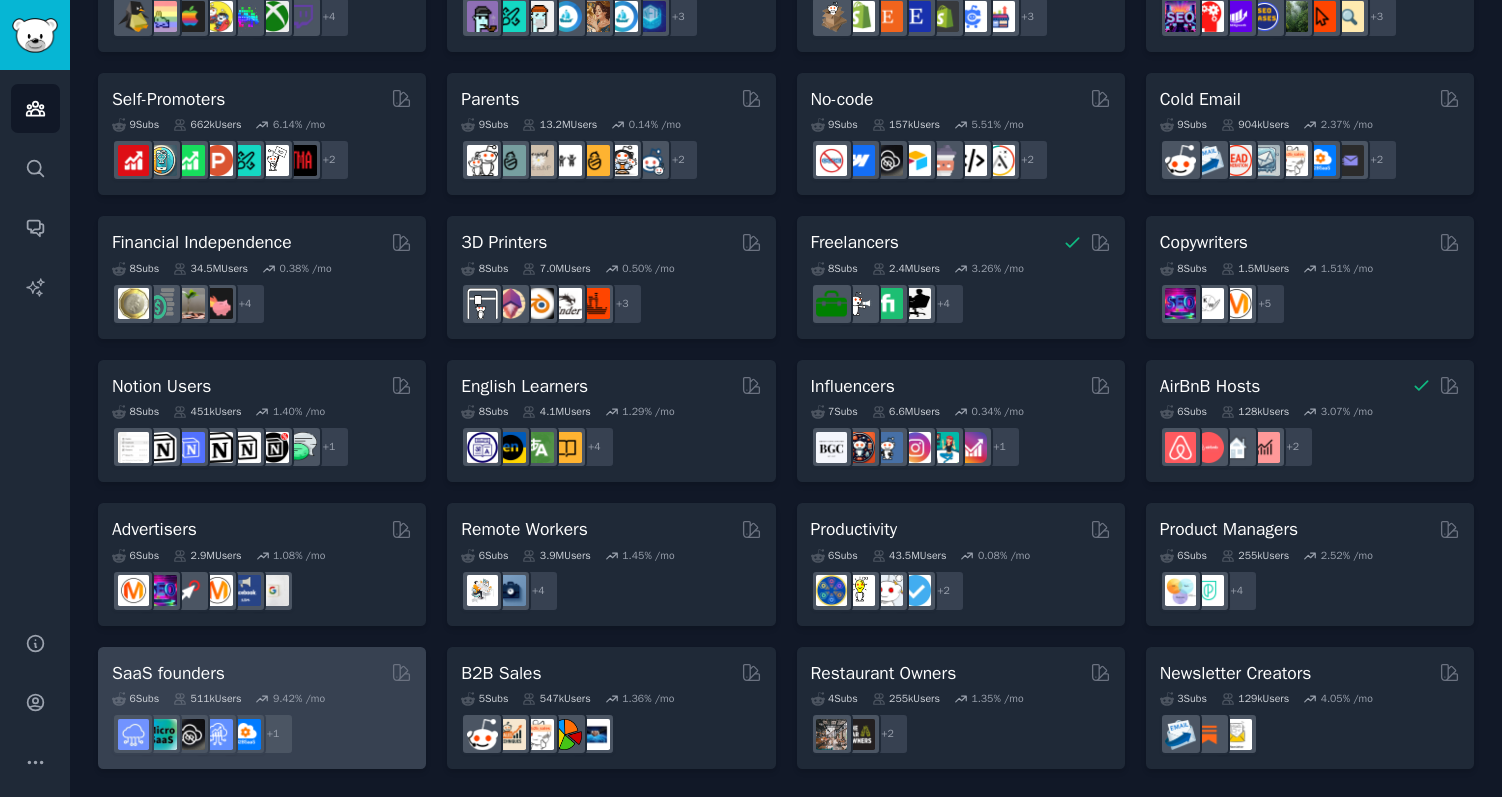 click on "6  Sub s 511k  Users 9.42 % /mo + 1" at bounding box center [262, 720] 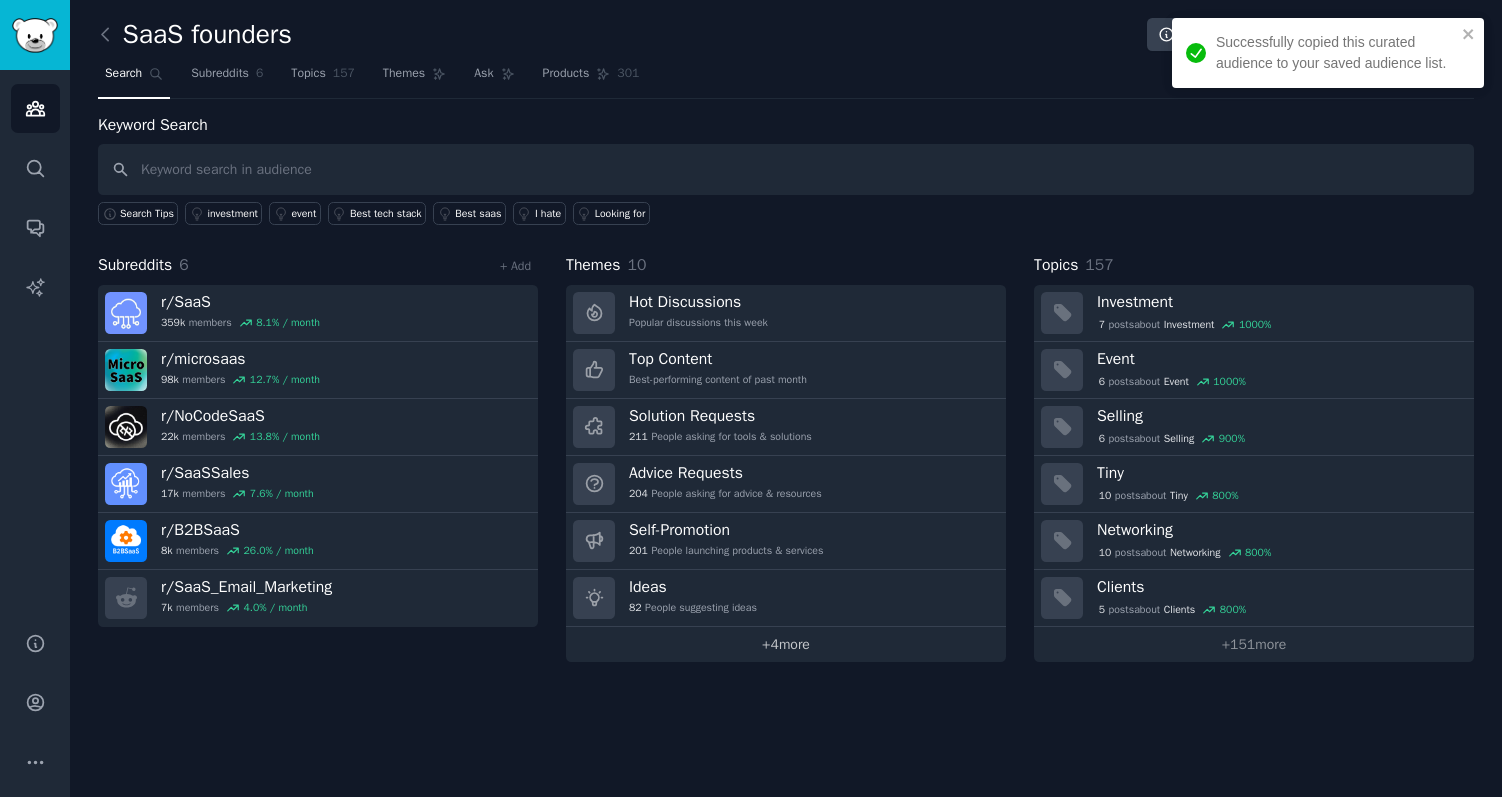 click on "+  4  more" at bounding box center [786, 644] 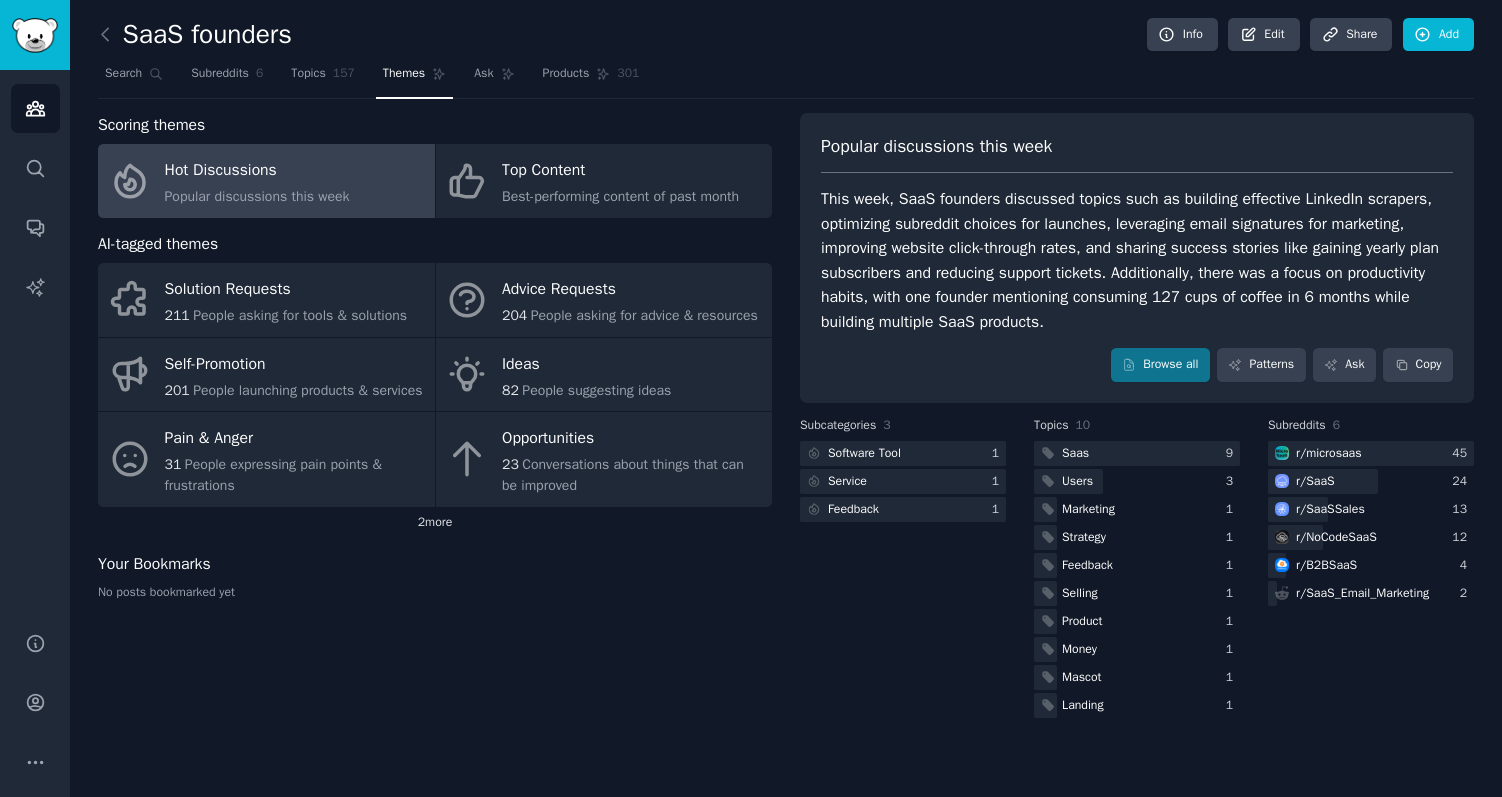 click on "2  more" 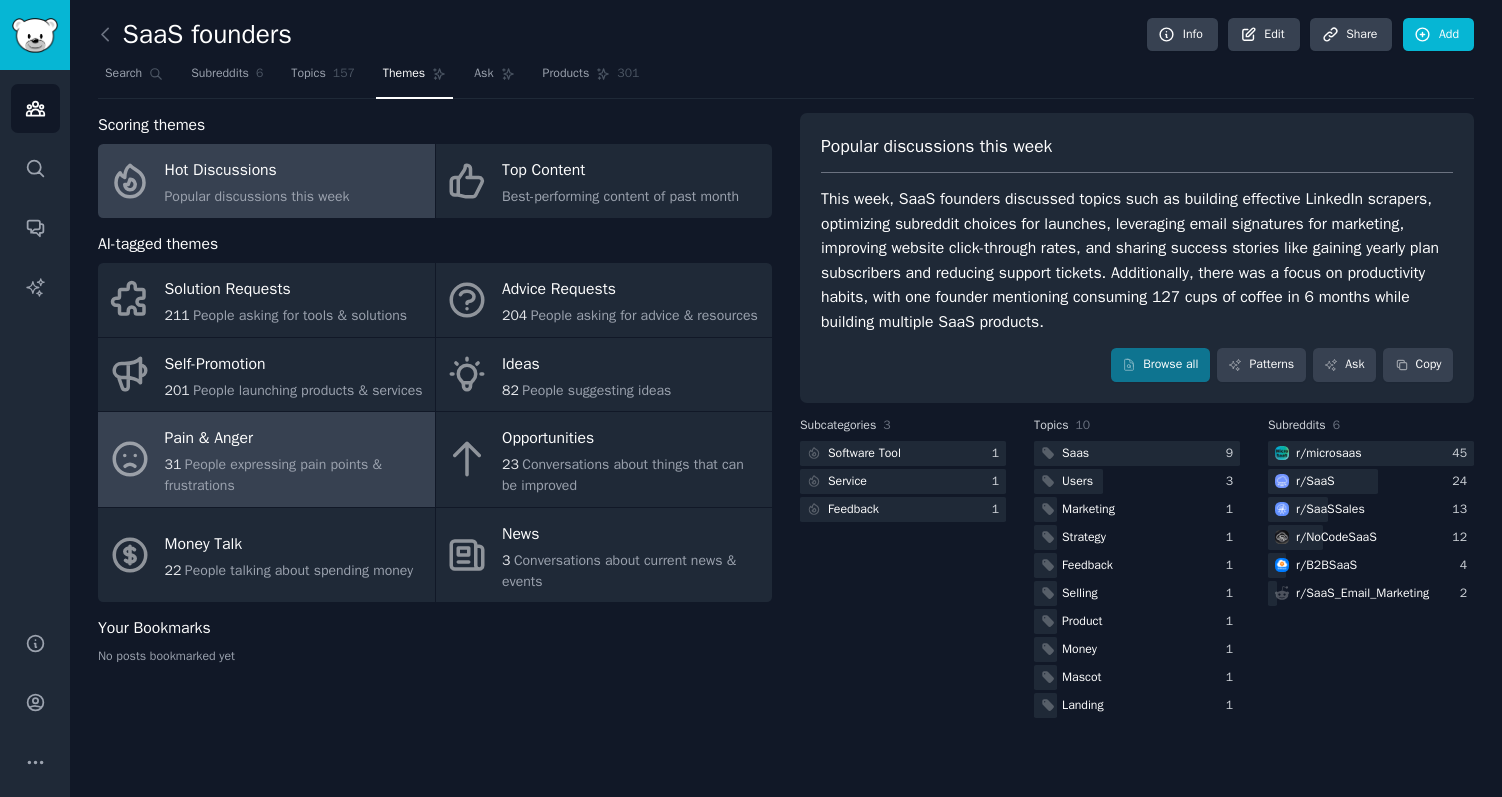 click on "People expressing pain points & frustrations" at bounding box center (273, 475) 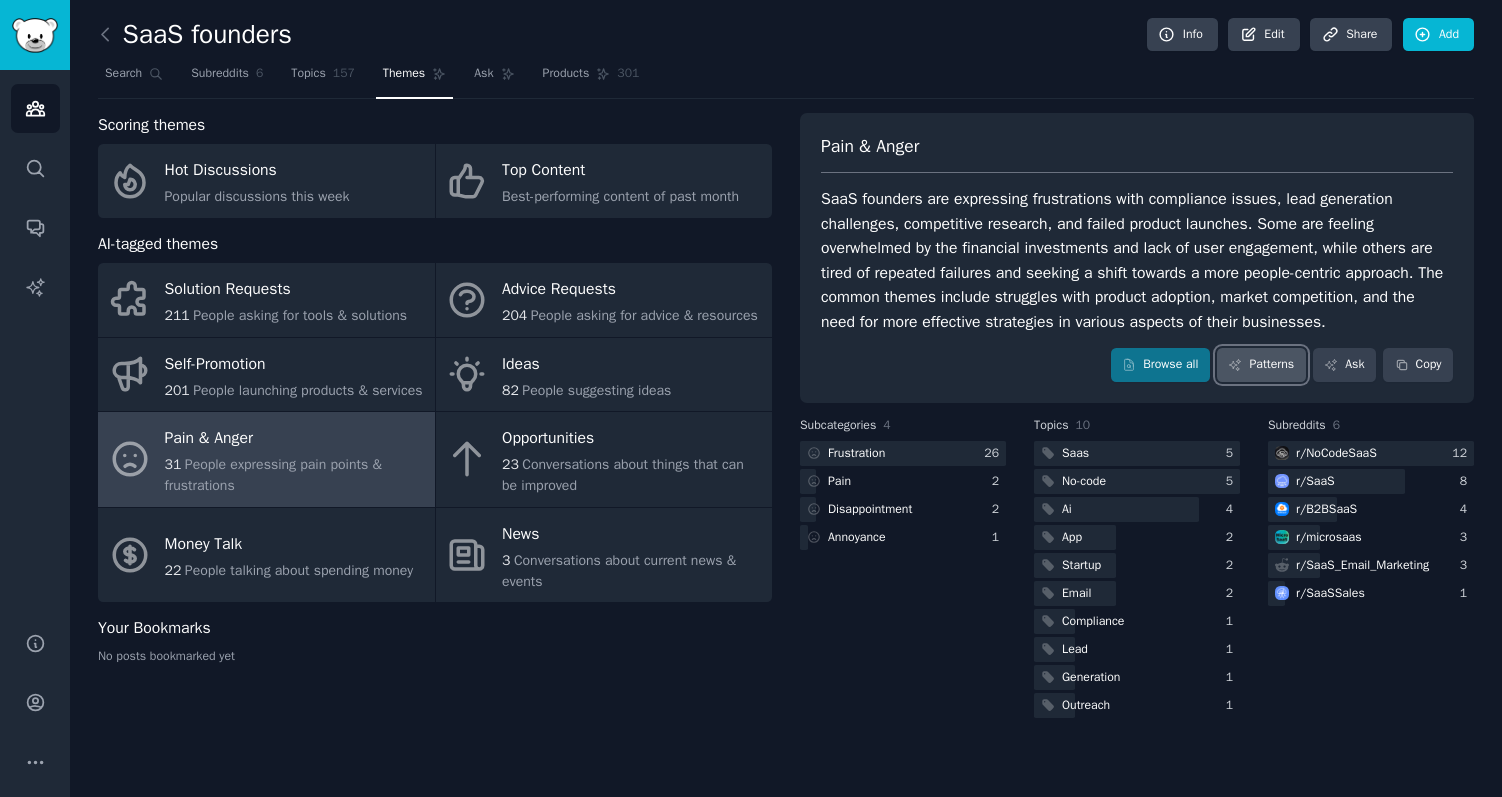 click on "Patterns" at bounding box center (1261, 365) 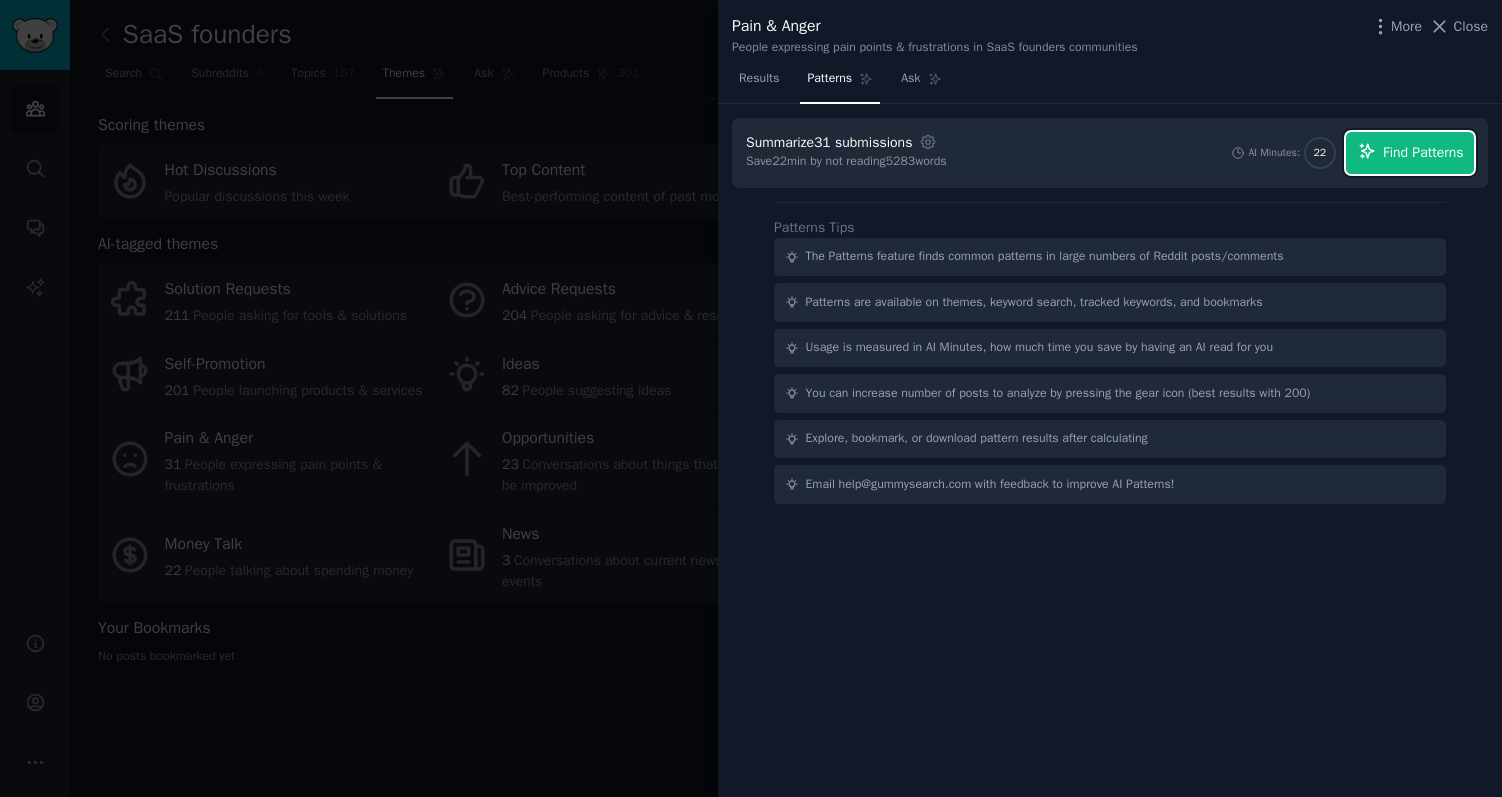 click on "Find Patterns" at bounding box center [1423, 152] 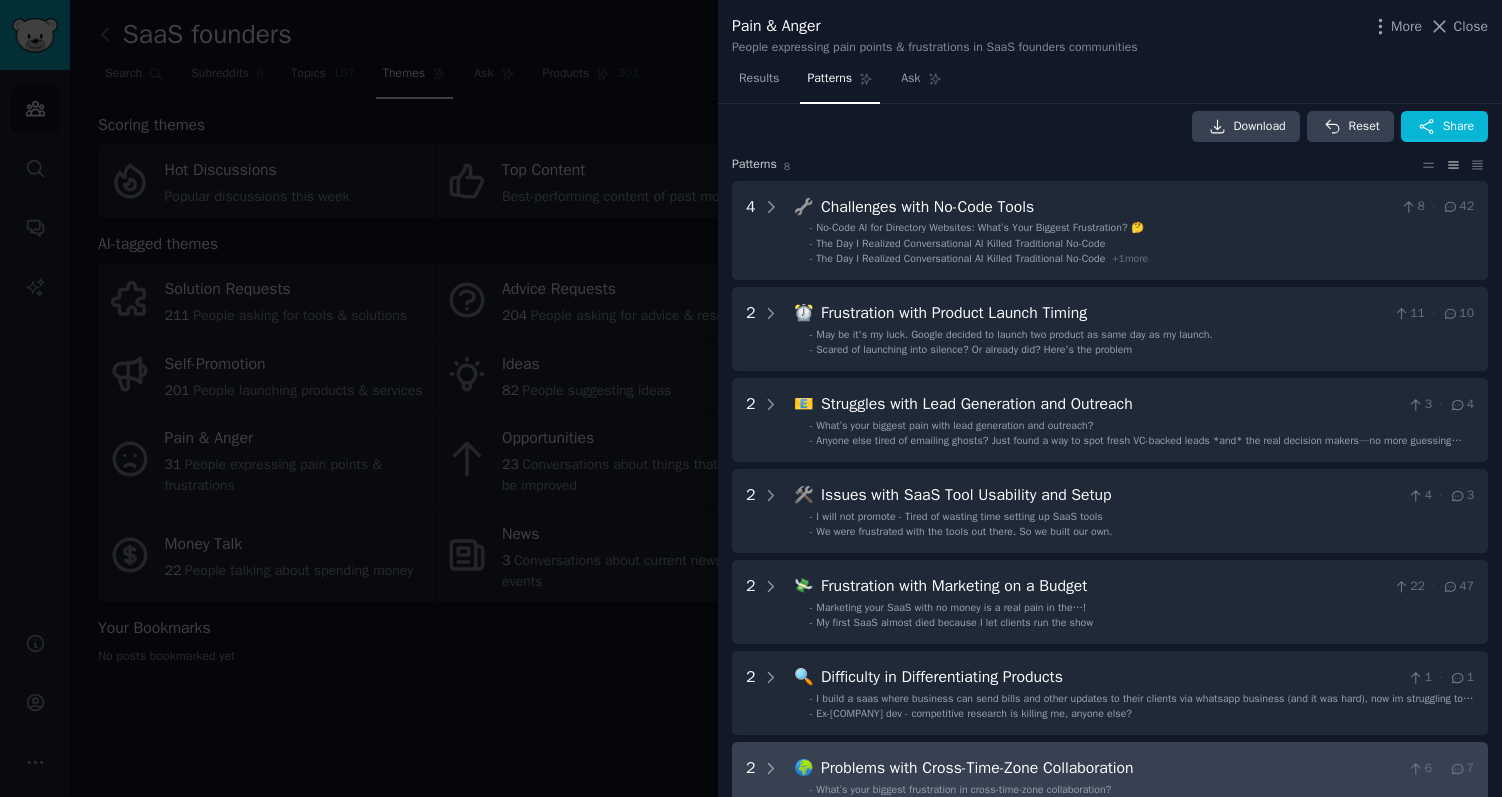 scroll, scrollTop: 0, scrollLeft: 0, axis: both 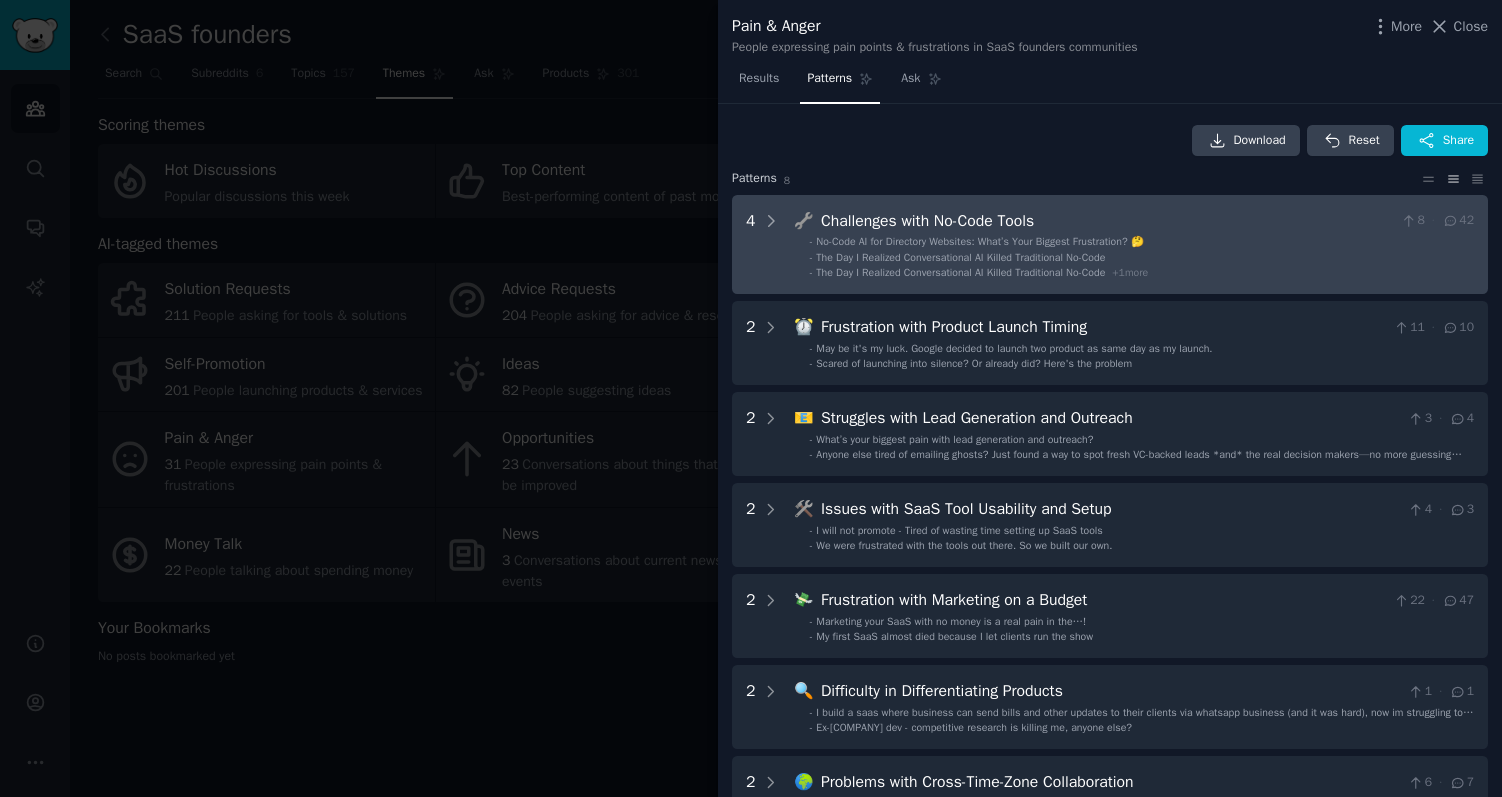 click on "No-Code AI for Directory Websites: What’s Your Biggest Frustration? 🤔" at bounding box center (979, 241) 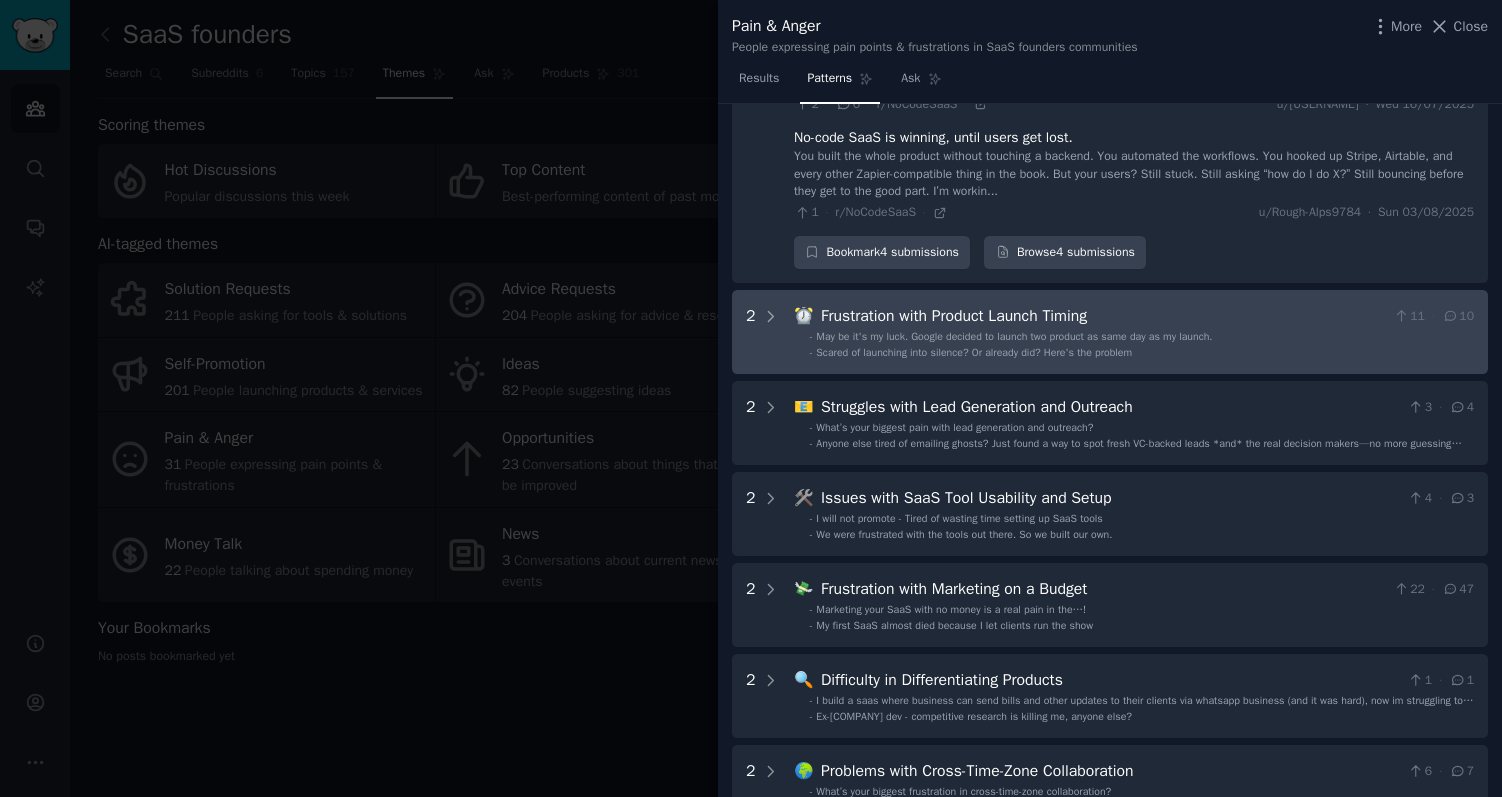 scroll, scrollTop: 418, scrollLeft: 0, axis: vertical 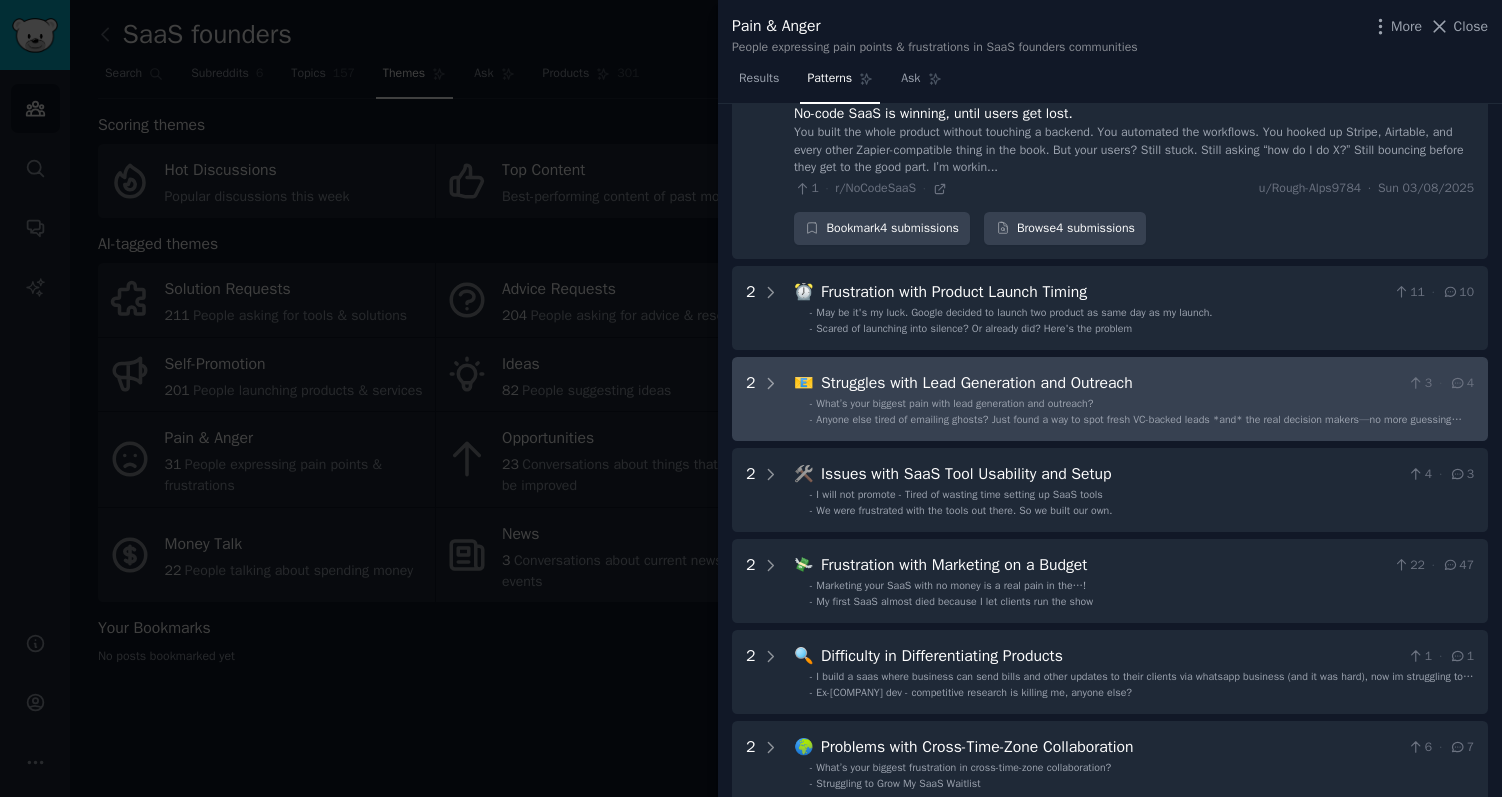 click on "Struggles with Lead Generation and Outreach" at bounding box center [1110, 383] 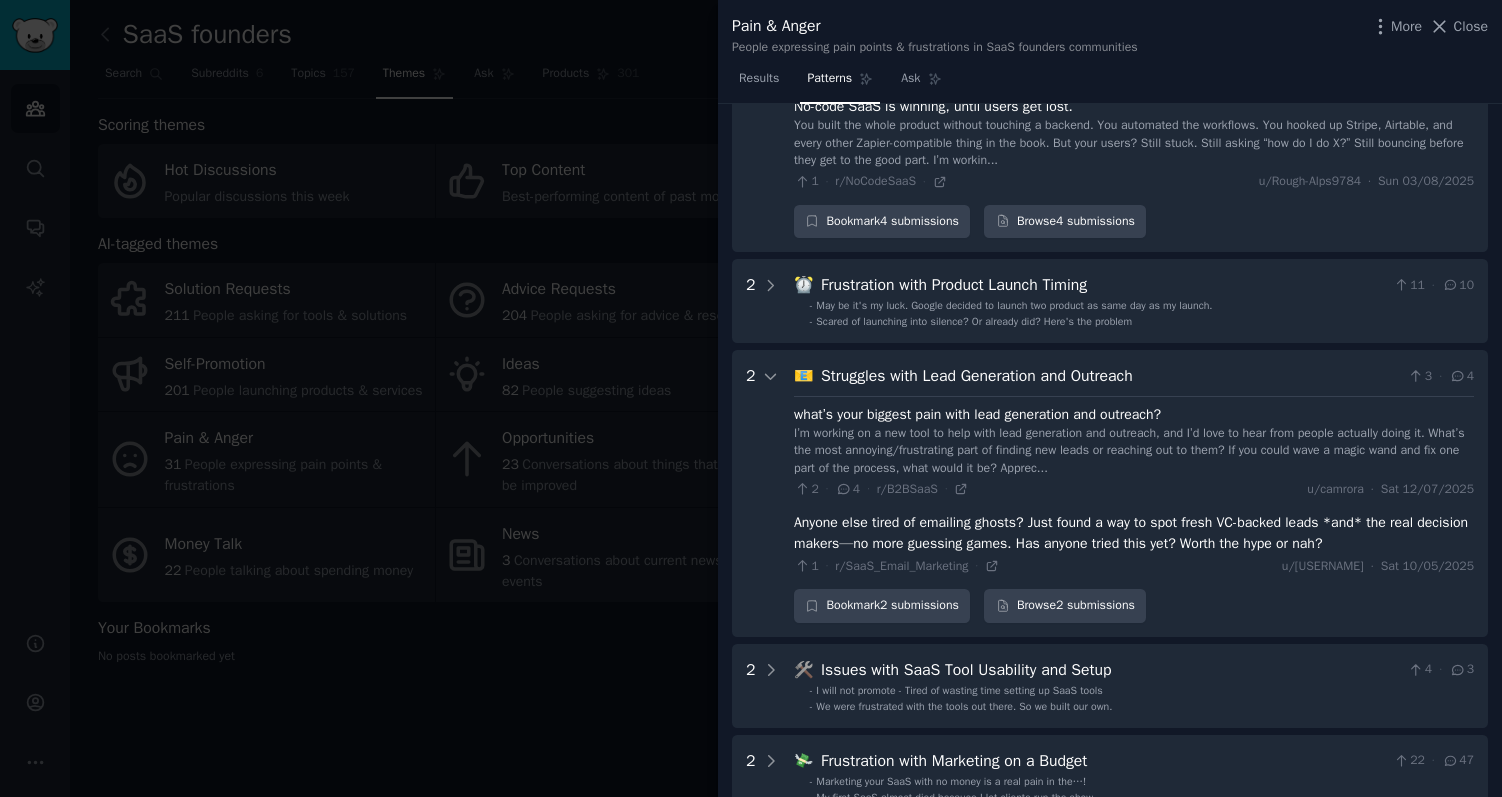 scroll, scrollTop: 423, scrollLeft: 0, axis: vertical 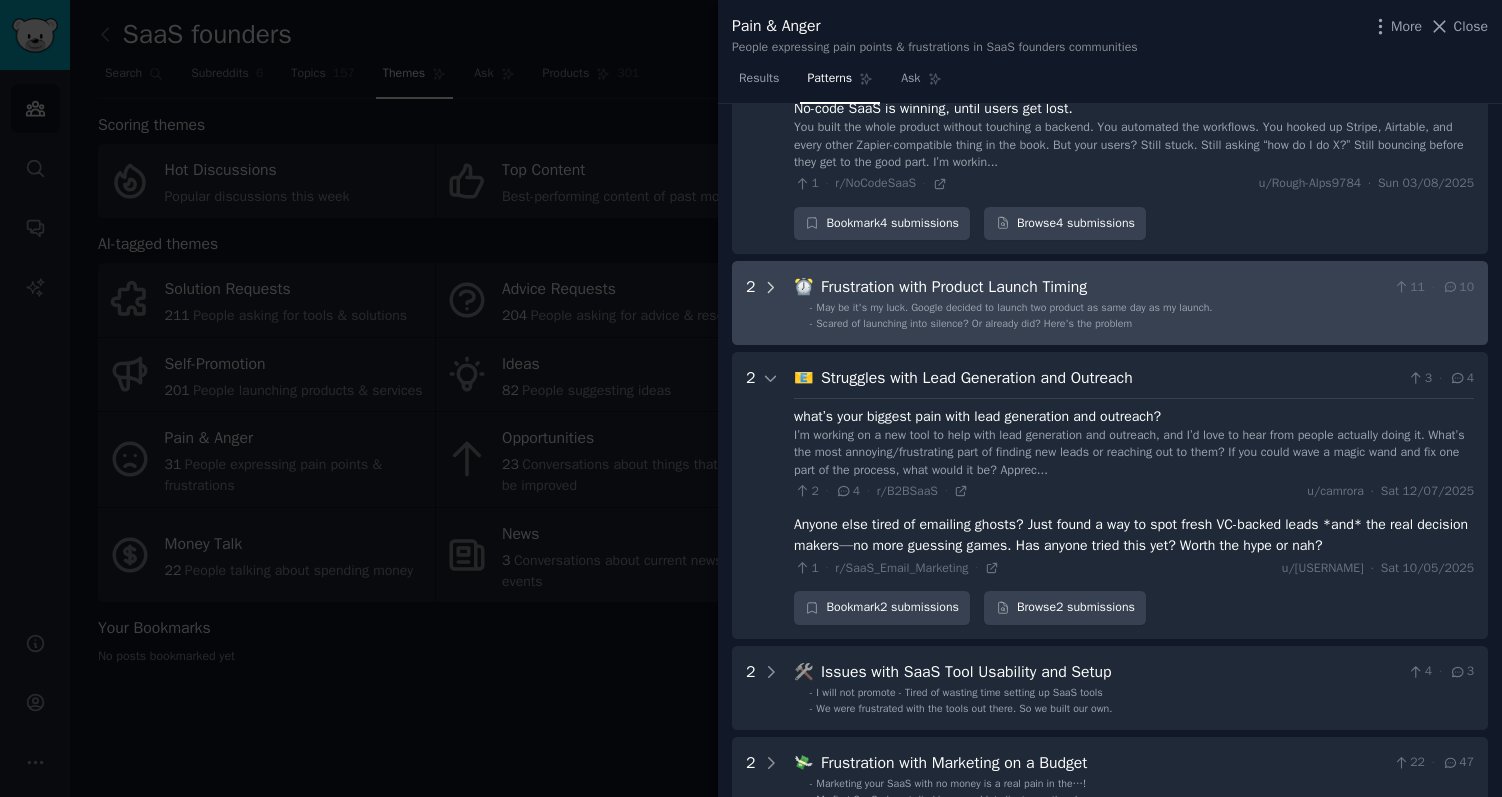 click 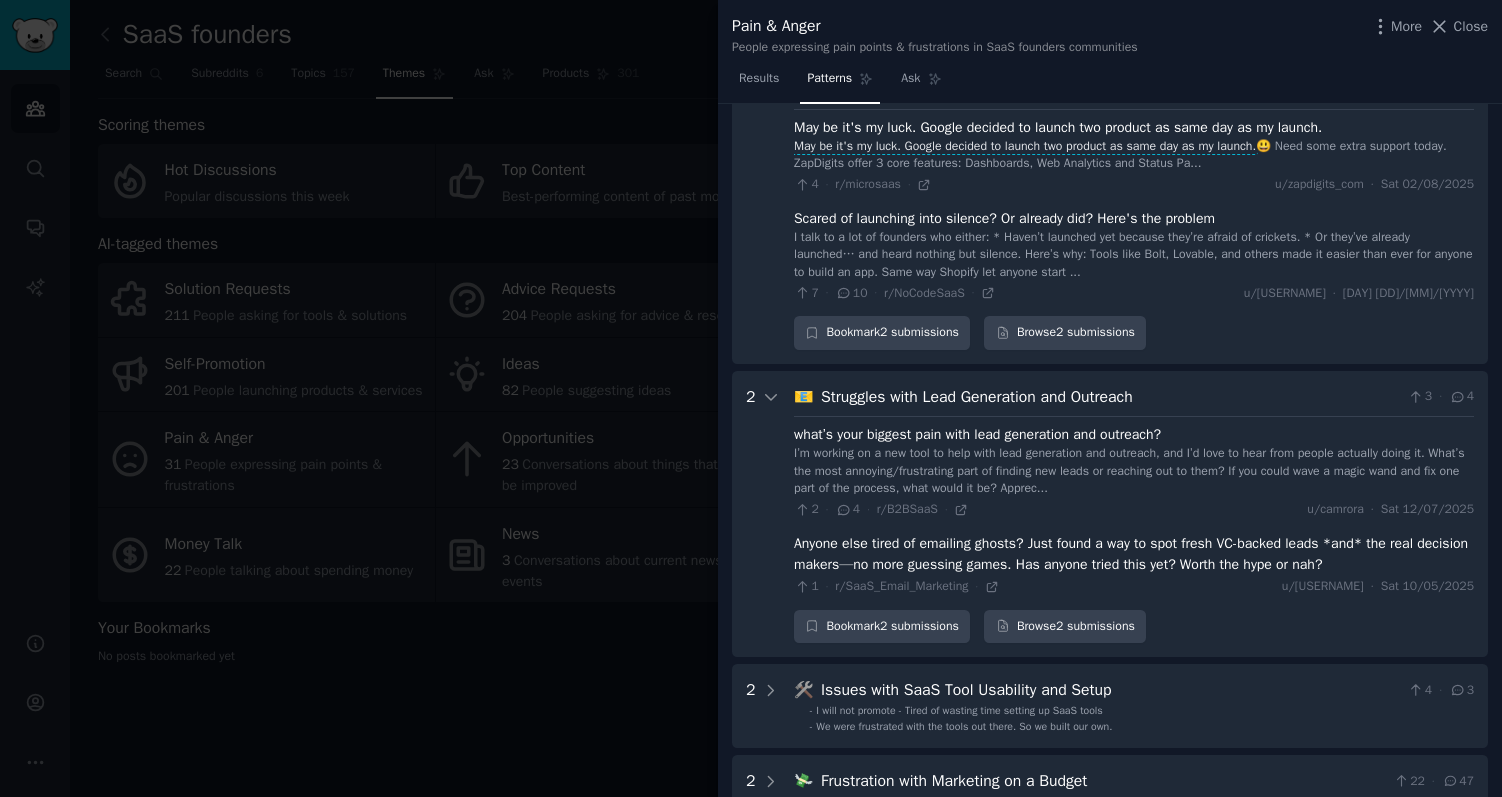 scroll, scrollTop: 633, scrollLeft: 0, axis: vertical 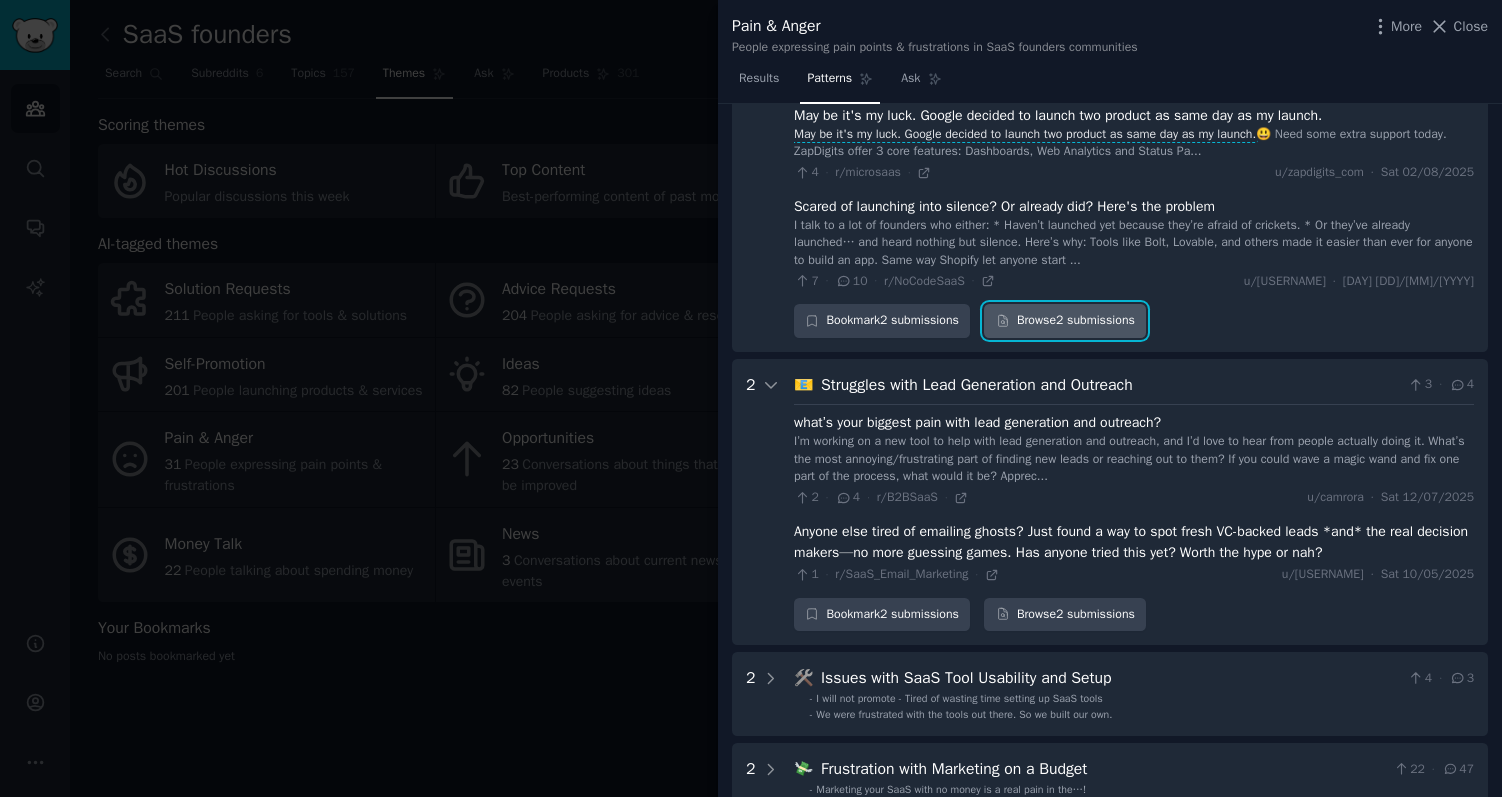 click on "Browse  2   submissions" at bounding box center (1065, 321) 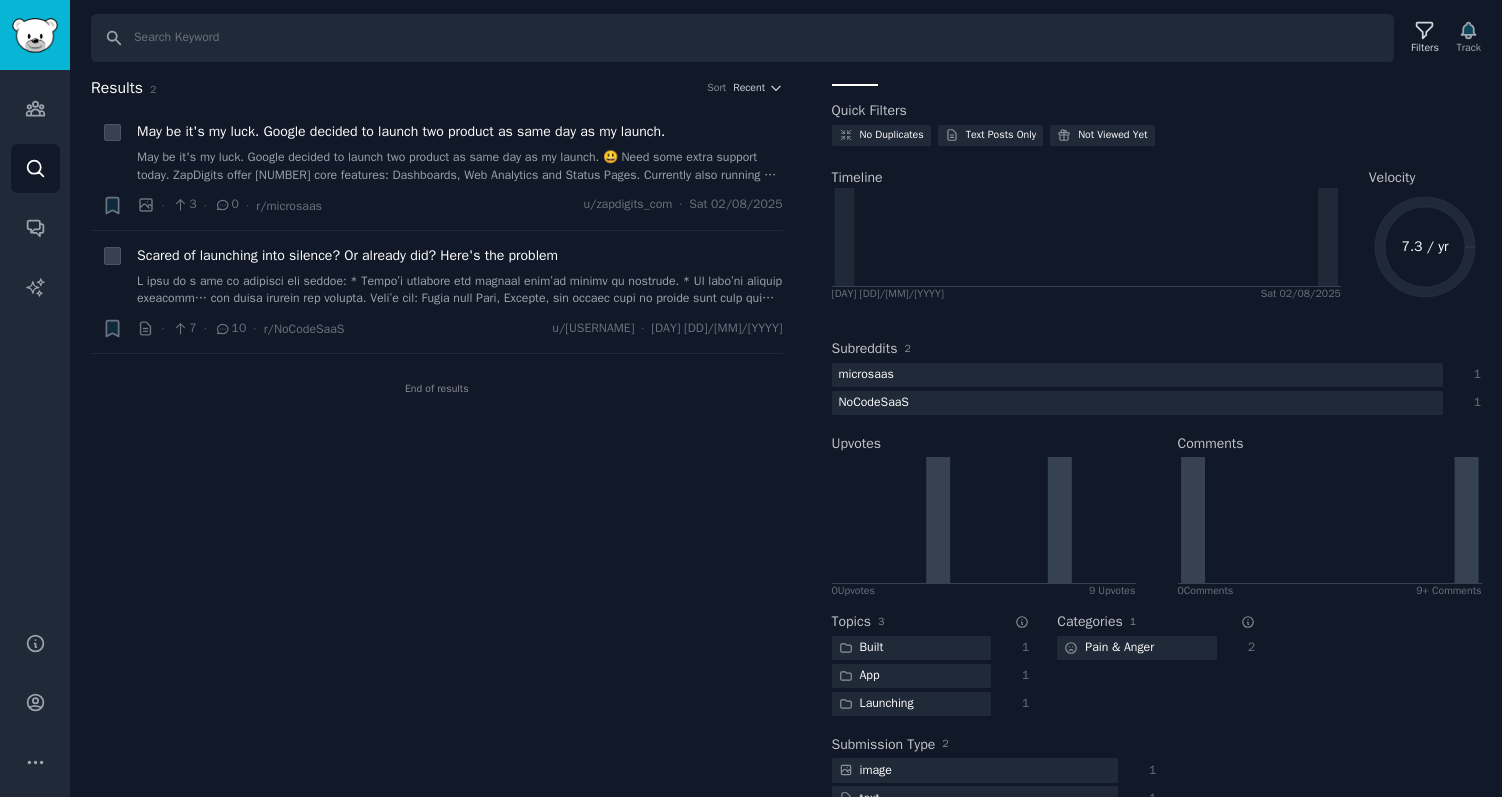 scroll, scrollTop: 33, scrollLeft: 0, axis: vertical 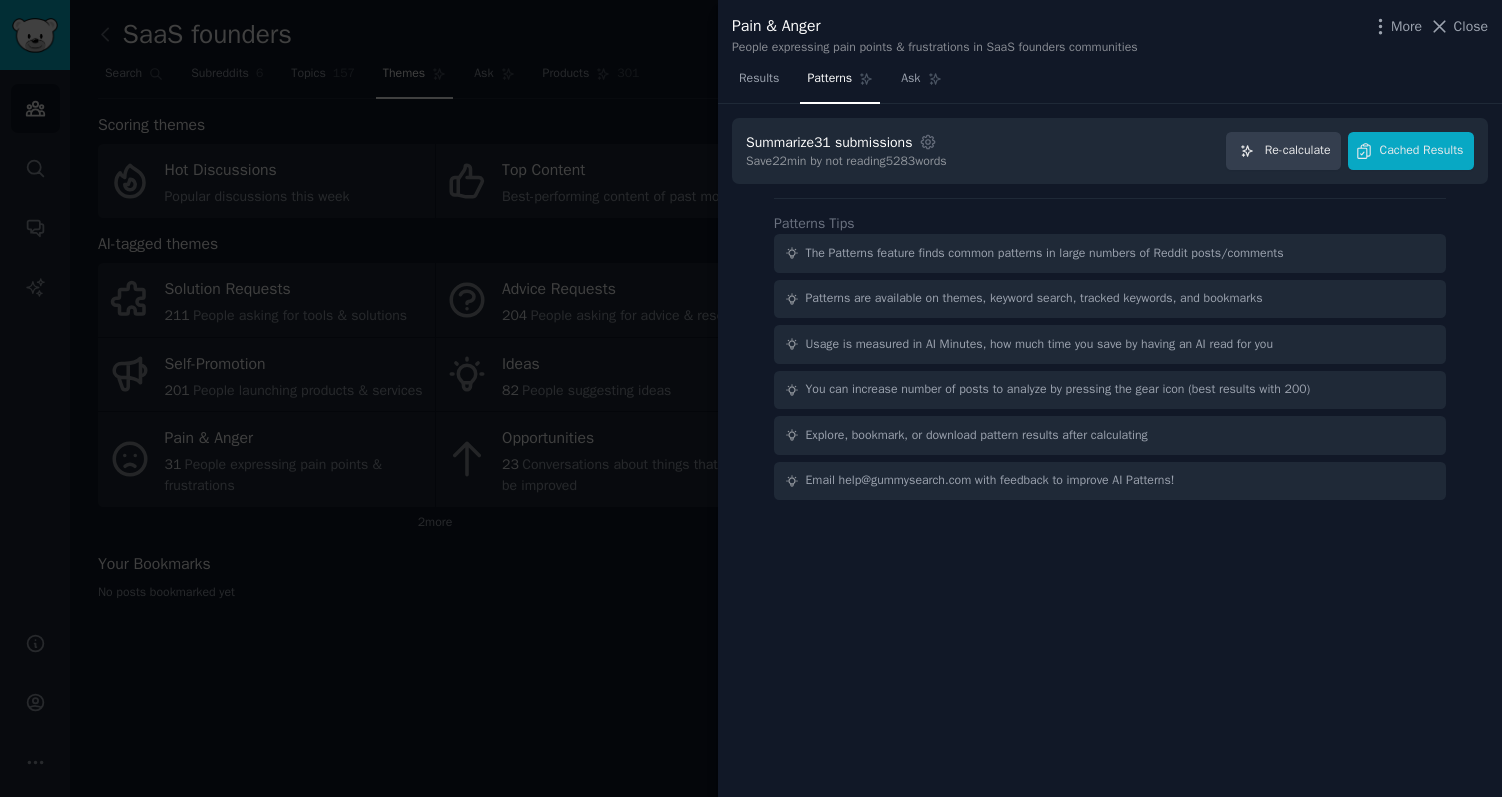 click at bounding box center (751, 398) 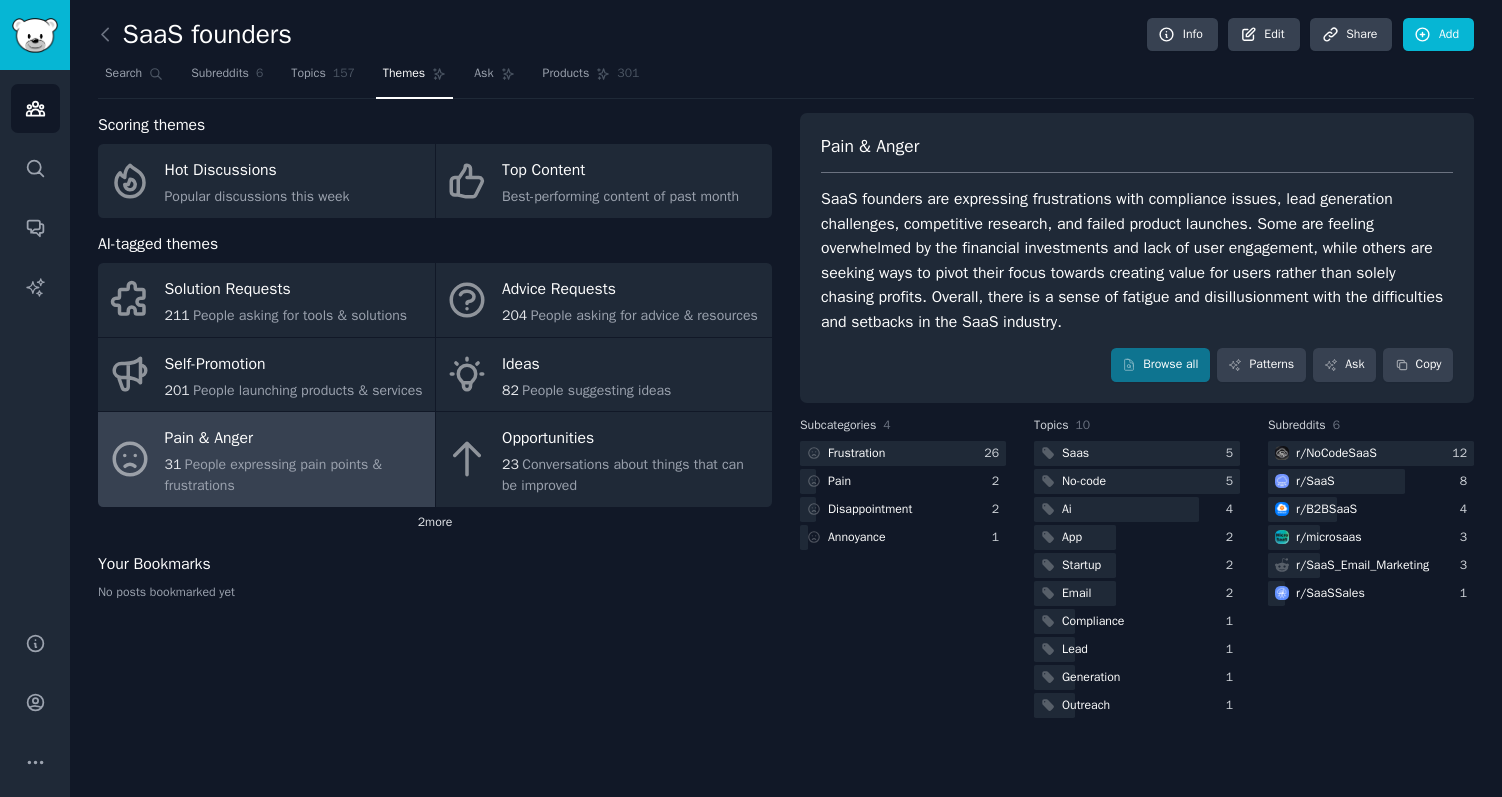 click on "2  more" 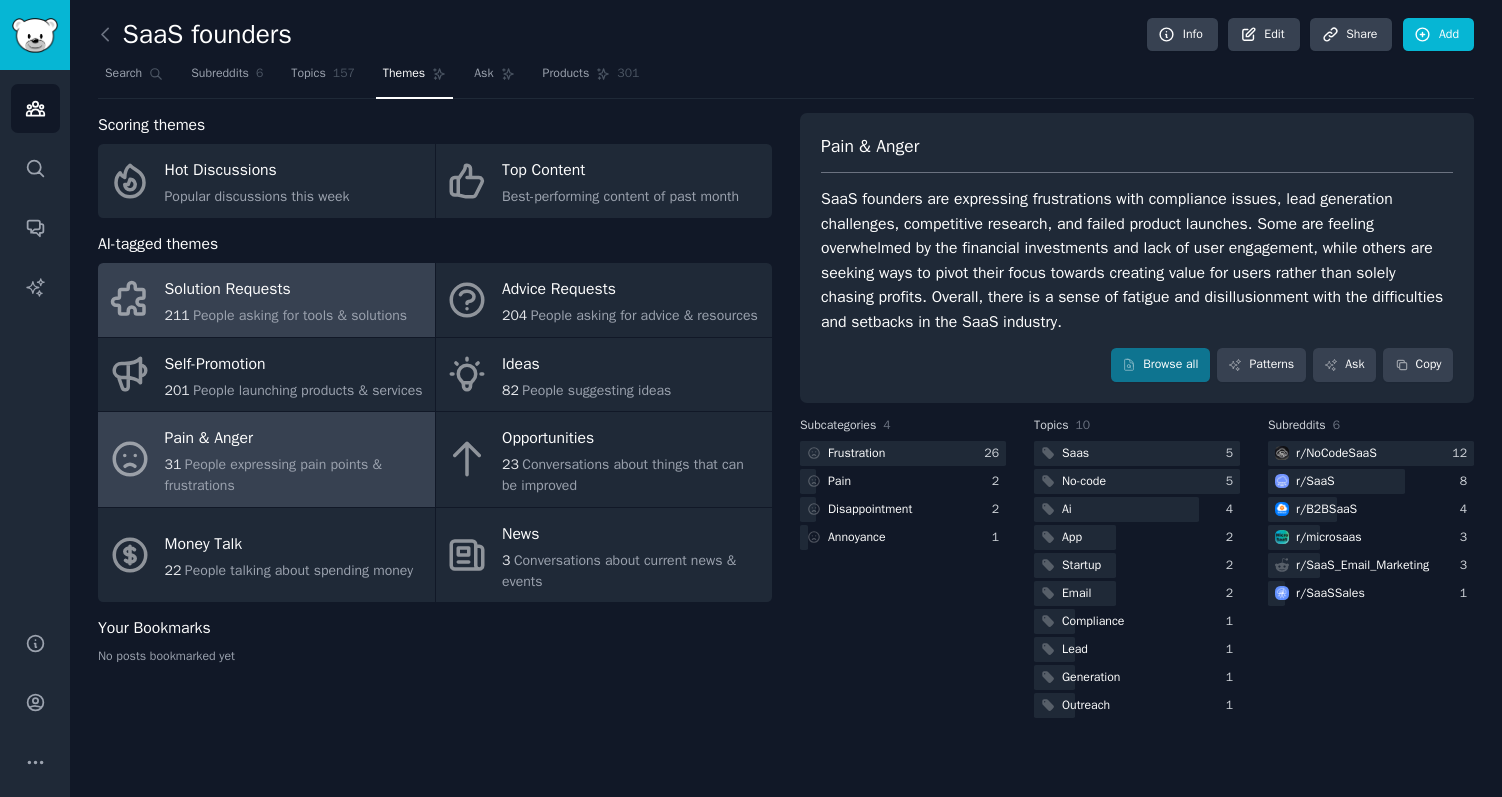click on "Solution Requests" at bounding box center [286, 290] 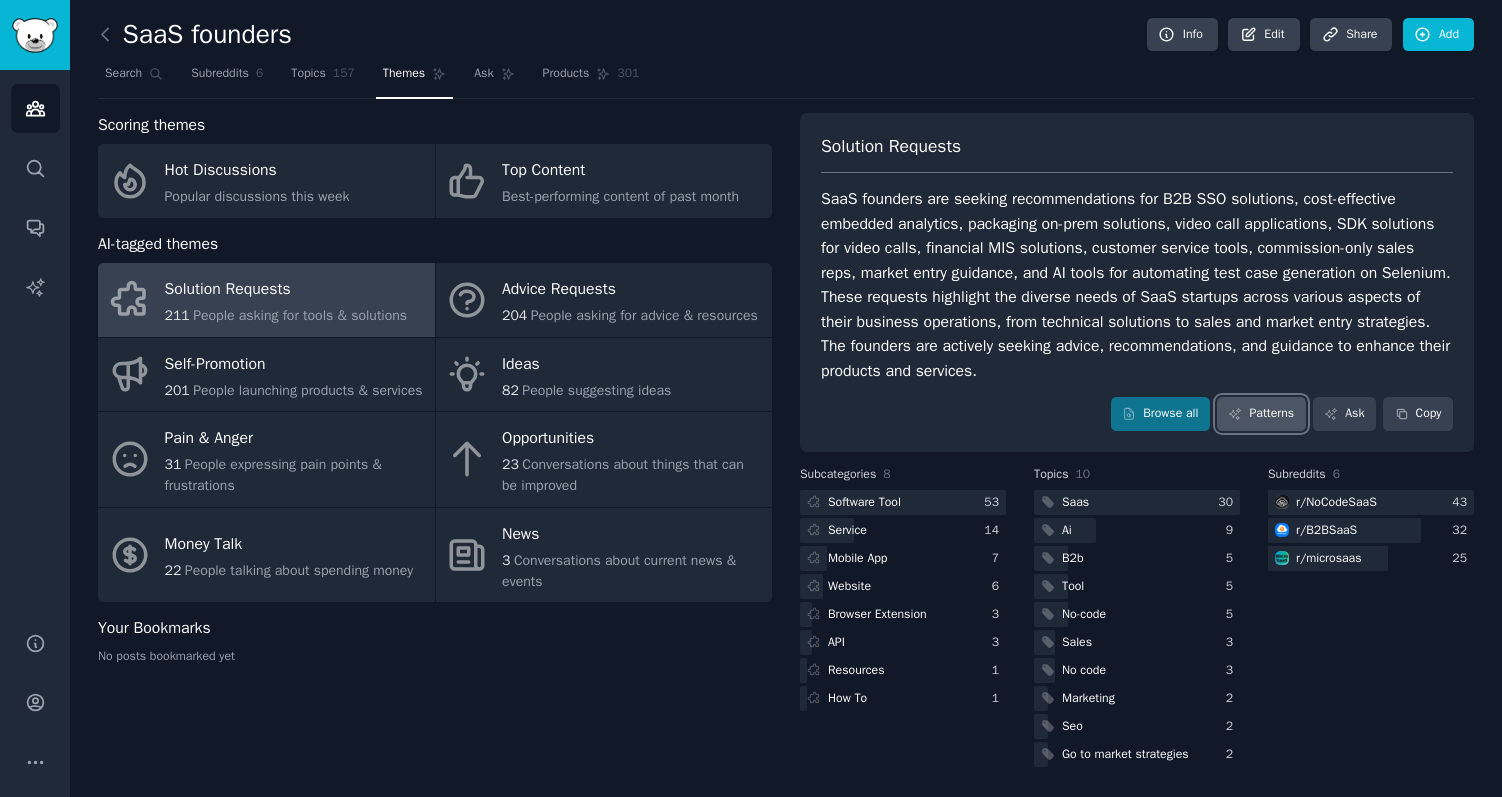 click on "Patterns" at bounding box center (1261, 414) 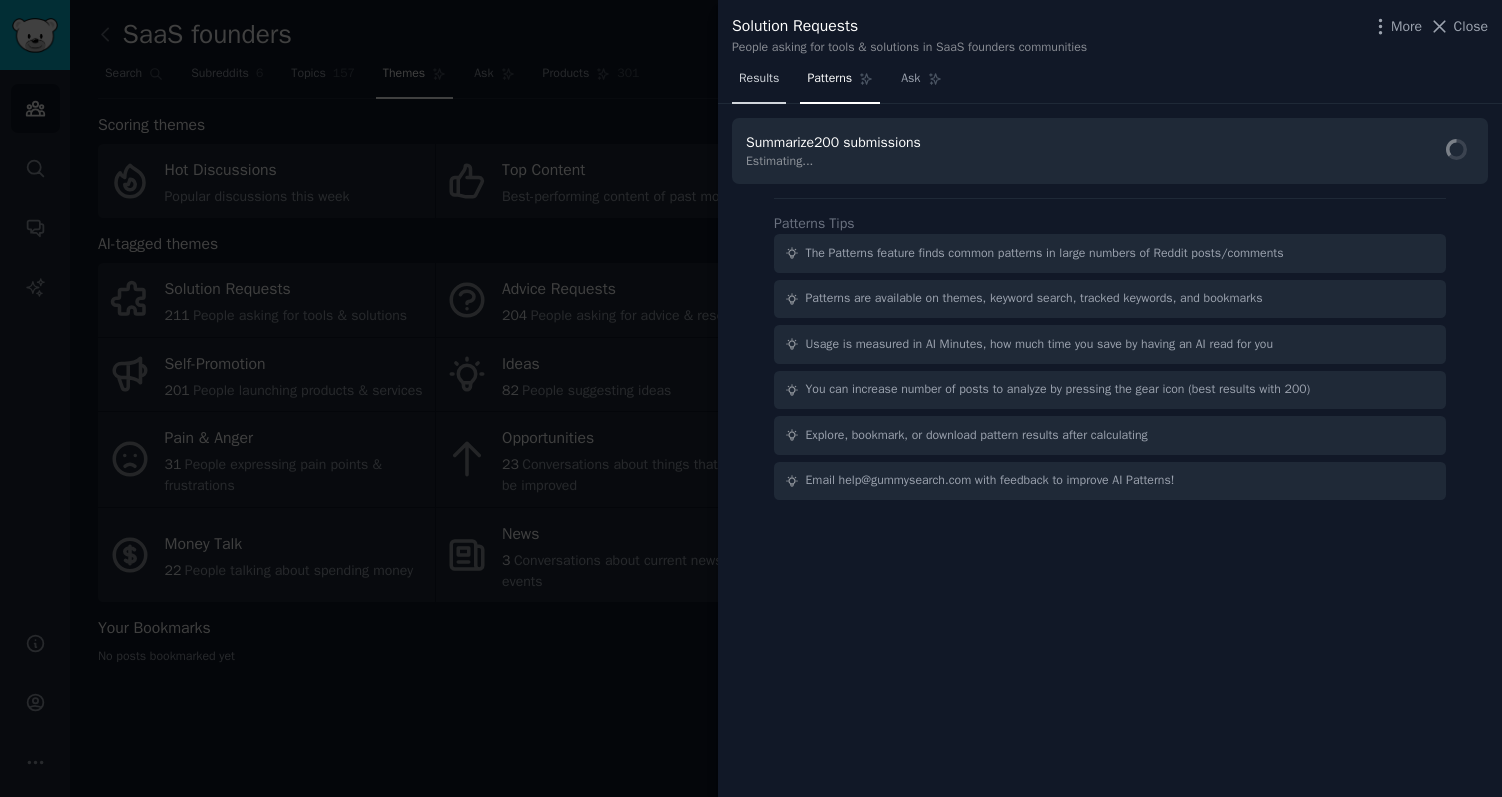 click on "Results" at bounding box center [759, 79] 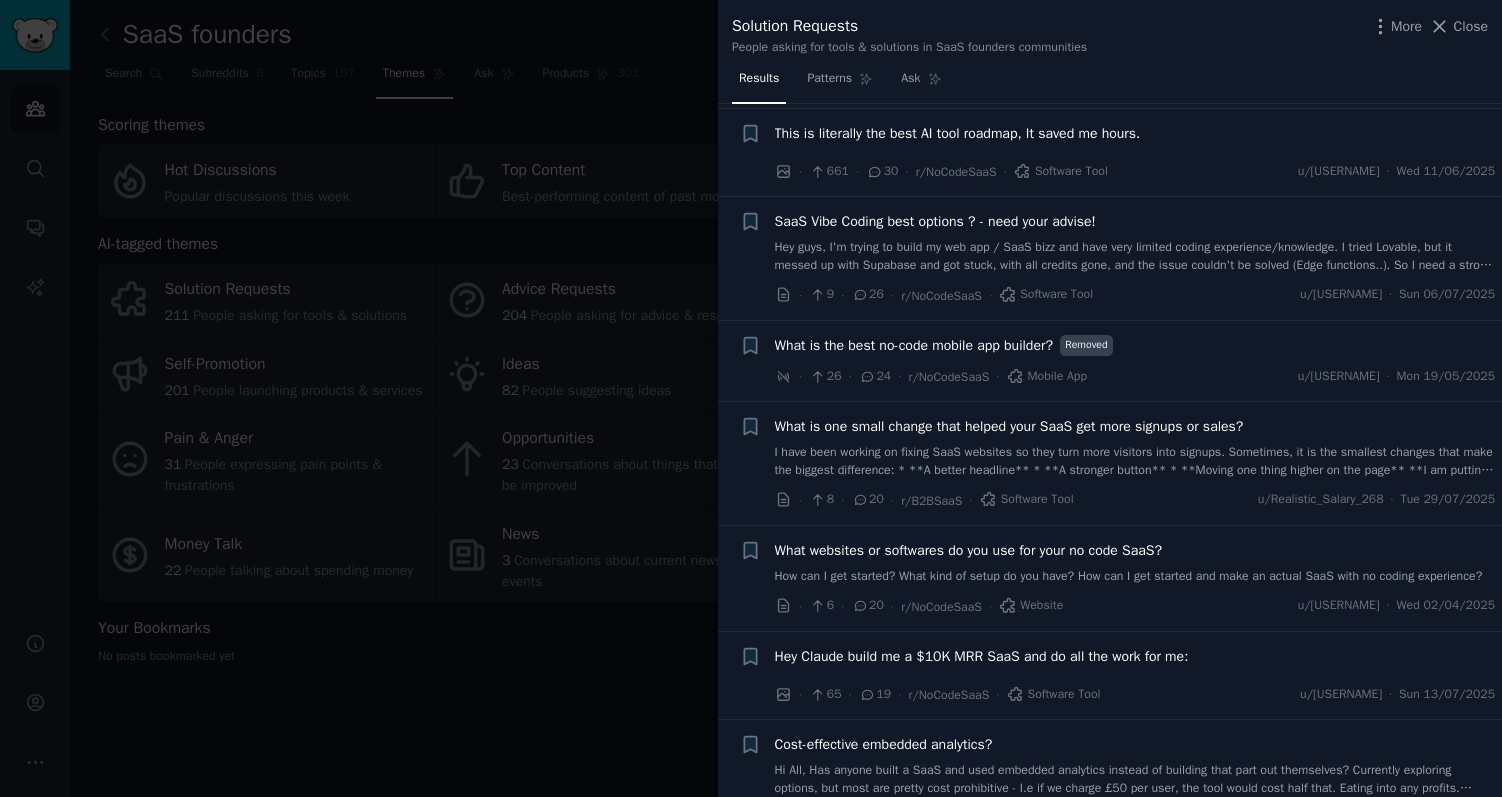 scroll, scrollTop: 157, scrollLeft: 0, axis: vertical 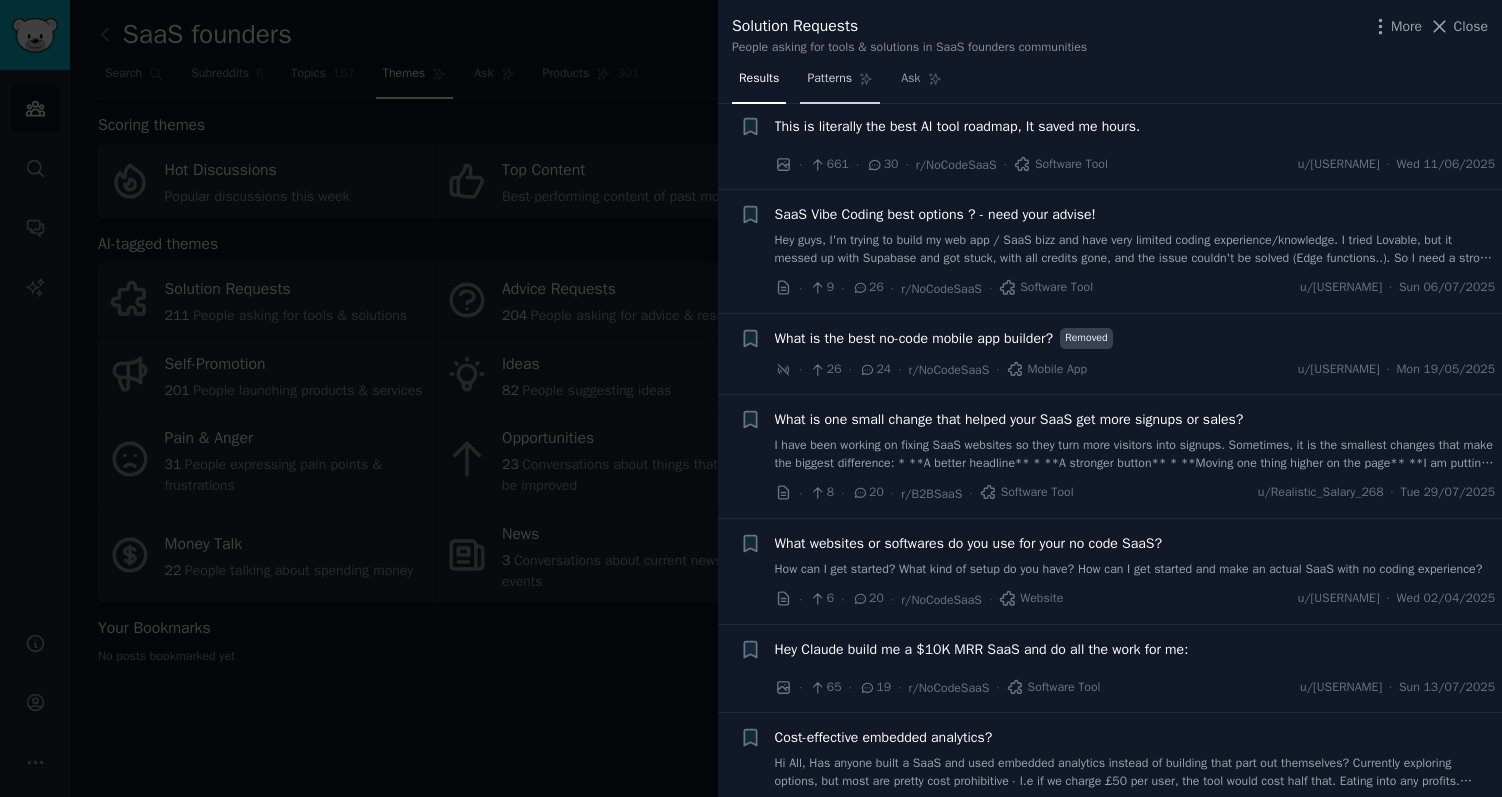 click on "Patterns" at bounding box center [829, 79] 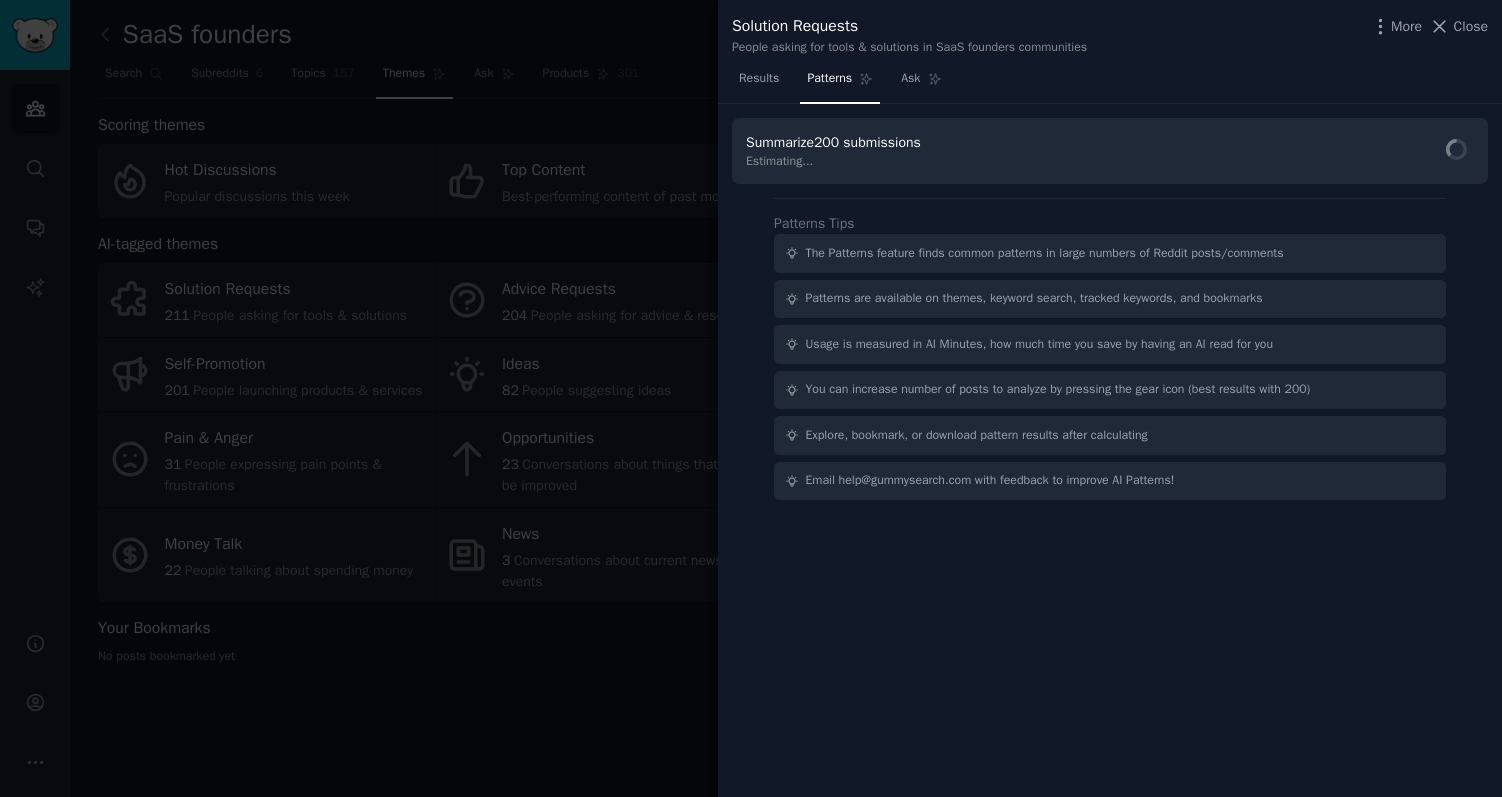 click at bounding box center (751, 398) 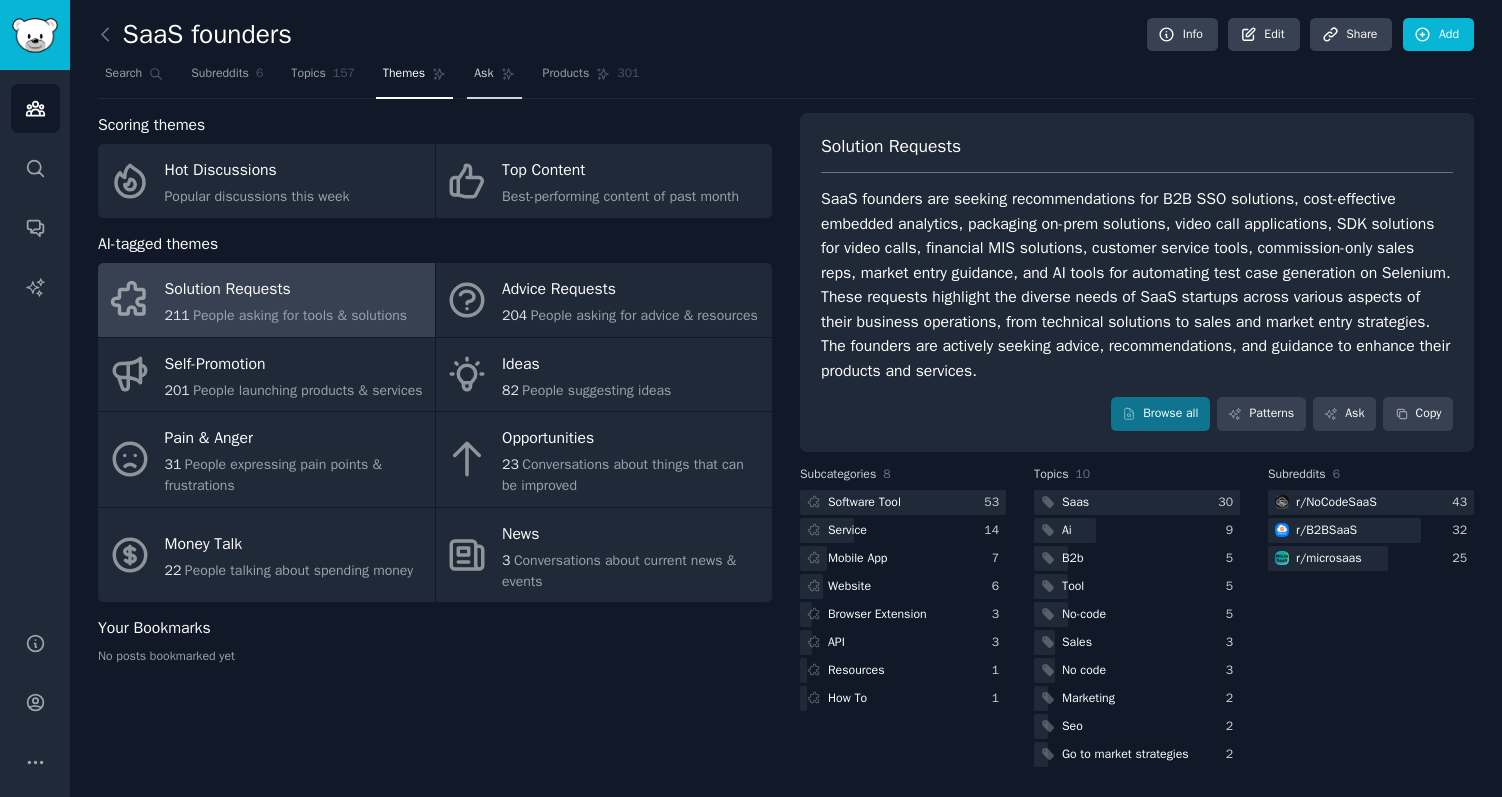 click on "Ask" at bounding box center (494, 78) 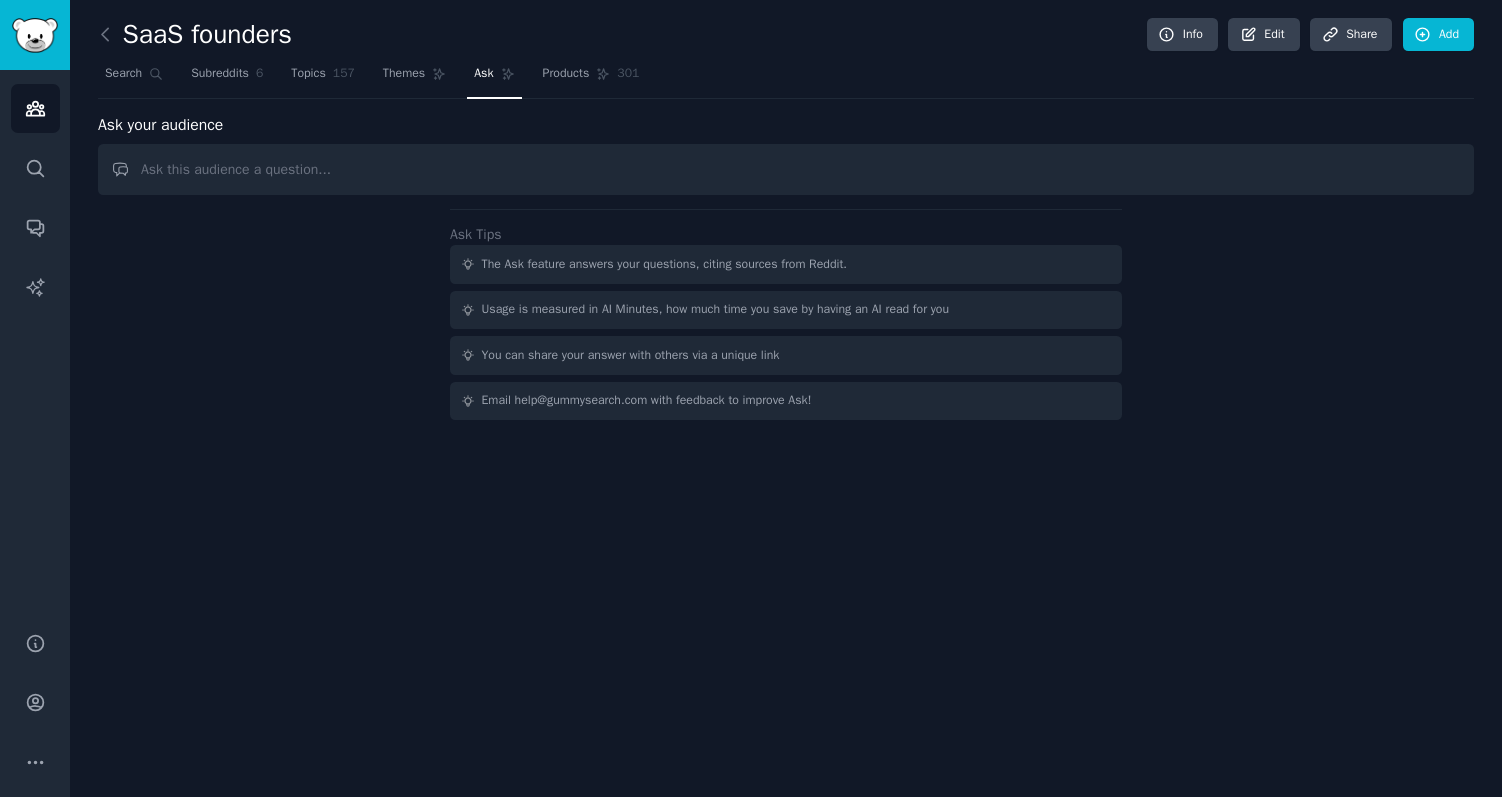 click at bounding box center [786, 169] 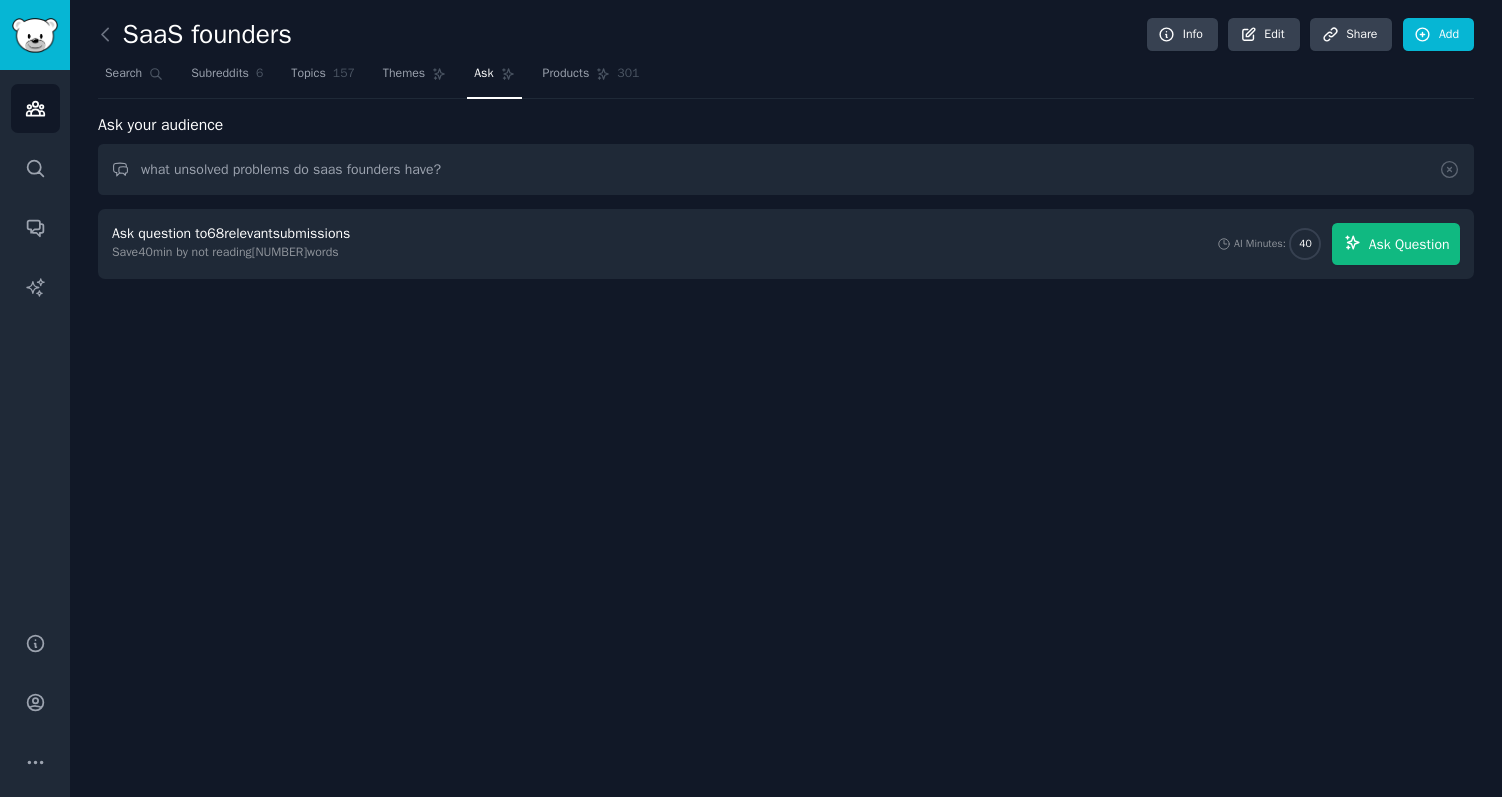 click on "Ask Question" at bounding box center (1409, 244) 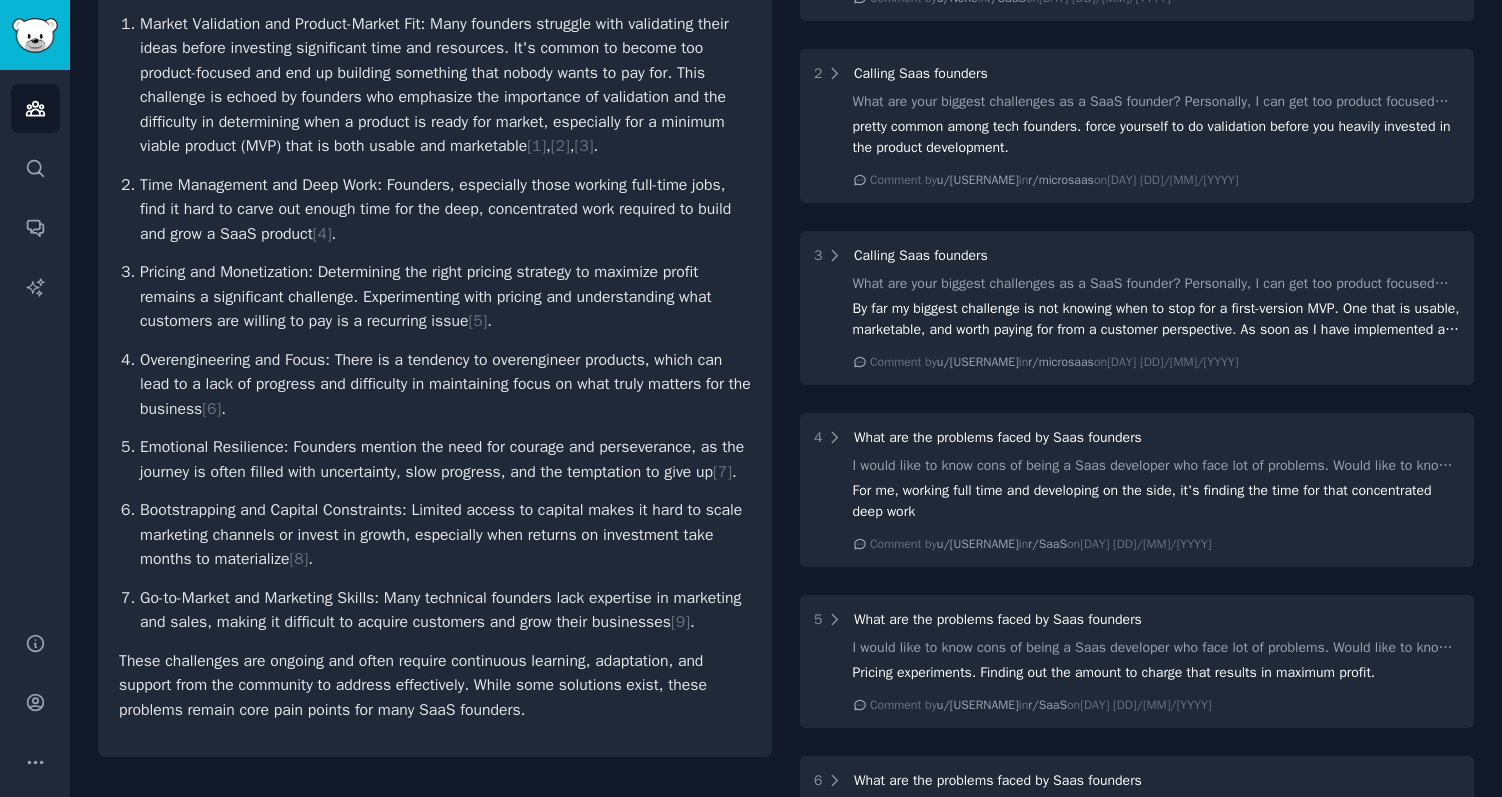 scroll, scrollTop: 372, scrollLeft: 0, axis: vertical 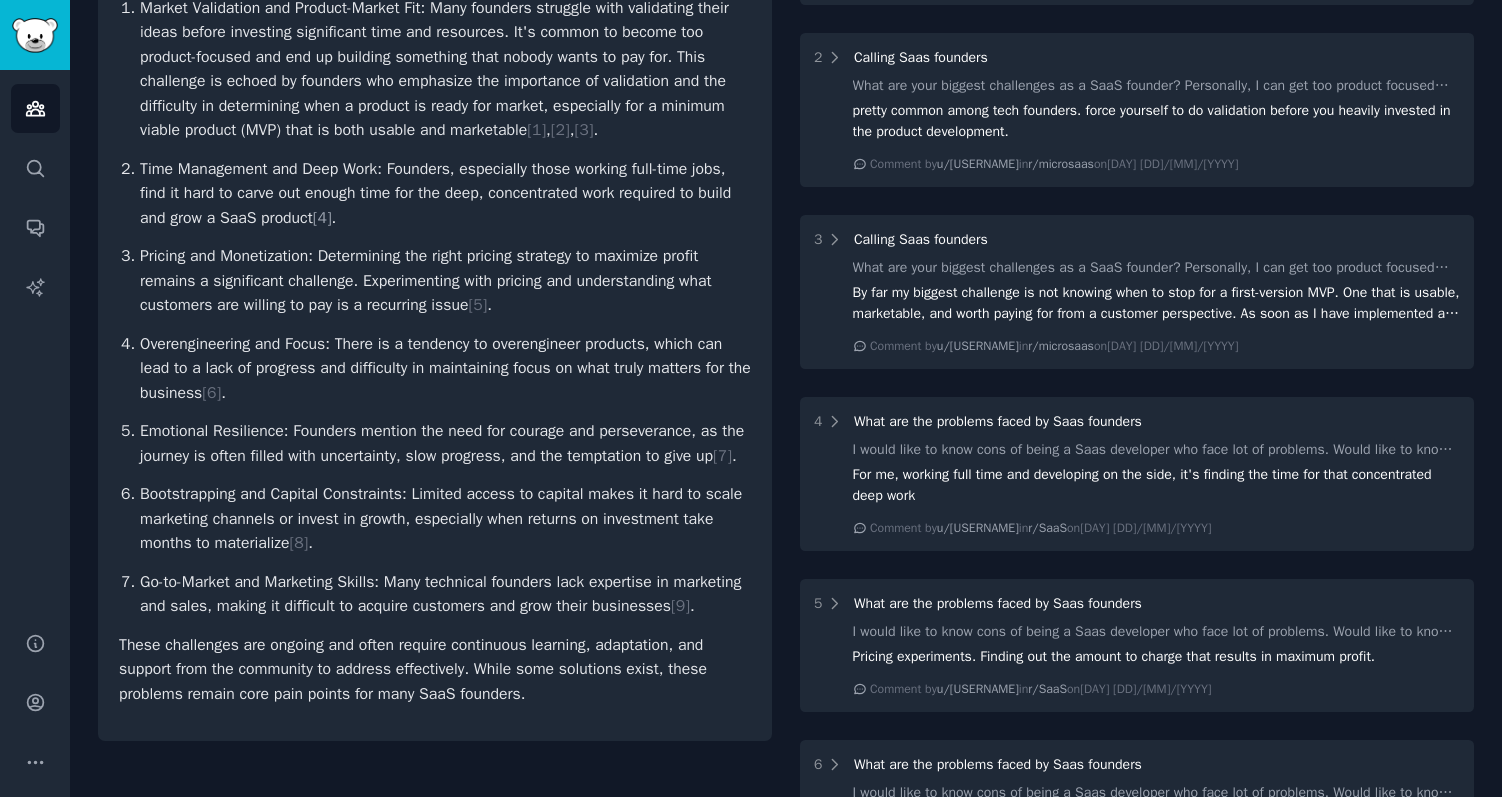 click on "[ 4 ]" at bounding box center (322, 218) 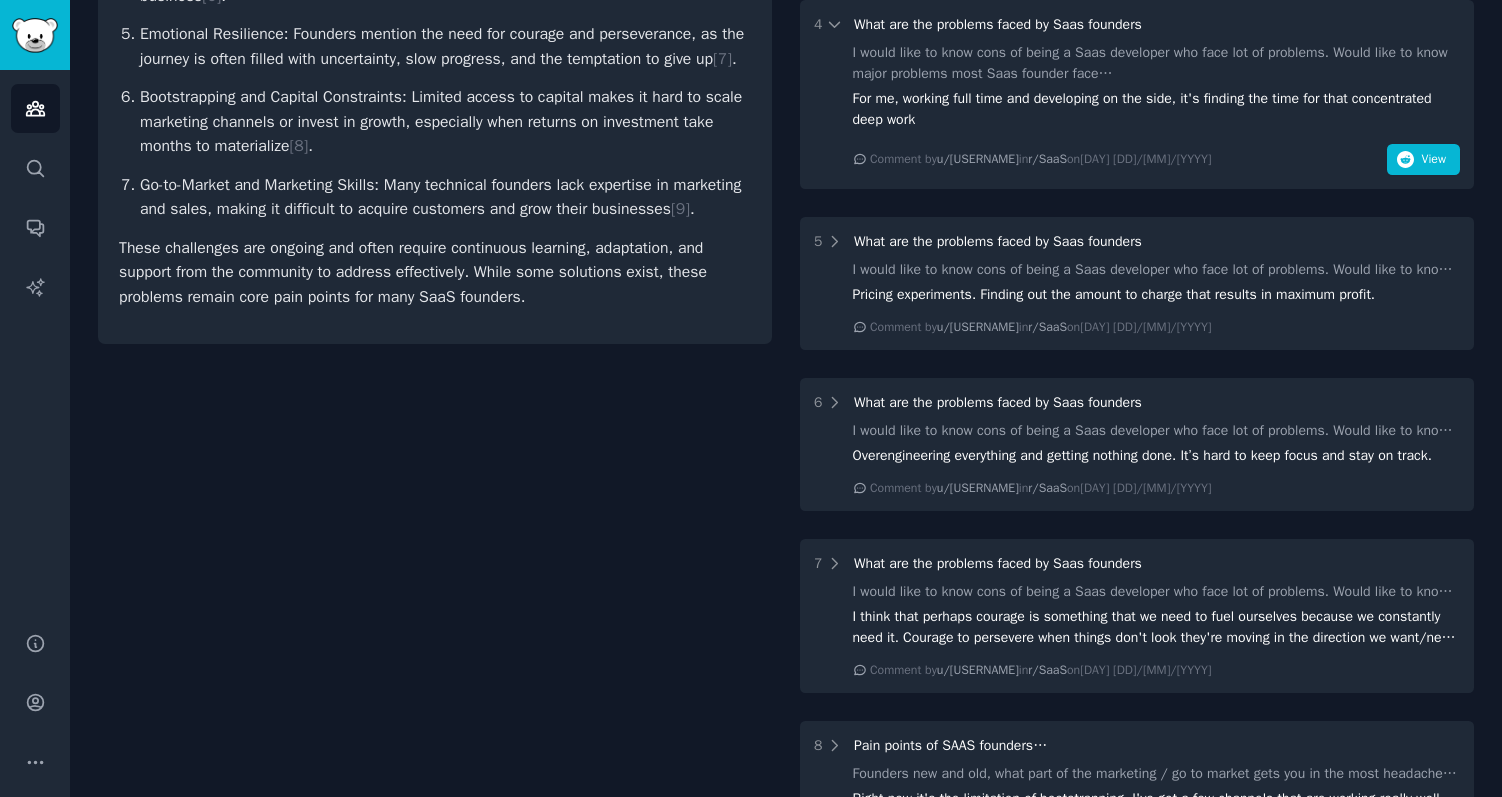 scroll, scrollTop: 736, scrollLeft: 0, axis: vertical 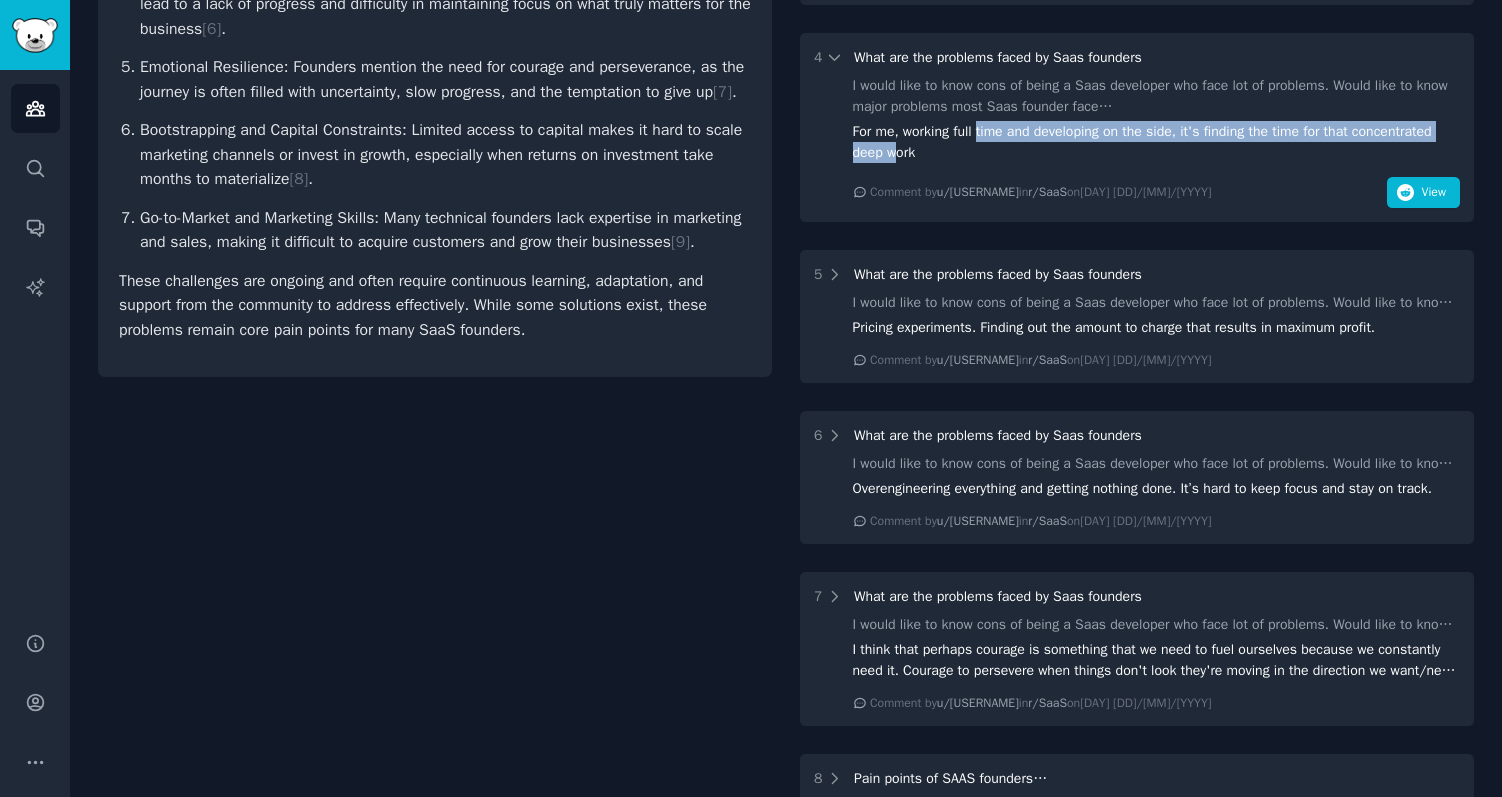 drag, startPoint x: 979, startPoint y: 131, endPoint x: 983, endPoint y: 144, distance: 13.601471 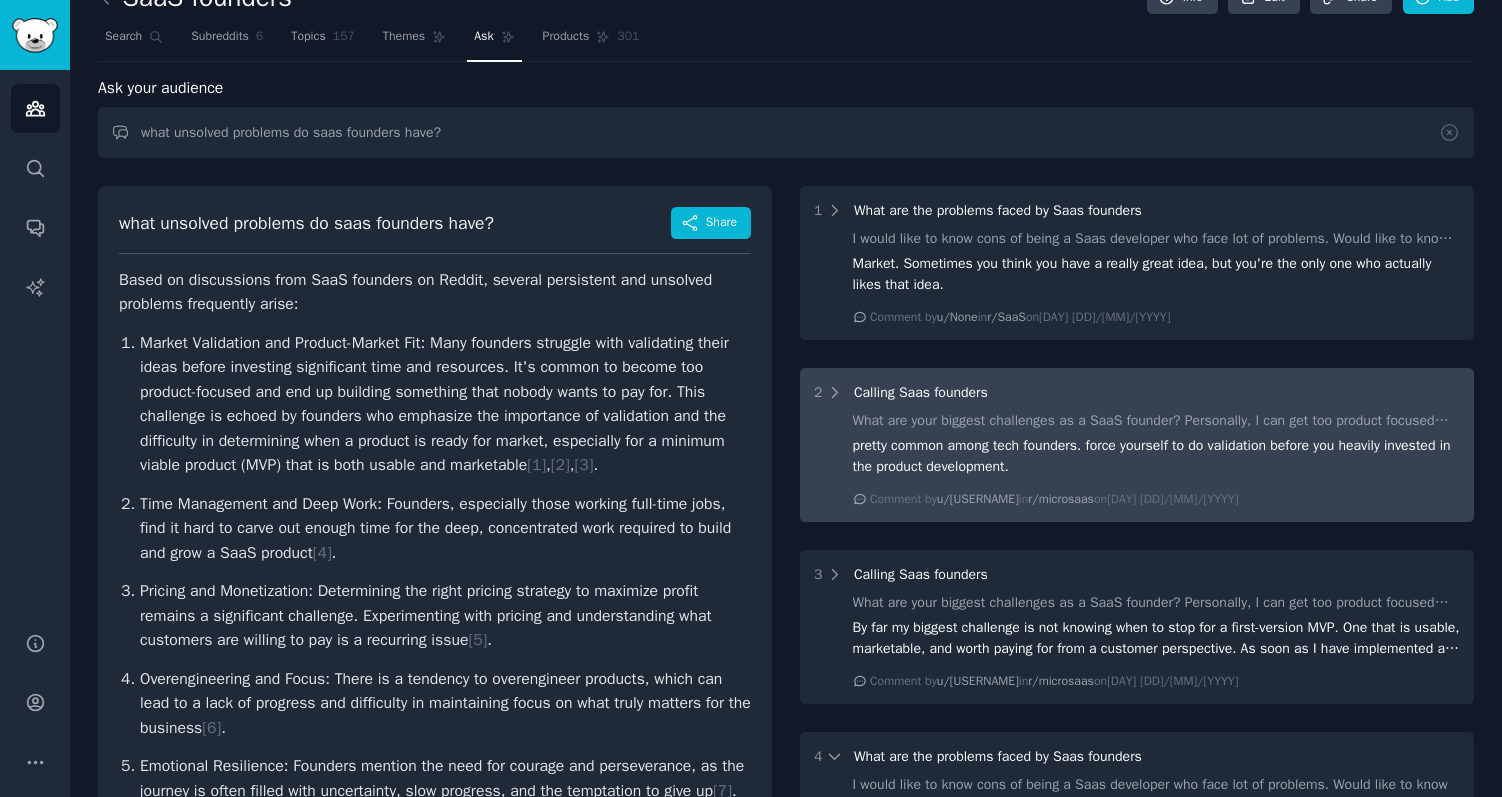 scroll, scrollTop: 20, scrollLeft: 0, axis: vertical 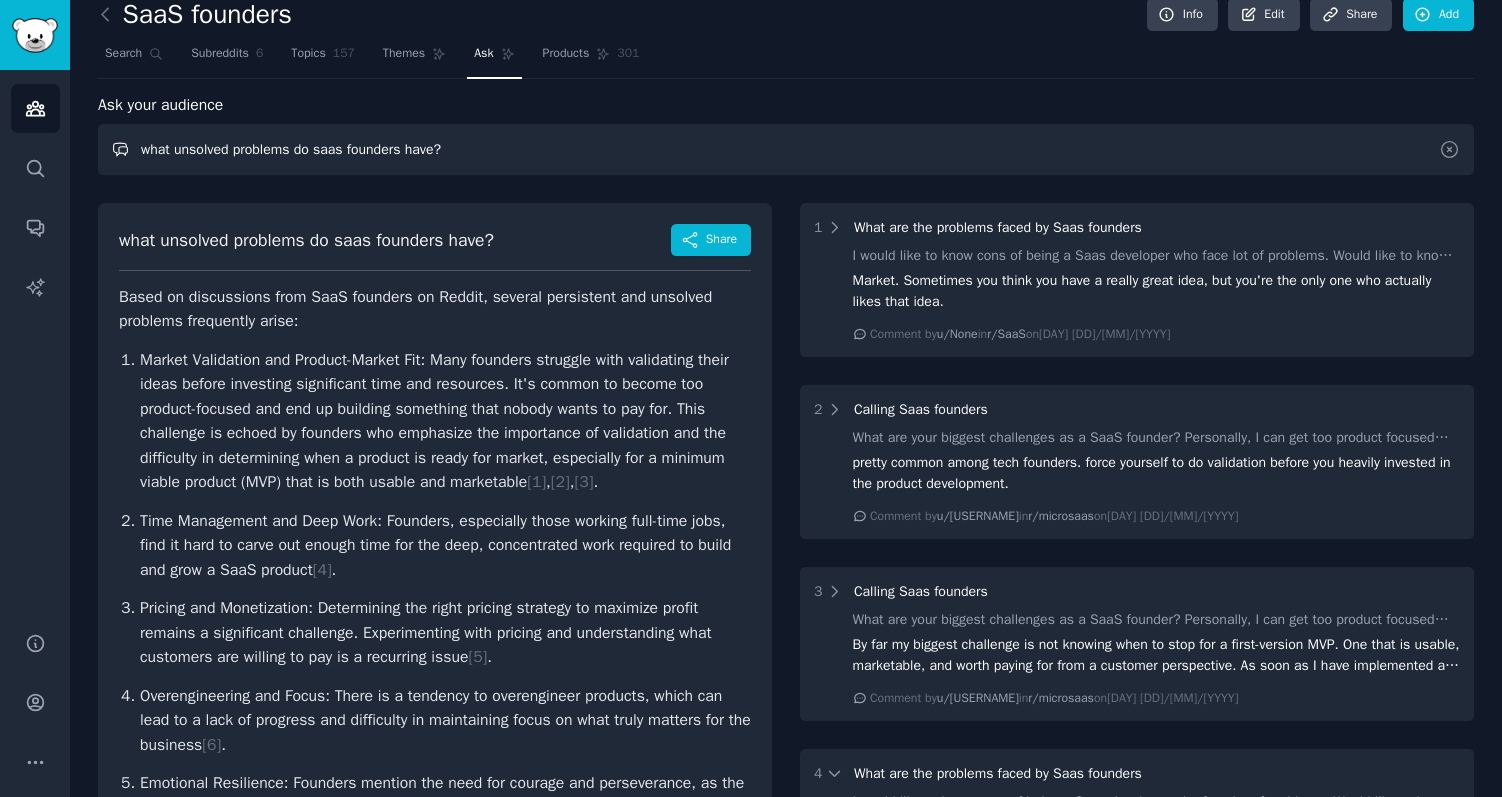 click on "what unsolved problems do saas founders have?" at bounding box center [786, 149] 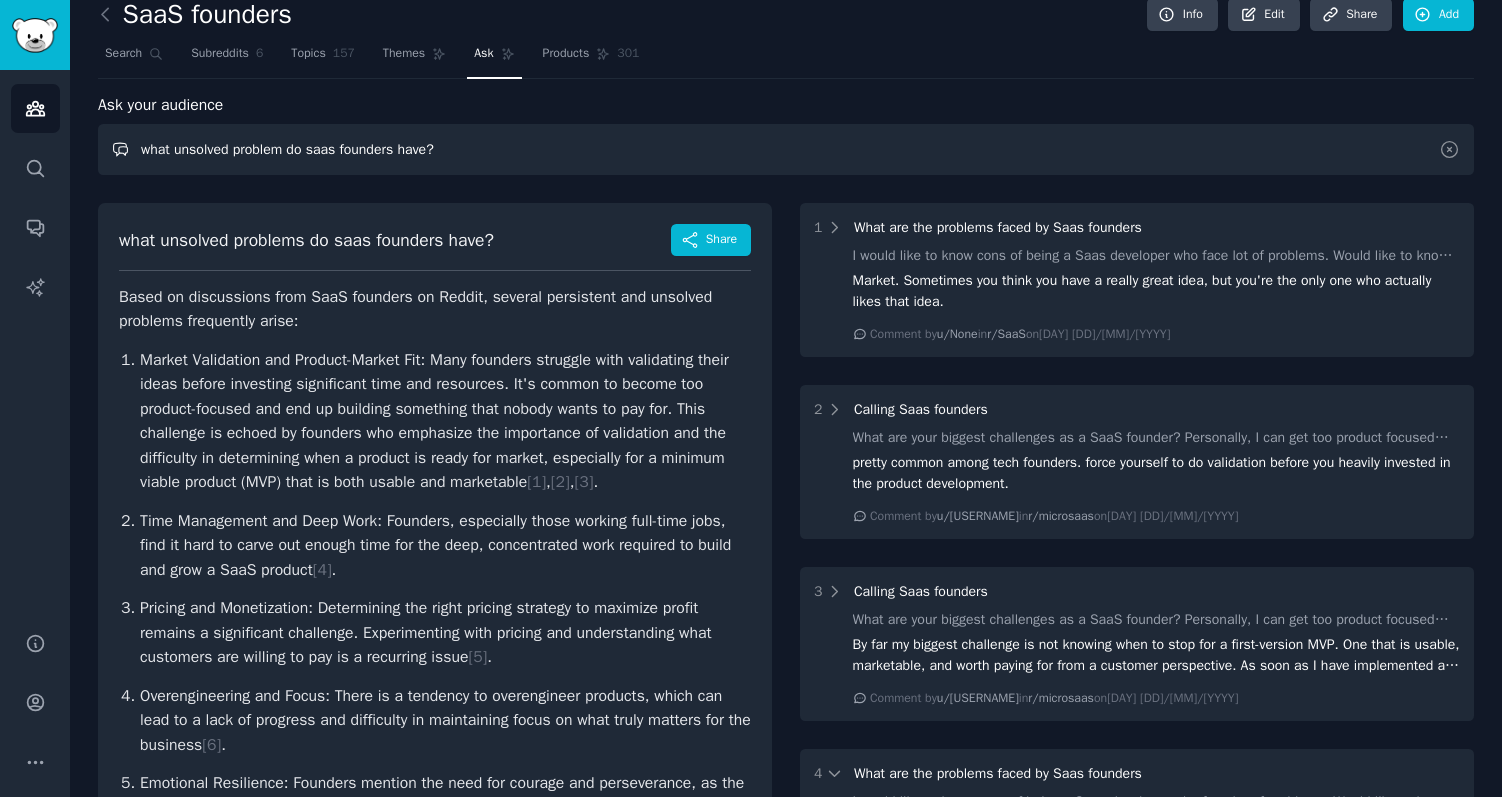 click on "what unsolved problem do saas founders have?" at bounding box center (786, 149) 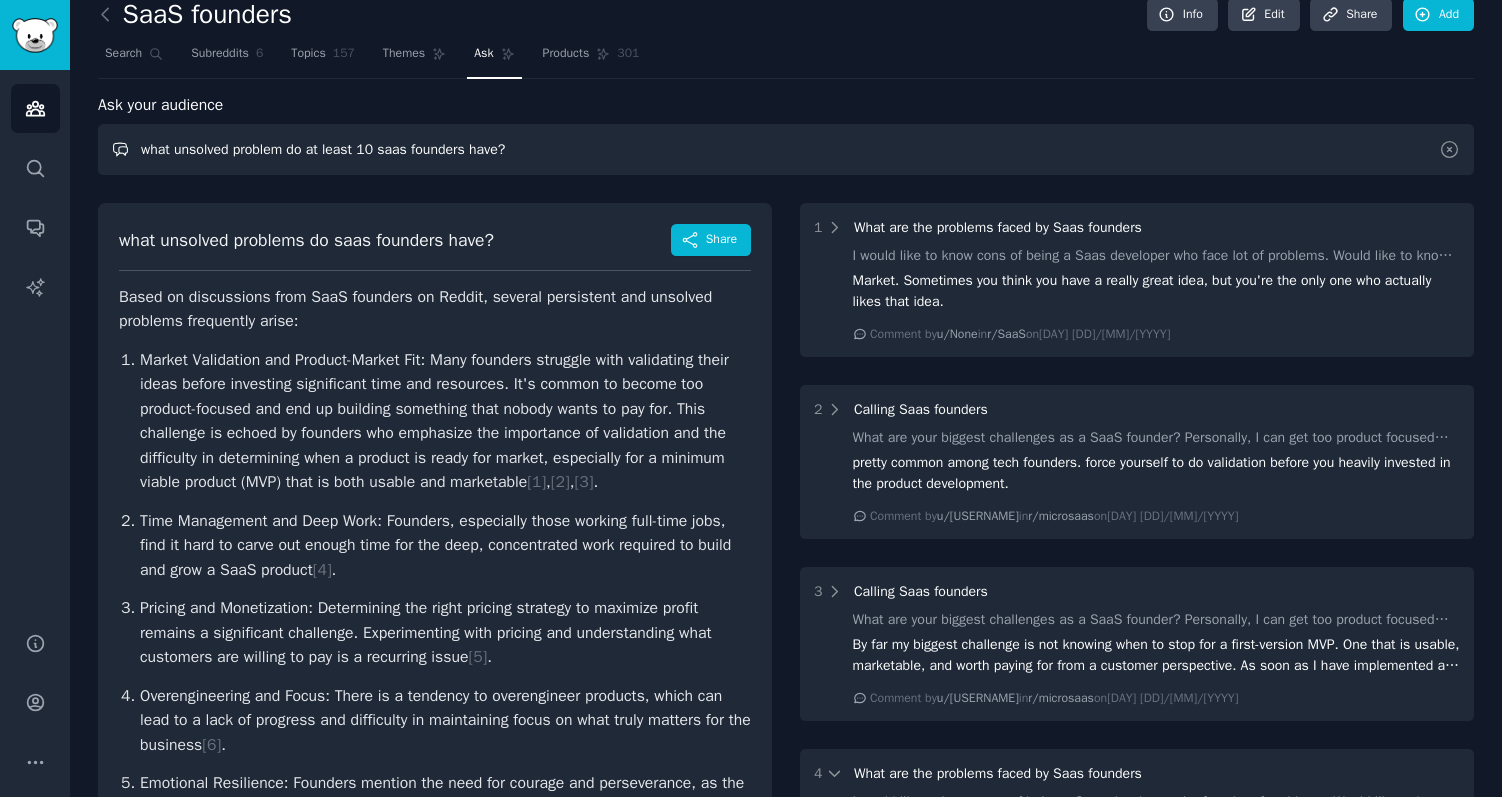 click on "what unsolved problem do at least 10 saas founders have?" at bounding box center [786, 149] 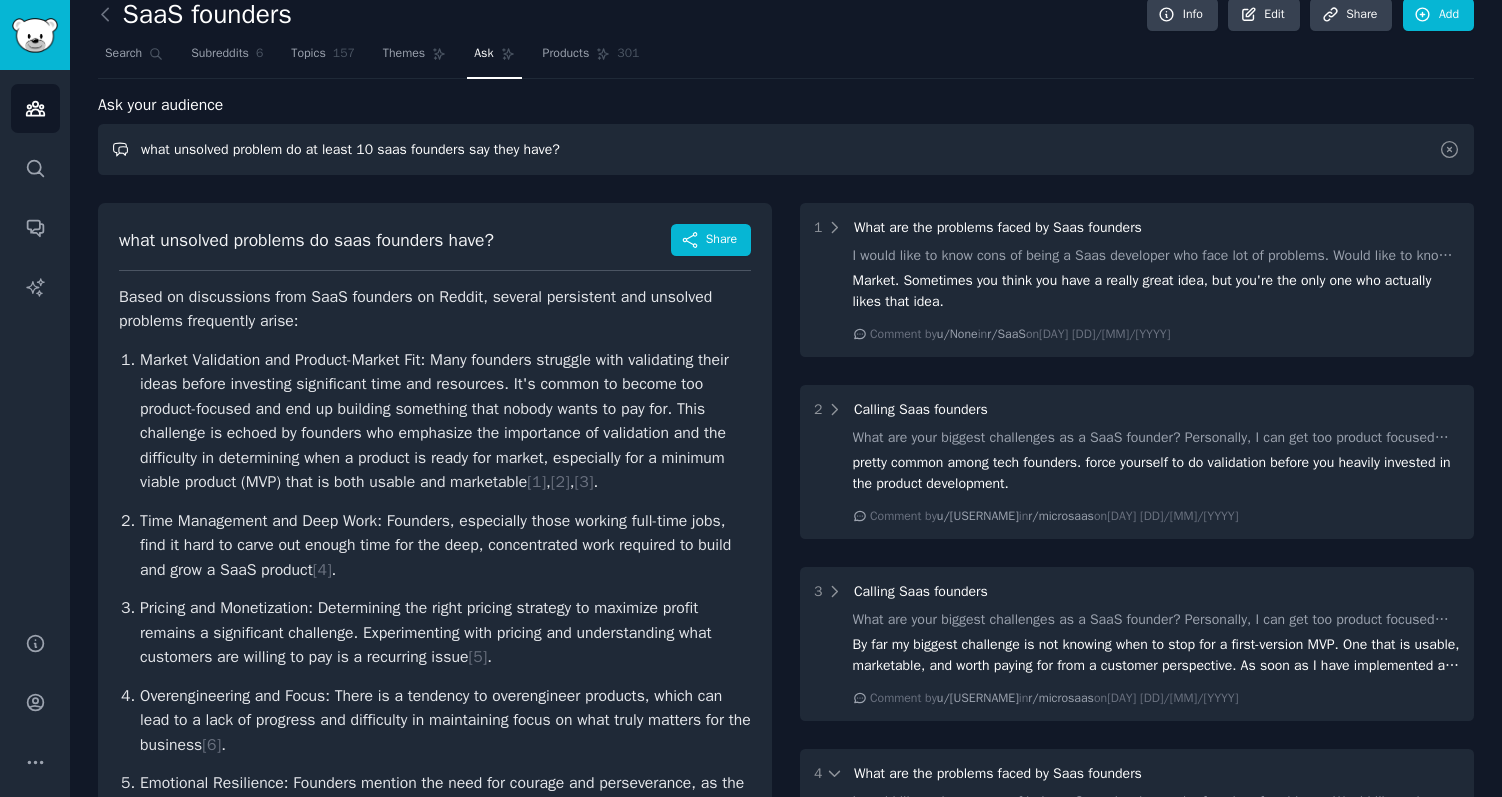 type on "what unsolved problem do at least 10 saas founders say they have?" 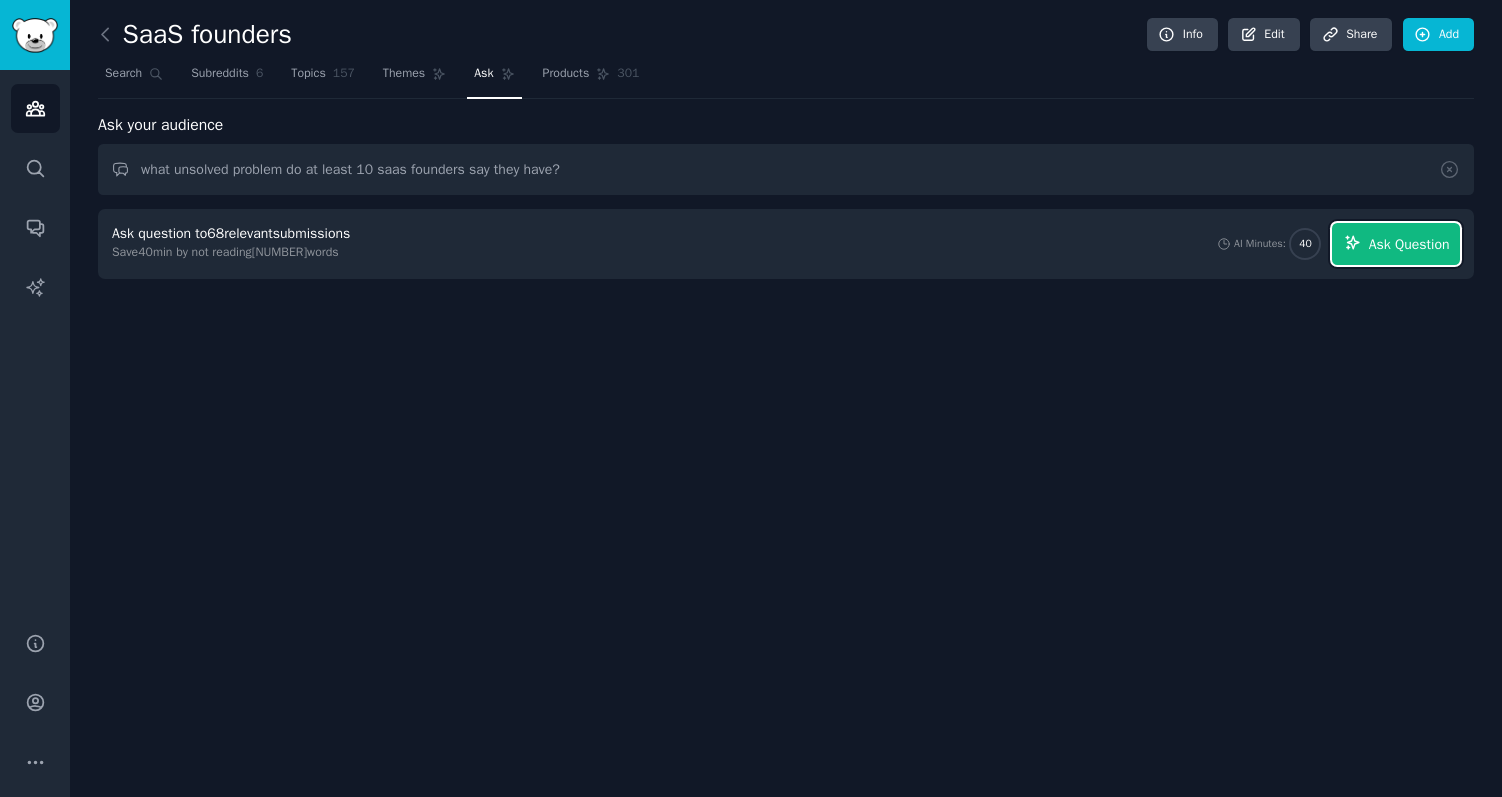click on "Ask Question" at bounding box center (1409, 244) 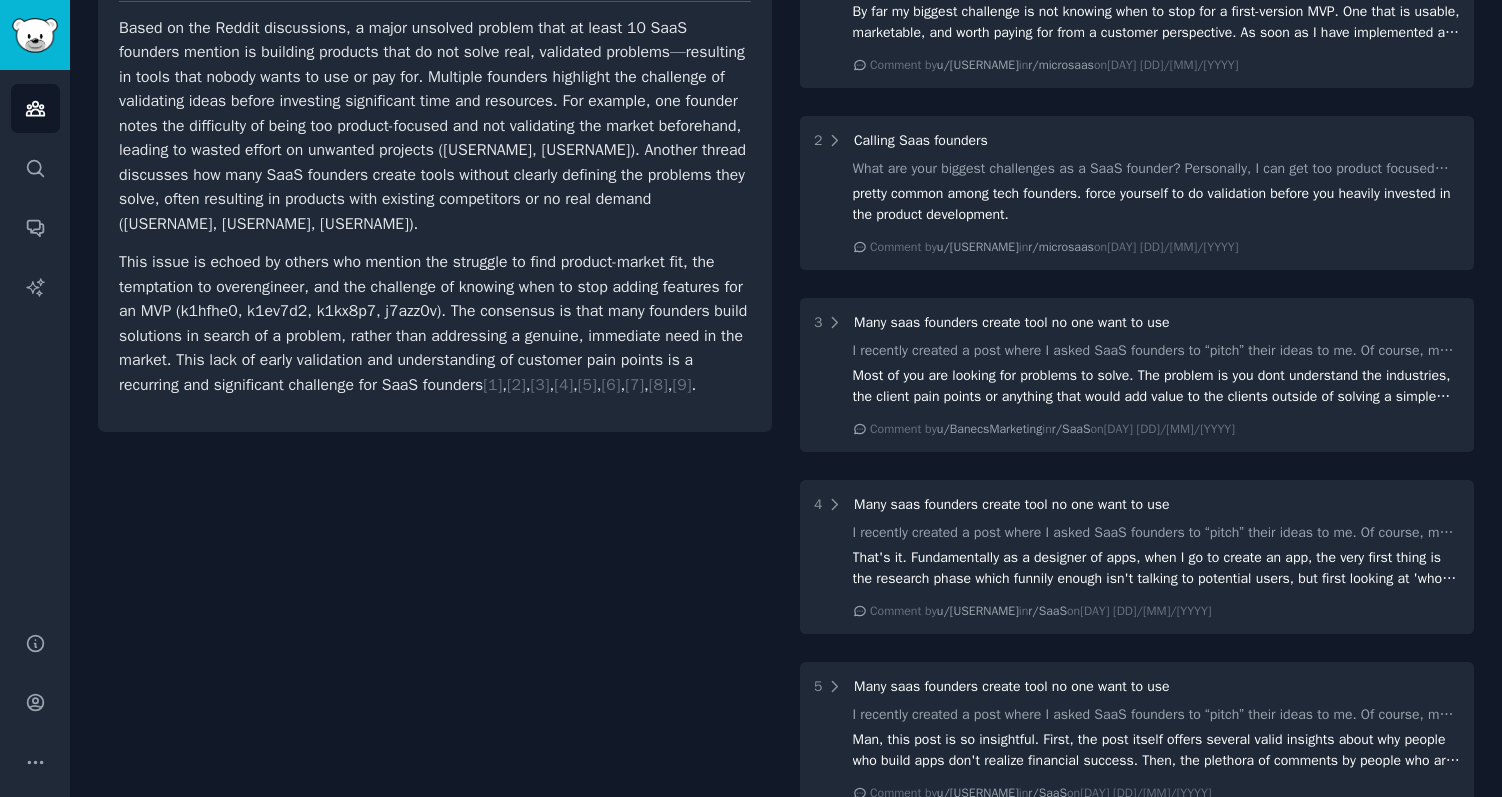 scroll, scrollTop: 293, scrollLeft: 0, axis: vertical 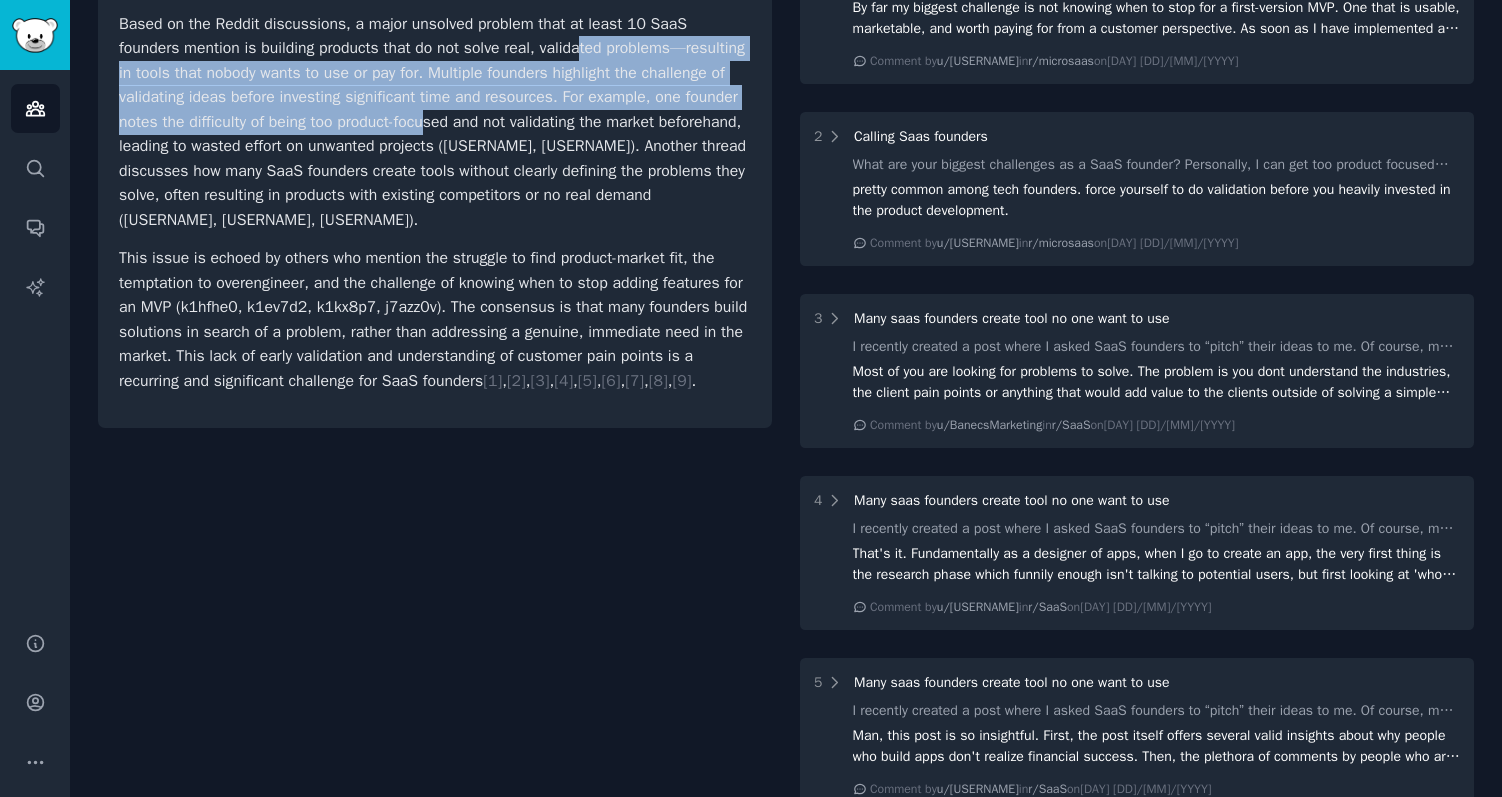 drag, startPoint x: 591, startPoint y: 62, endPoint x: 597, endPoint y: 138, distance: 76.23647 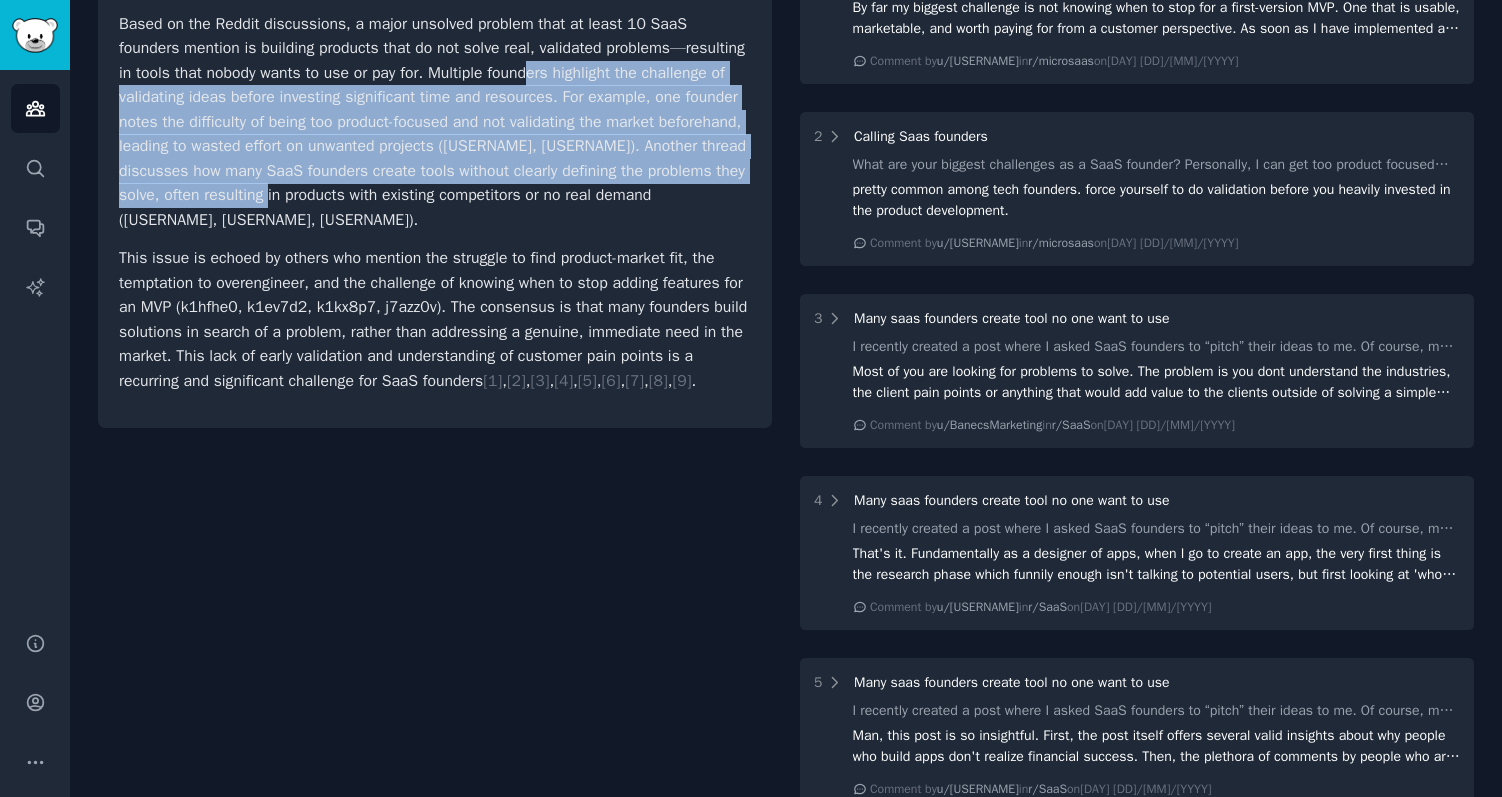 drag, startPoint x: 604, startPoint y: 86, endPoint x: 615, endPoint y: 211, distance: 125.48307 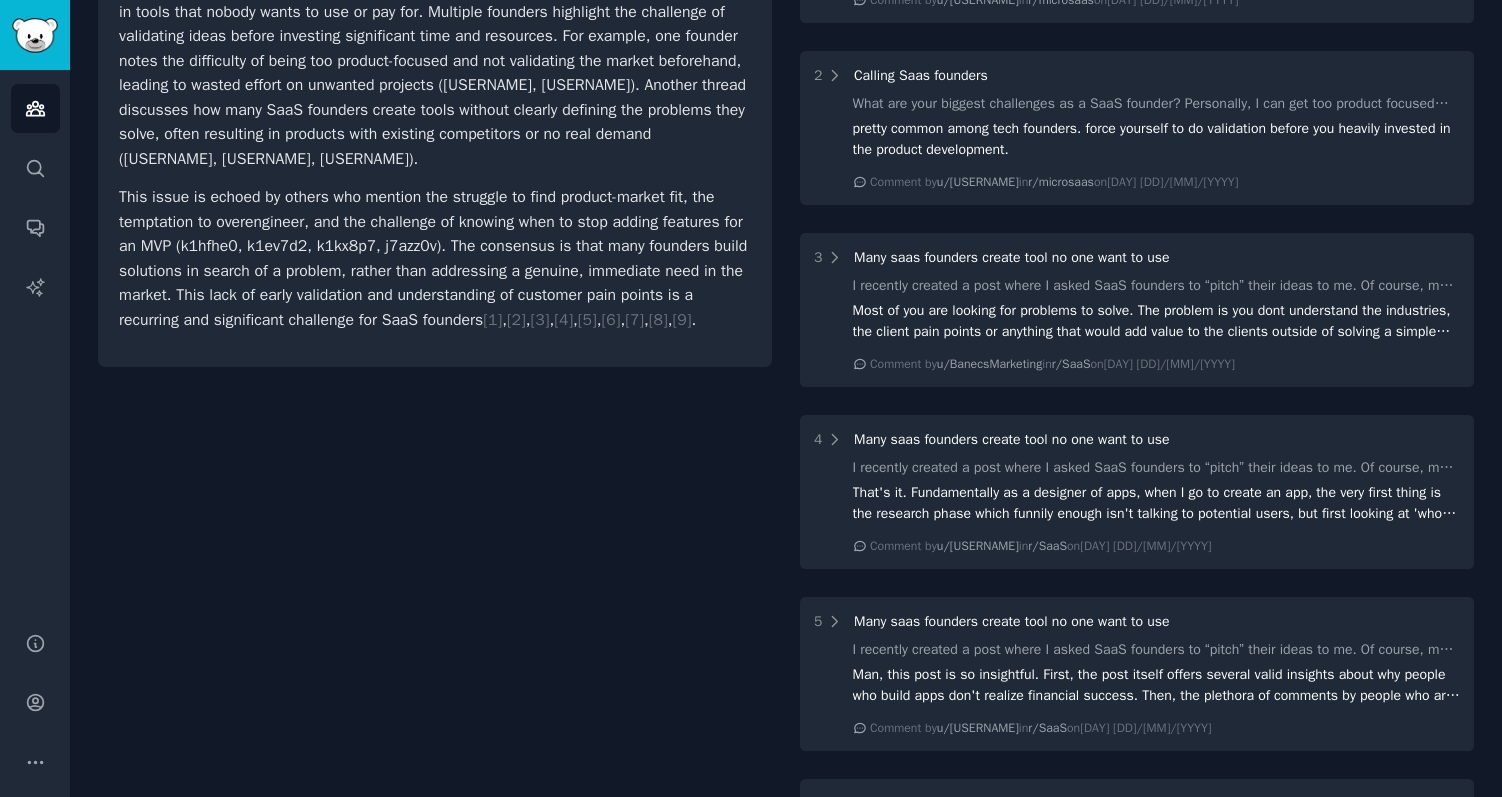 scroll, scrollTop: 0, scrollLeft: 0, axis: both 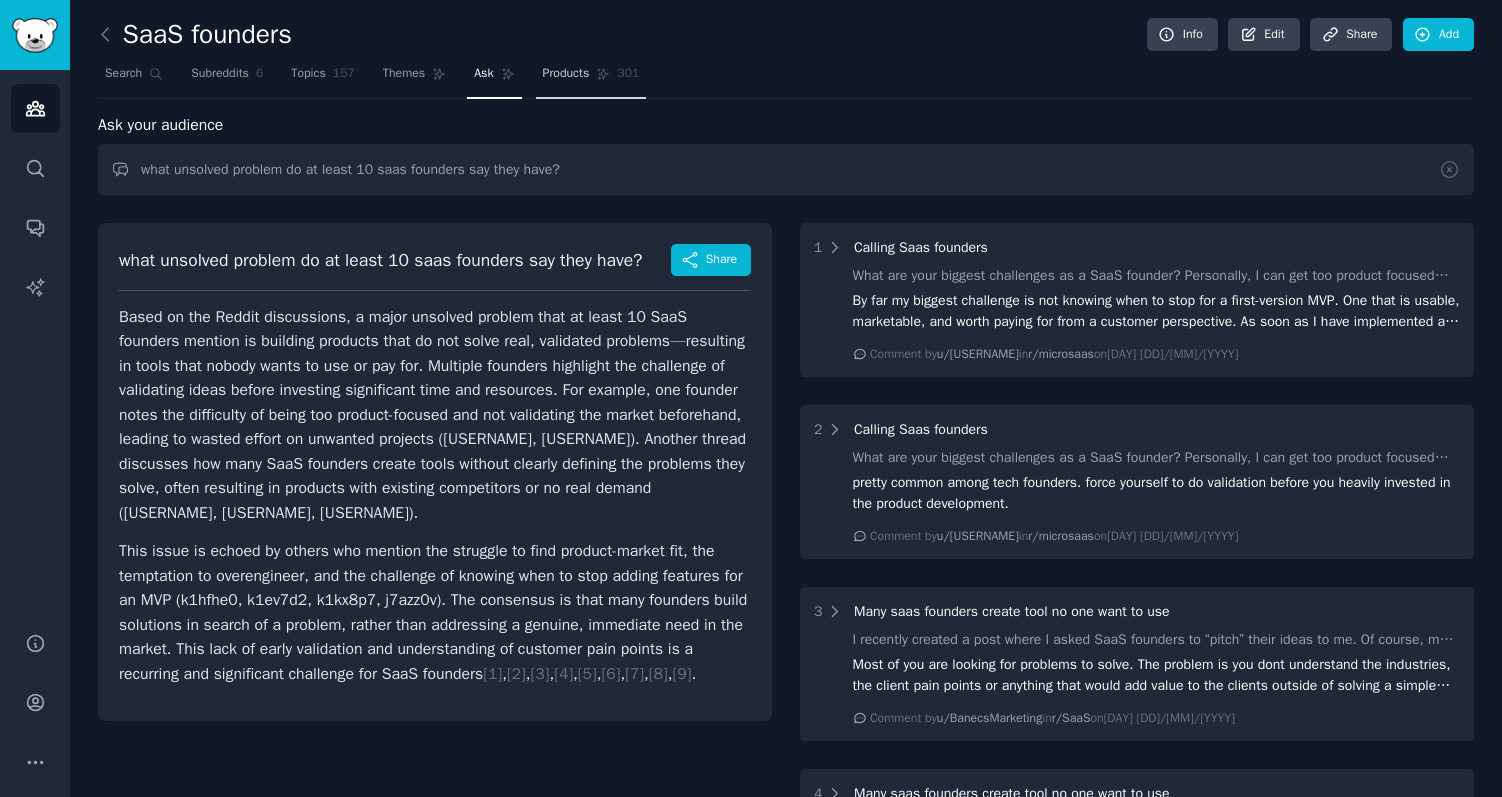 click on "Products 301" at bounding box center [591, 78] 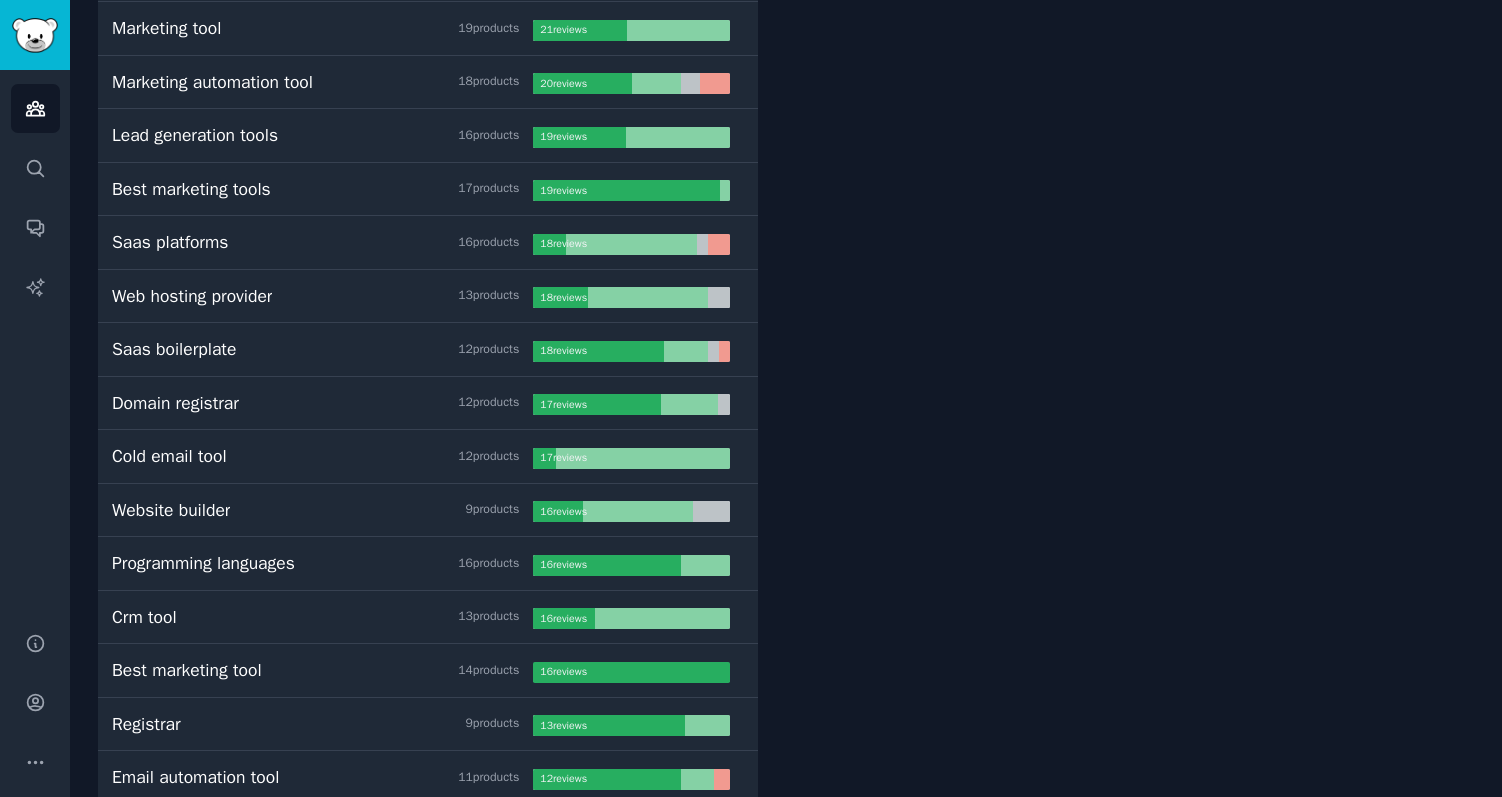scroll, scrollTop: 0, scrollLeft: 0, axis: both 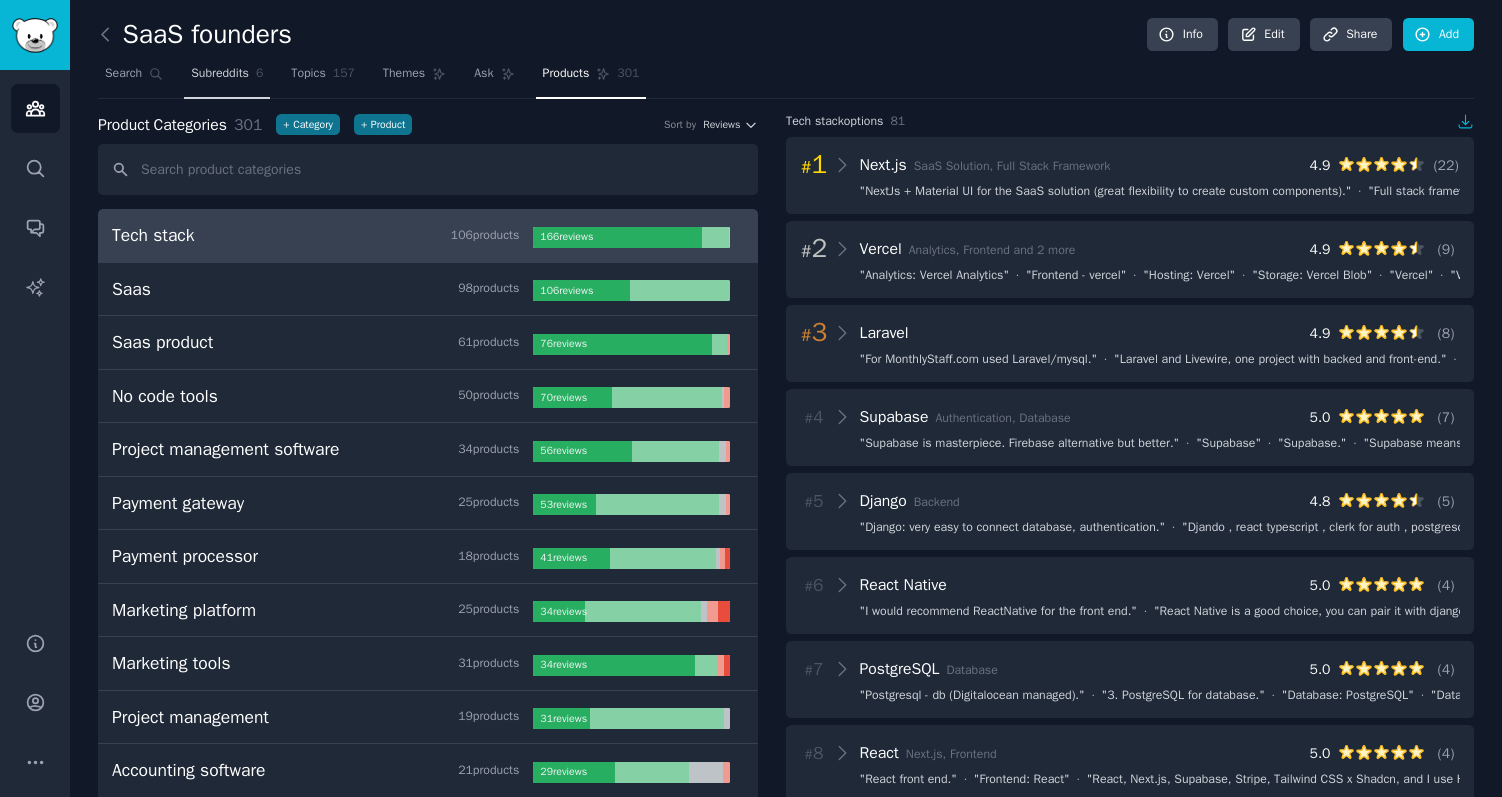 click on "Subreddits" at bounding box center (220, 74) 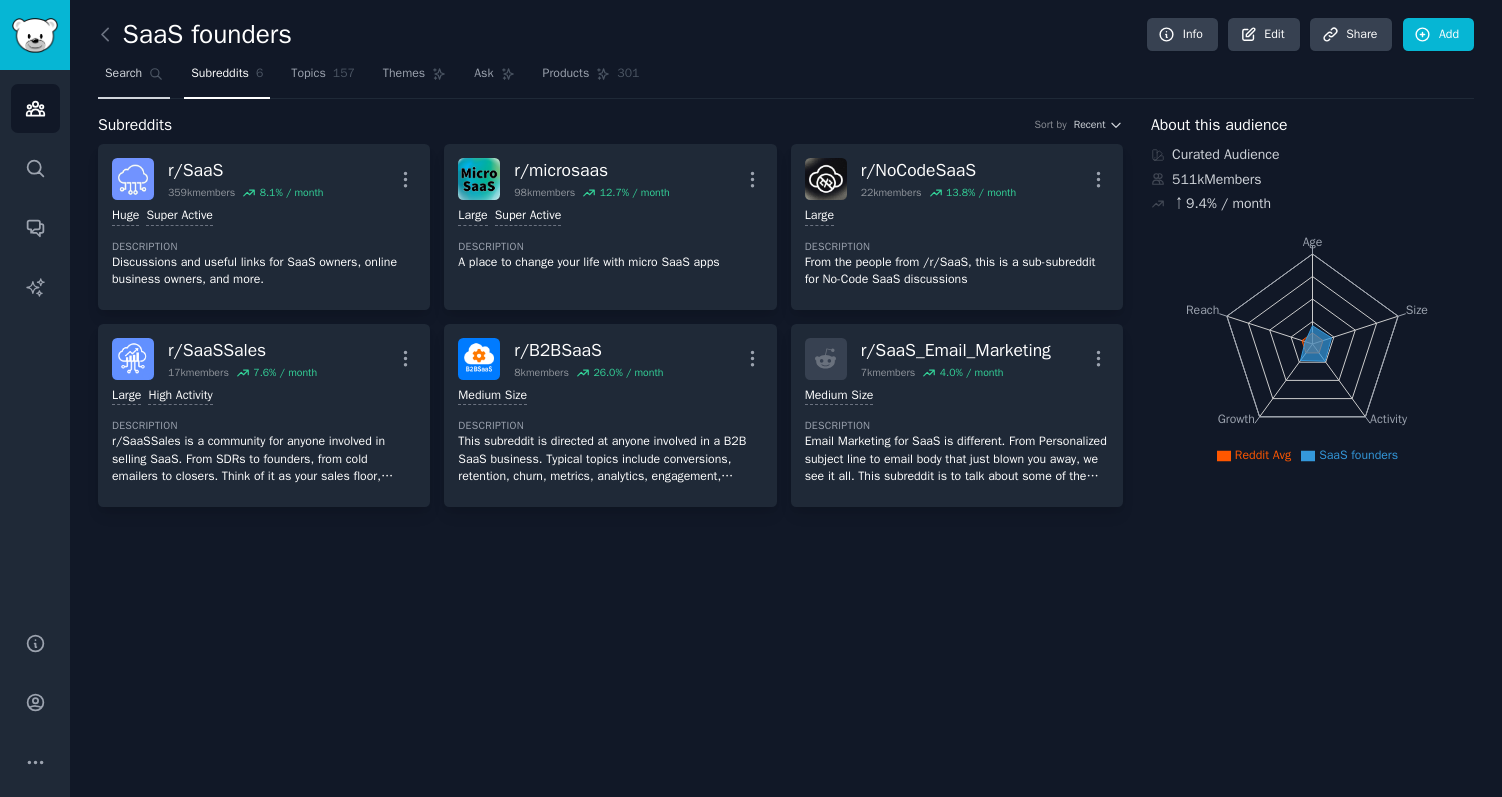 click on "Search" at bounding box center [123, 74] 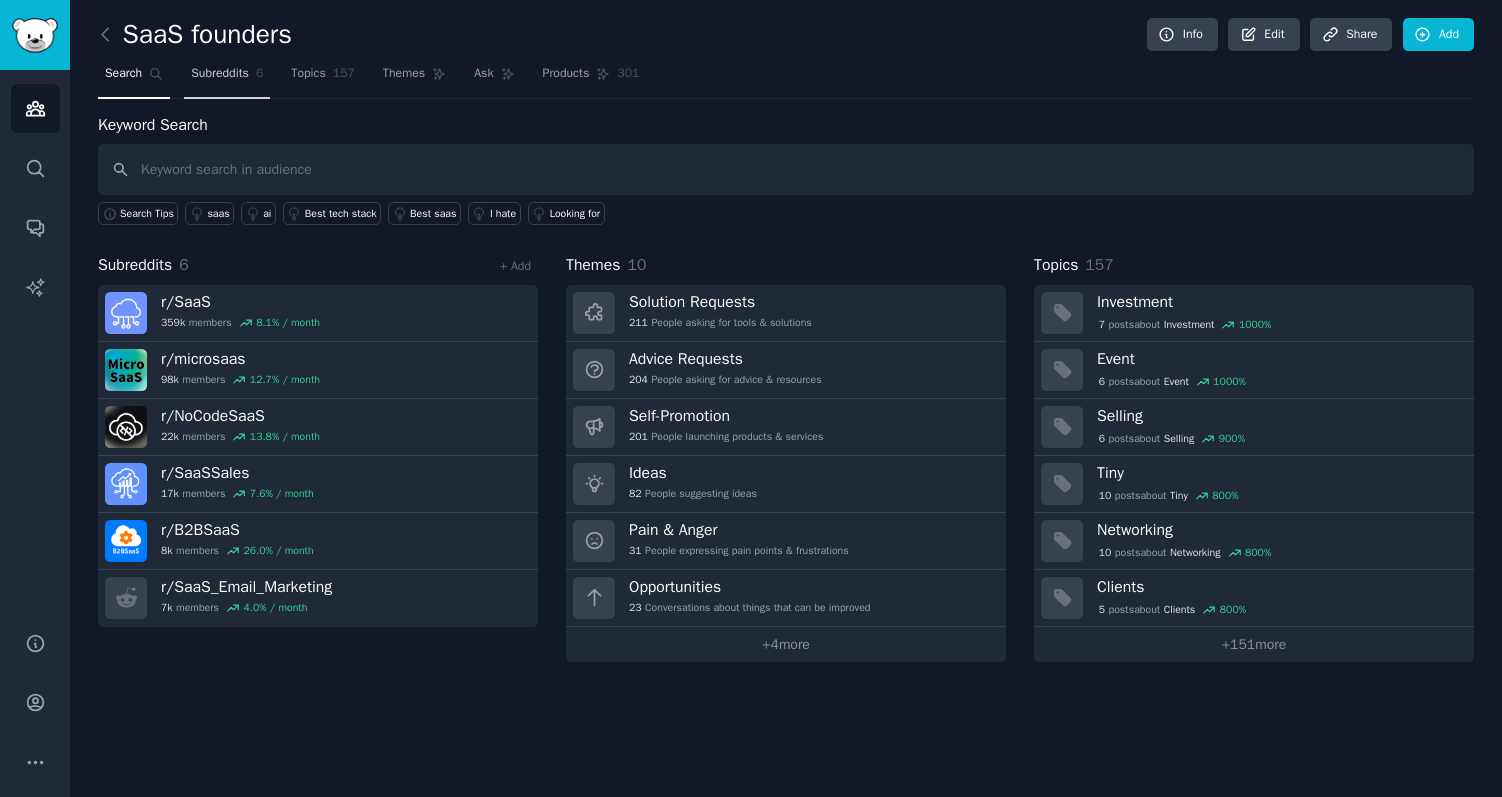 click on "Subreddits" at bounding box center [220, 74] 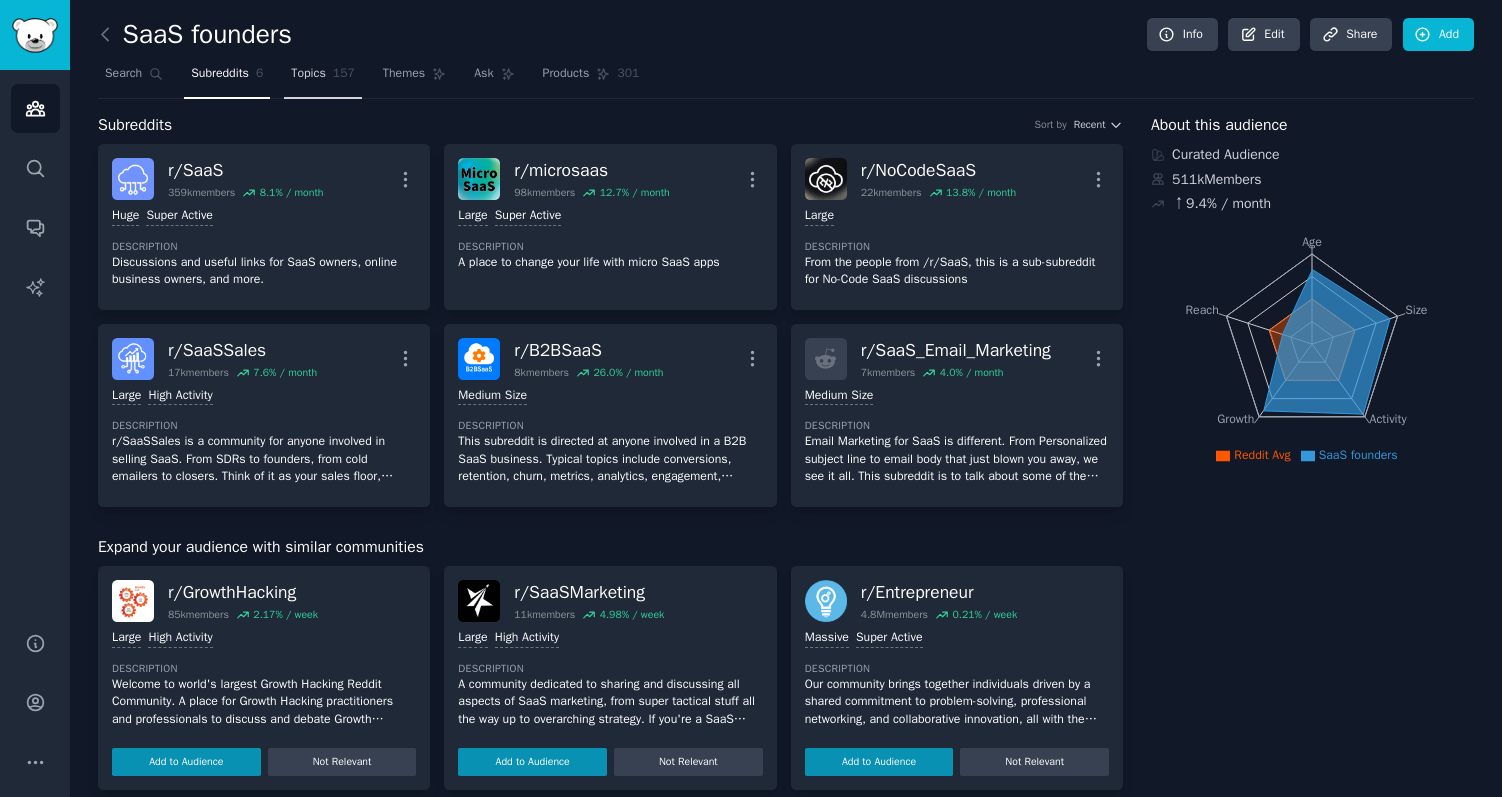 click on "Topics 157" at bounding box center (323, 78) 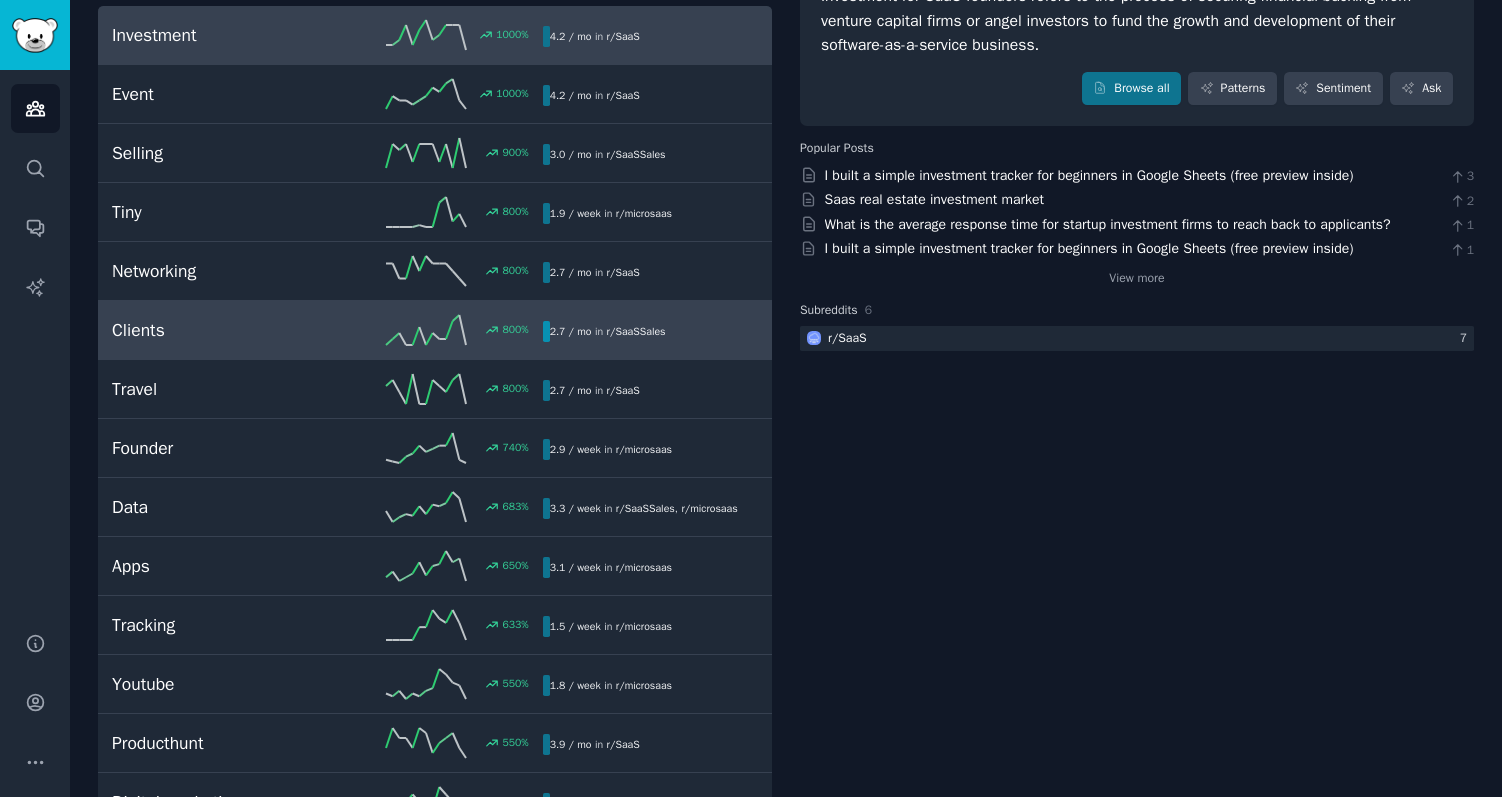 scroll, scrollTop: 0, scrollLeft: 0, axis: both 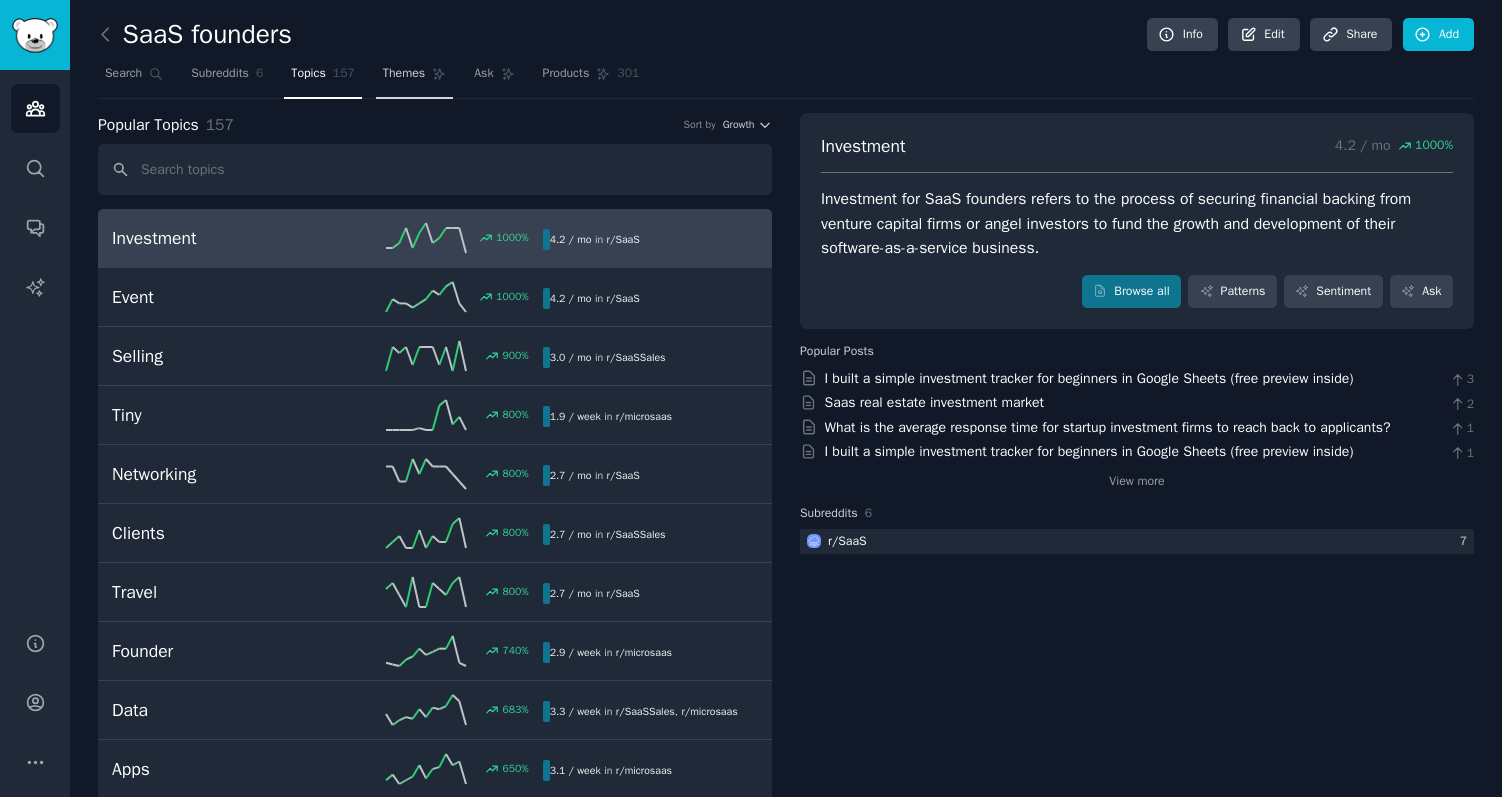 click on "Themes" at bounding box center (404, 74) 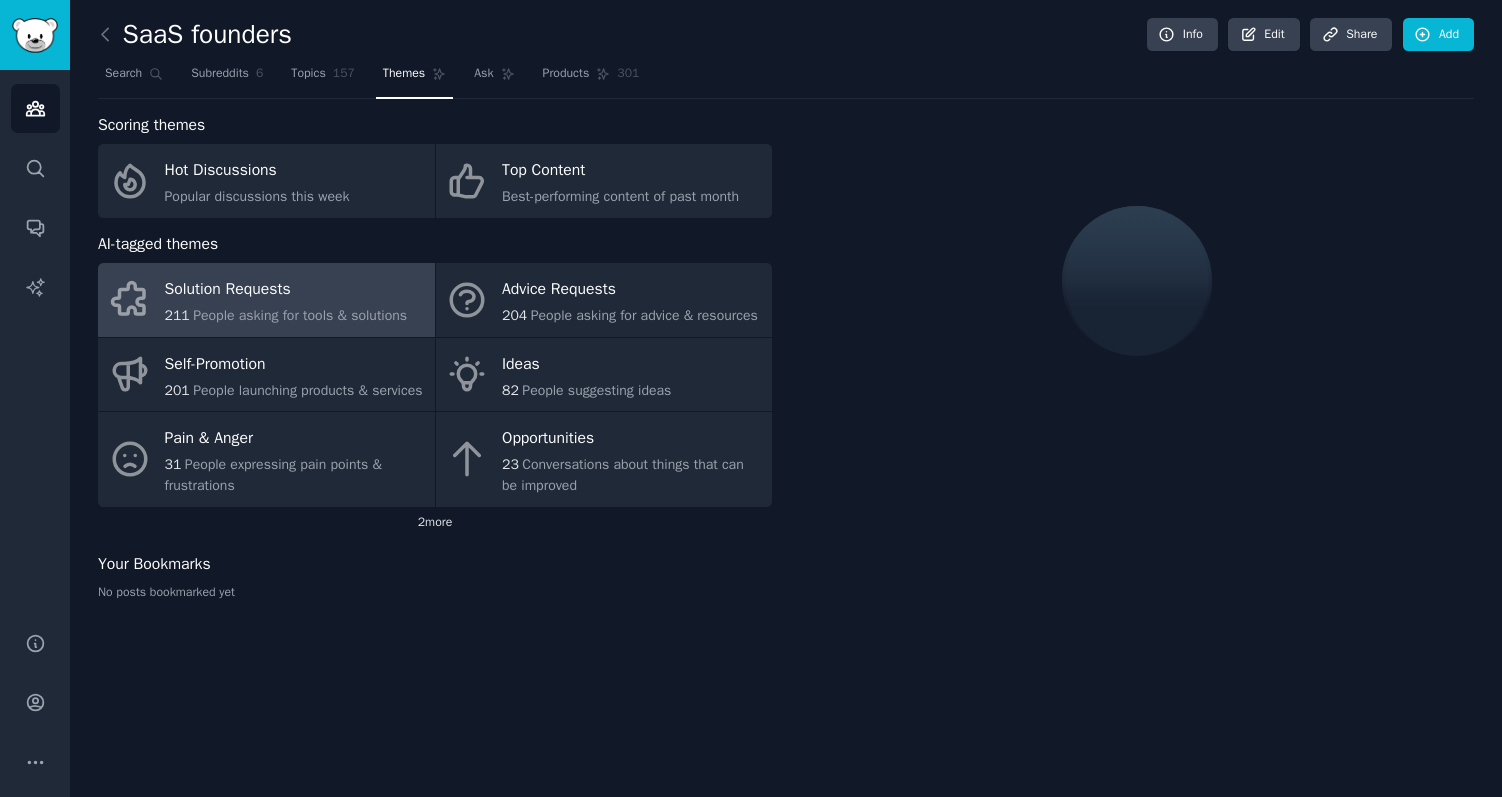 click on "2  more" 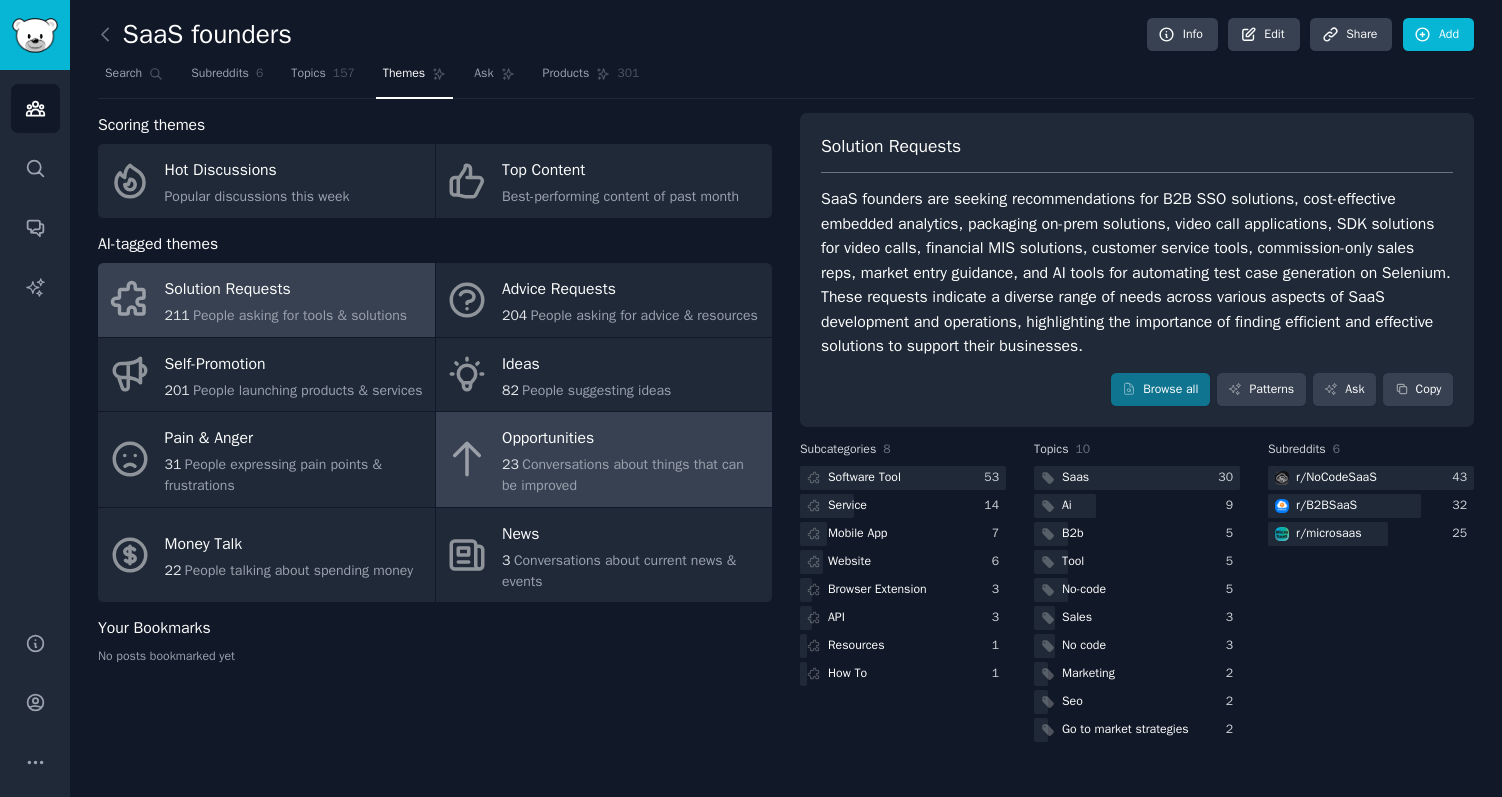 click on "Conversations about things that can be improved" at bounding box center (623, 475) 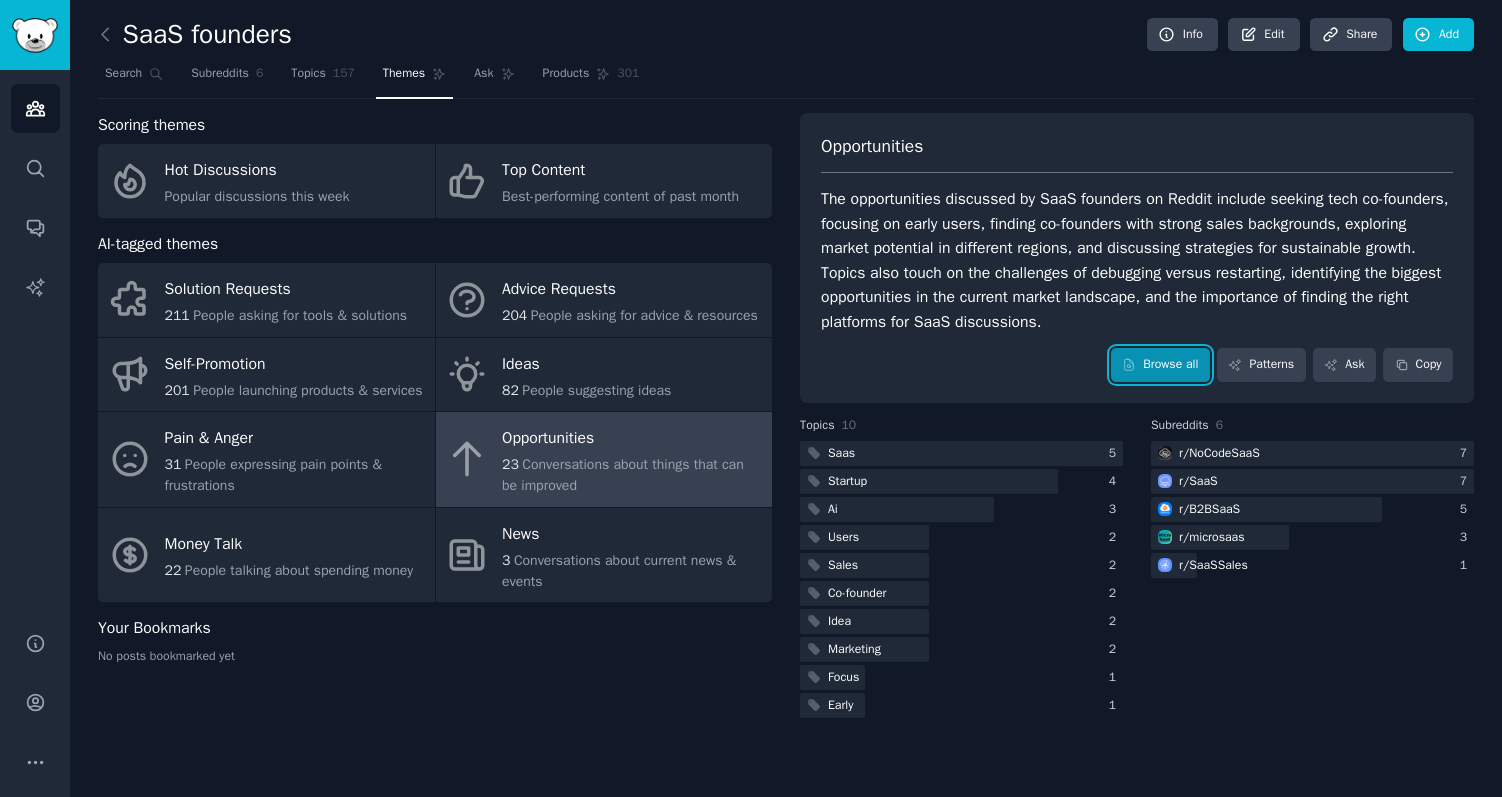 click on "Browse all" at bounding box center (1160, 365) 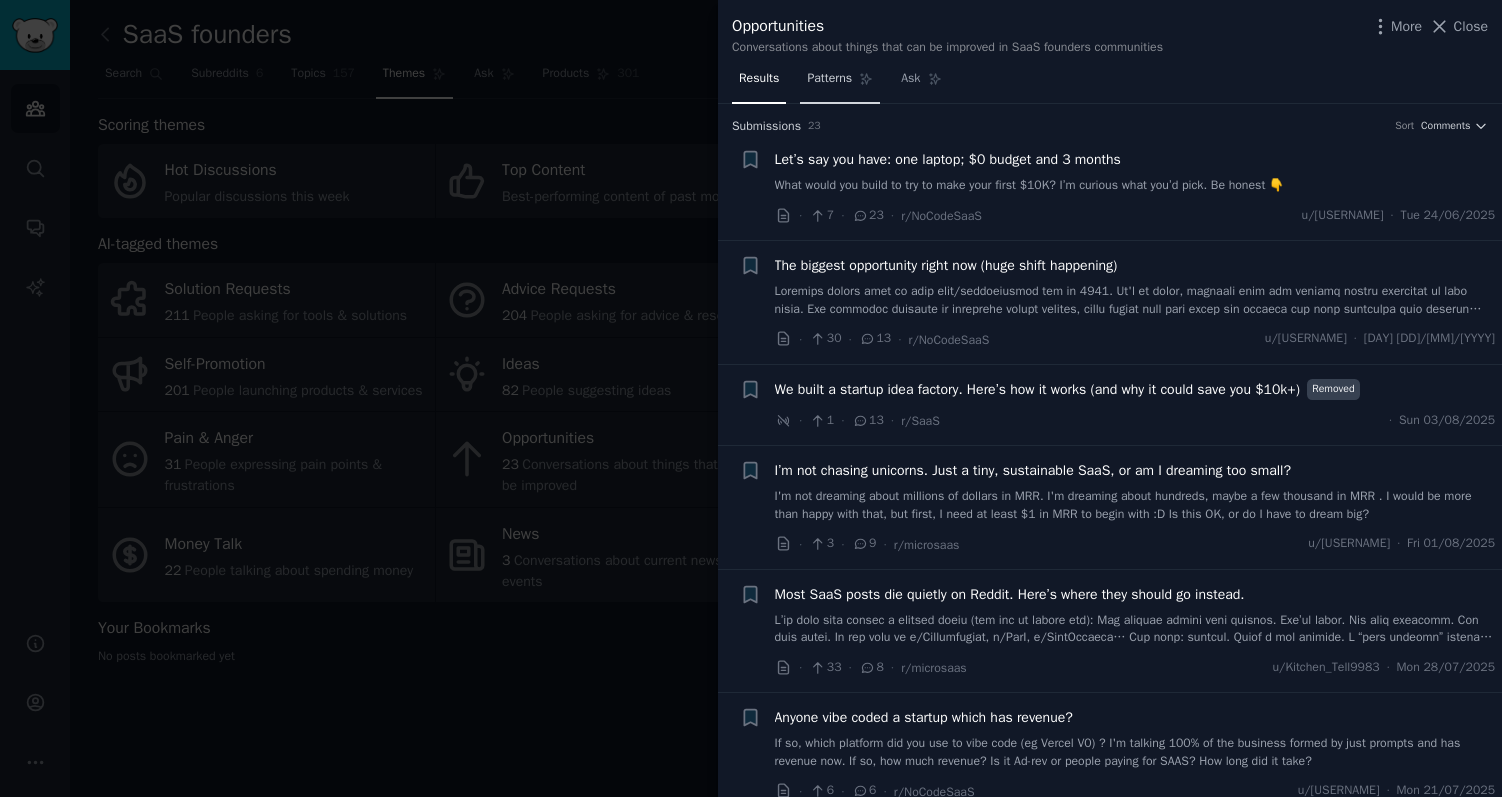 click on "Patterns" at bounding box center (829, 79) 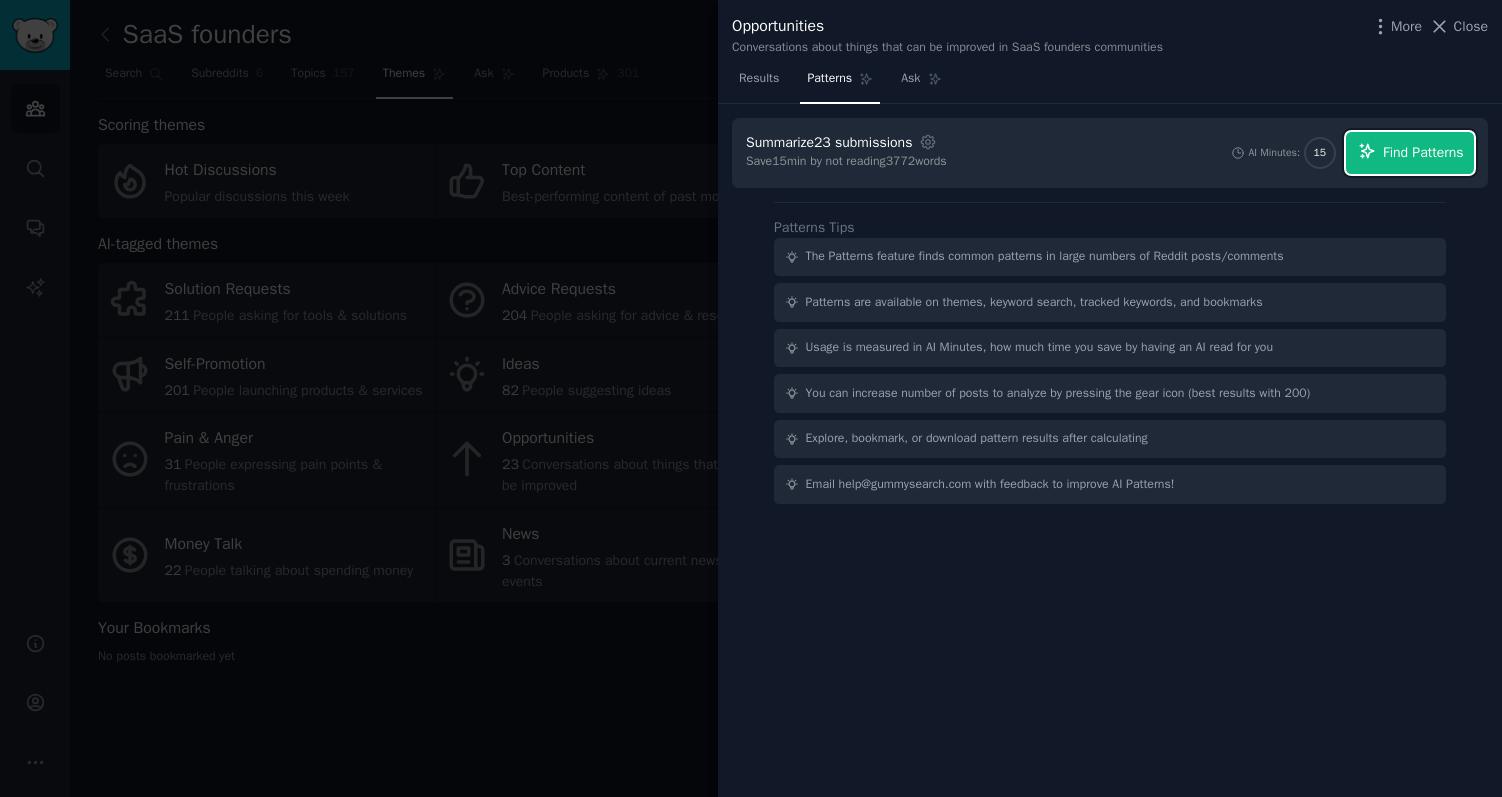 click on "Find Patterns" at bounding box center [1423, 152] 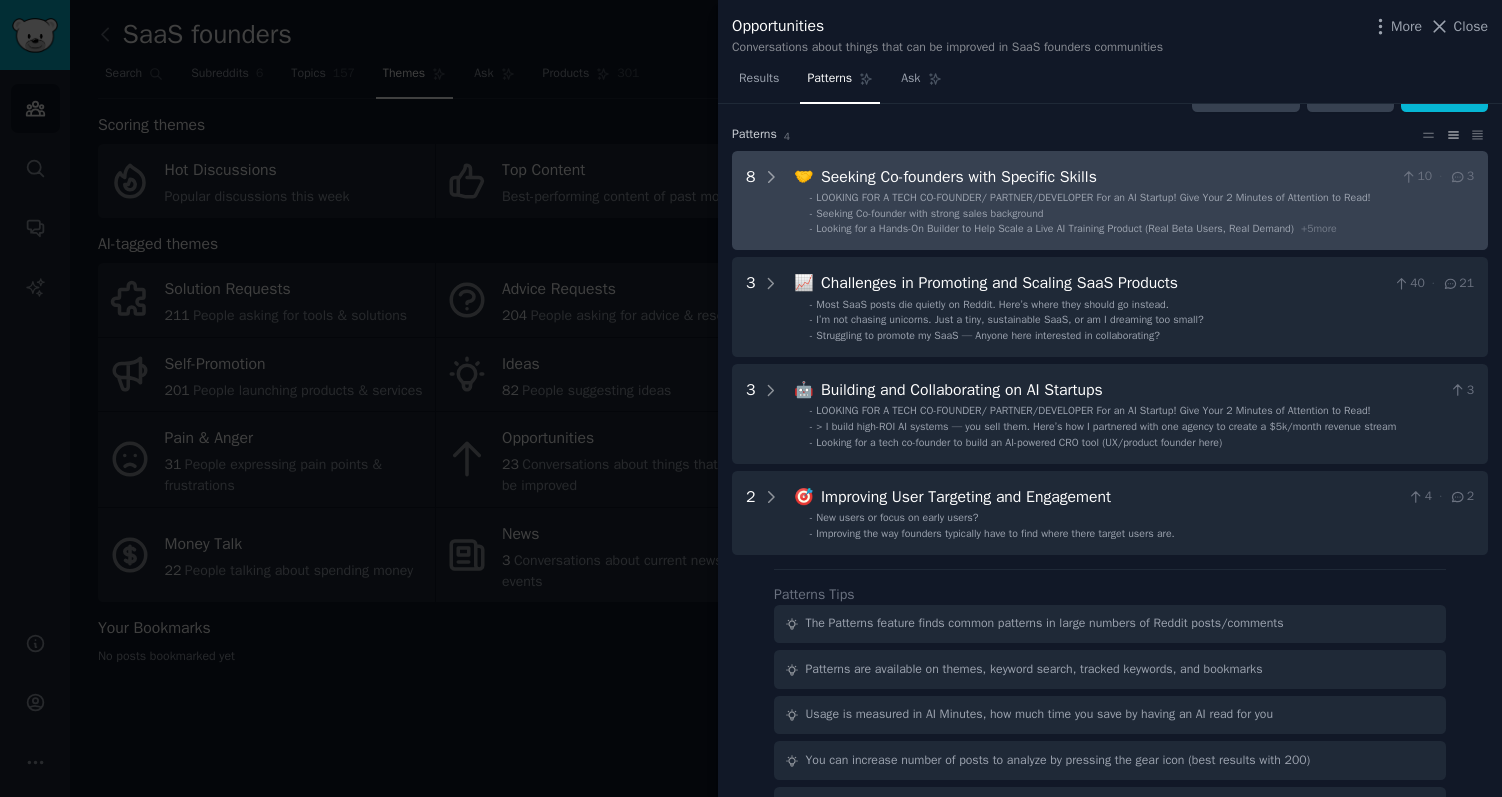 scroll, scrollTop: 45, scrollLeft: 0, axis: vertical 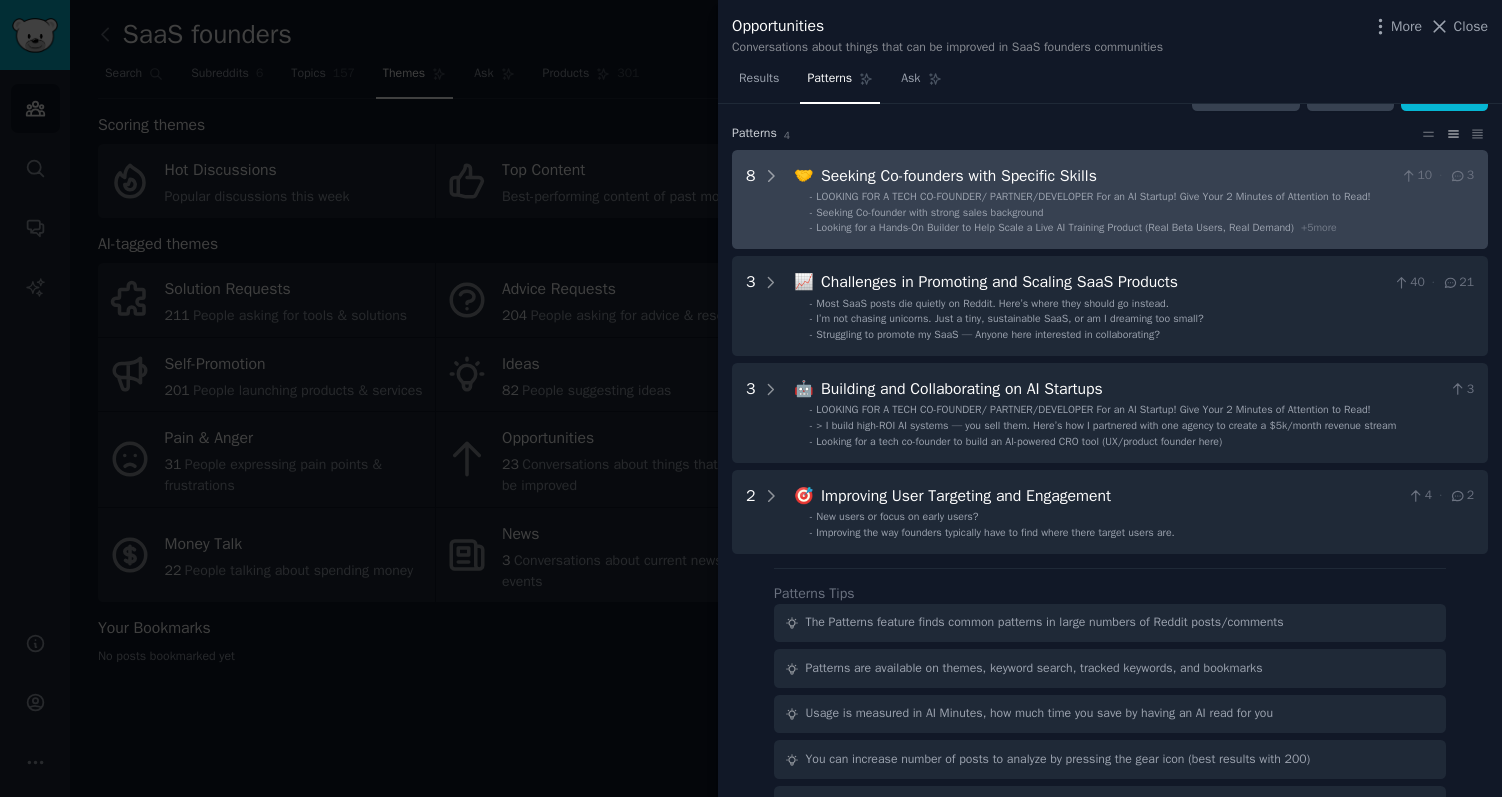 click on "[NUMBER] 🤝 Seeking Co-founders with Specific Skills [NUMBER] · [NUMBER] - LOOKING FOR A TECH CO-FOUNDER/ PARTNER/DEVELOPER For an AI Startup! Give Your [NUMBER] Minutes of Attention to Read! - Seeking Co-founder with strong sales background - Looking for a Hands-On Builder to Help Scale a Live AI Training Product (Real Beta Users, Real Demand) + [NUMBER] more" at bounding box center [1110, 200] 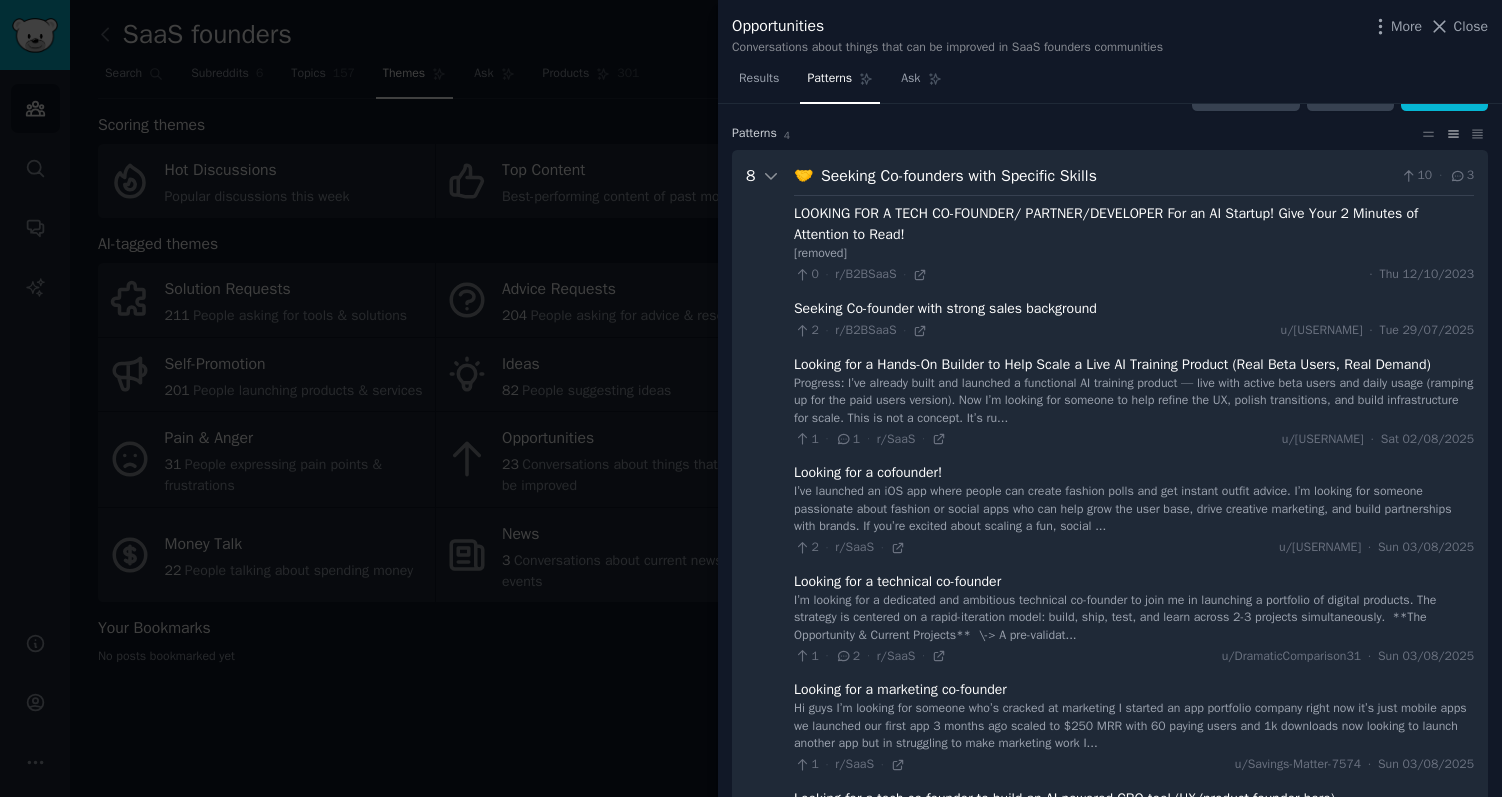 scroll, scrollTop: 91, scrollLeft: 0, axis: vertical 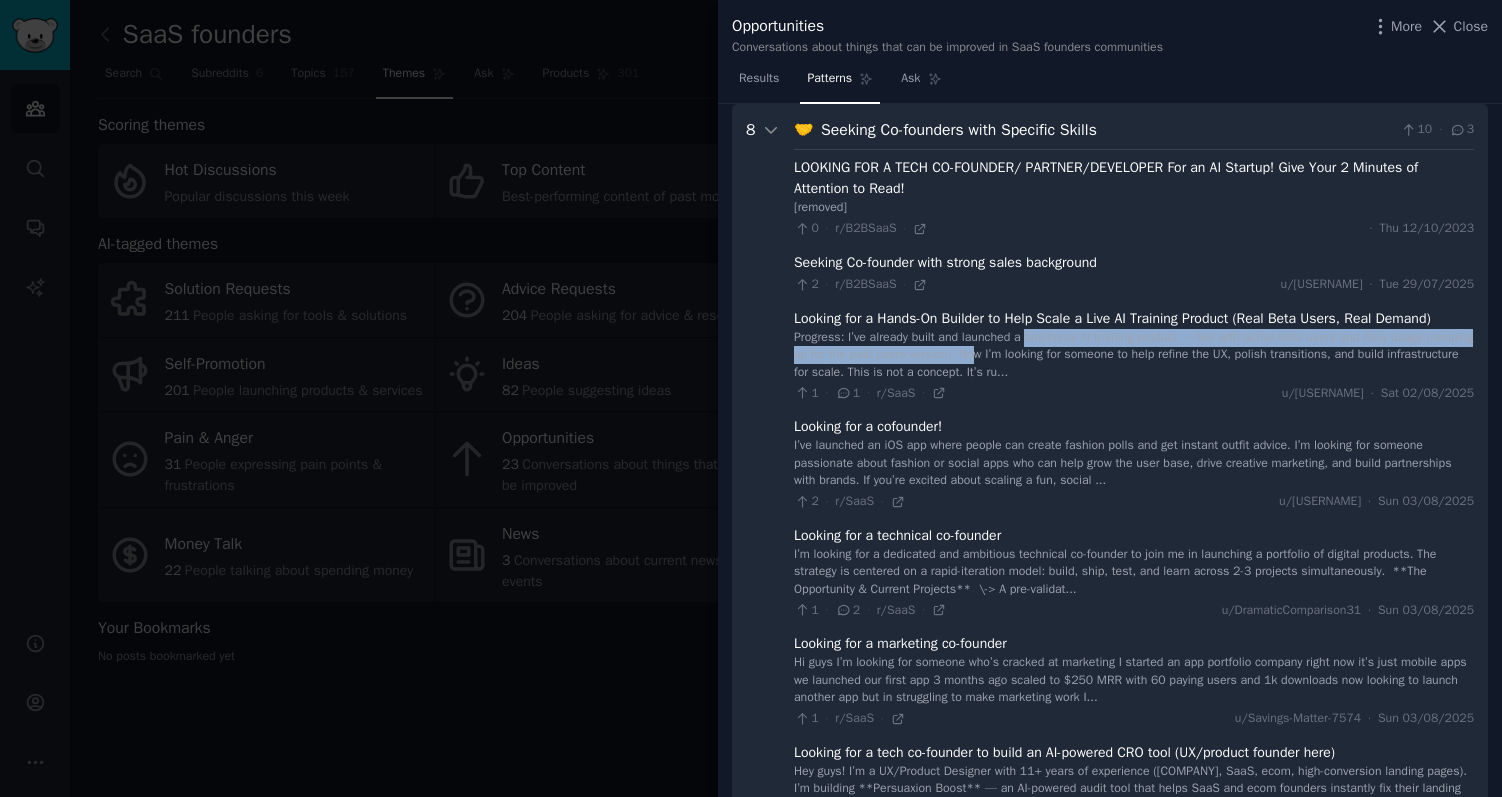 drag, startPoint x: 1040, startPoint y: 357, endPoint x: 1045, endPoint y: 377, distance: 20.615528 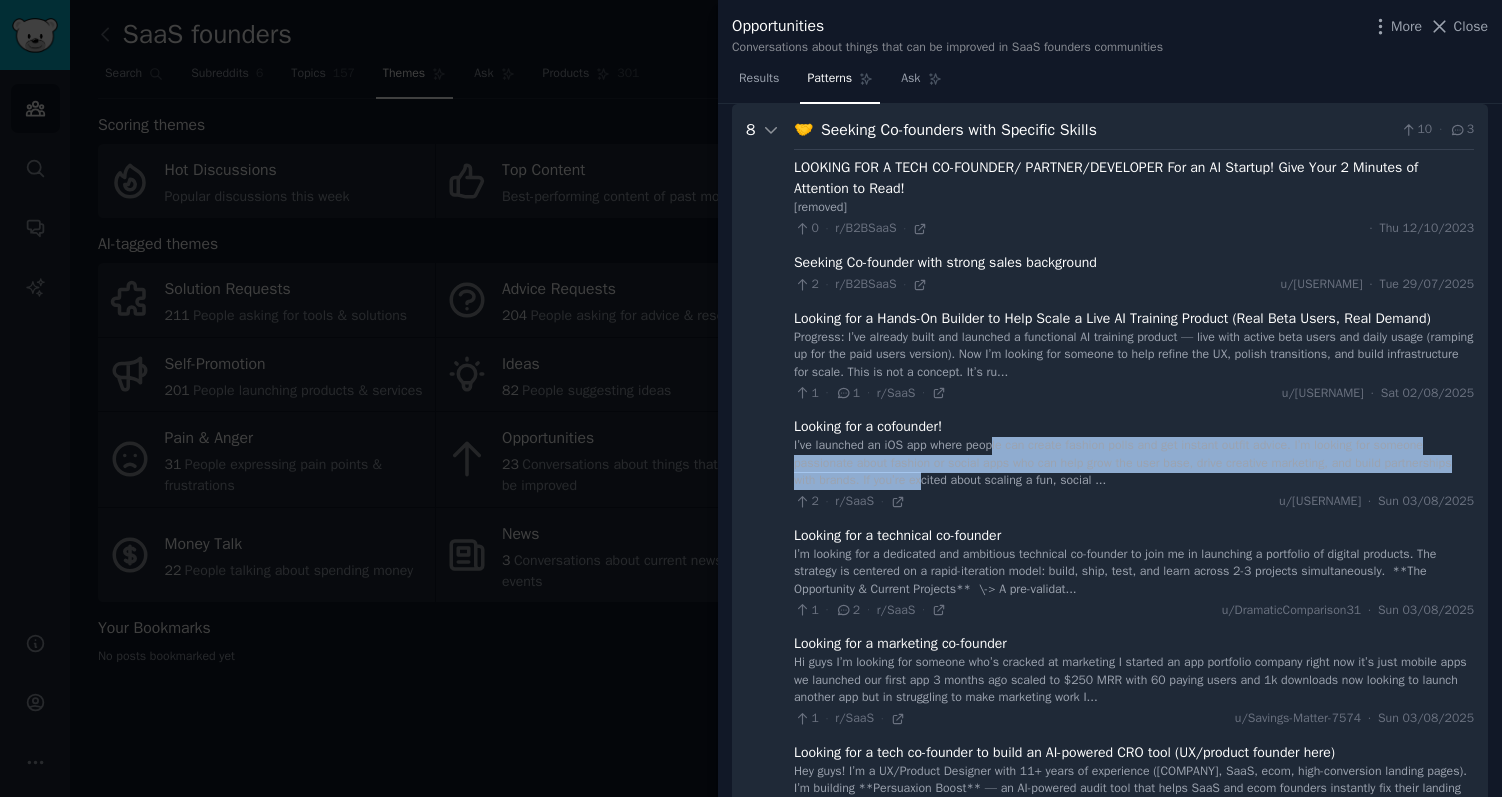 drag, startPoint x: 1005, startPoint y: 474, endPoint x: 1007, endPoint y: 499, distance: 25.079872 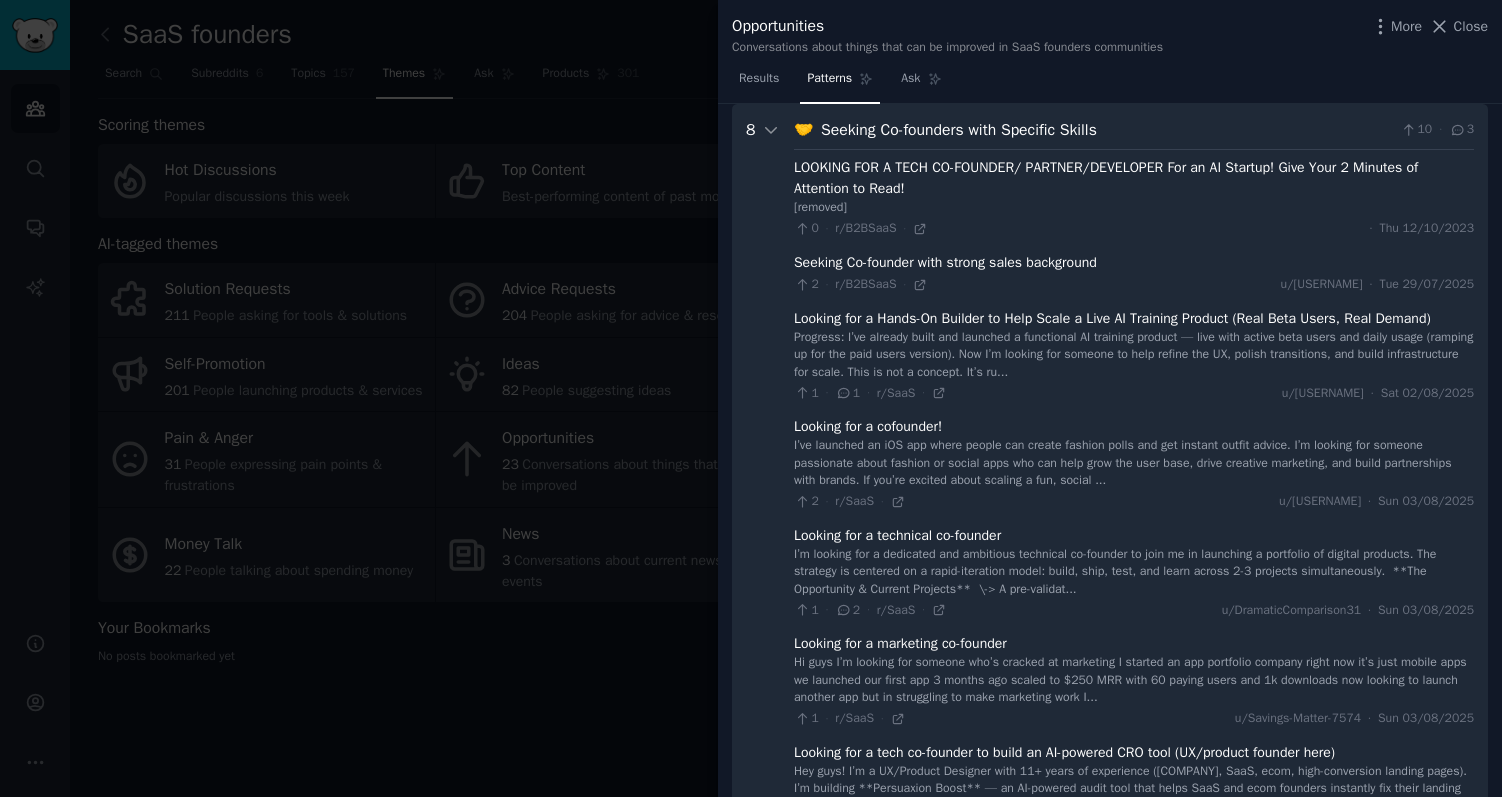 click on "I’ve launched an iOS app where people can create fashion polls and get instant outfit advice. I’m looking for someone passionate about fashion or social apps who can help grow the user base, drive creative marketing, and build partnerships with brands.
If you’re excited about scaling a fun, social ..." at bounding box center (1134, 463) 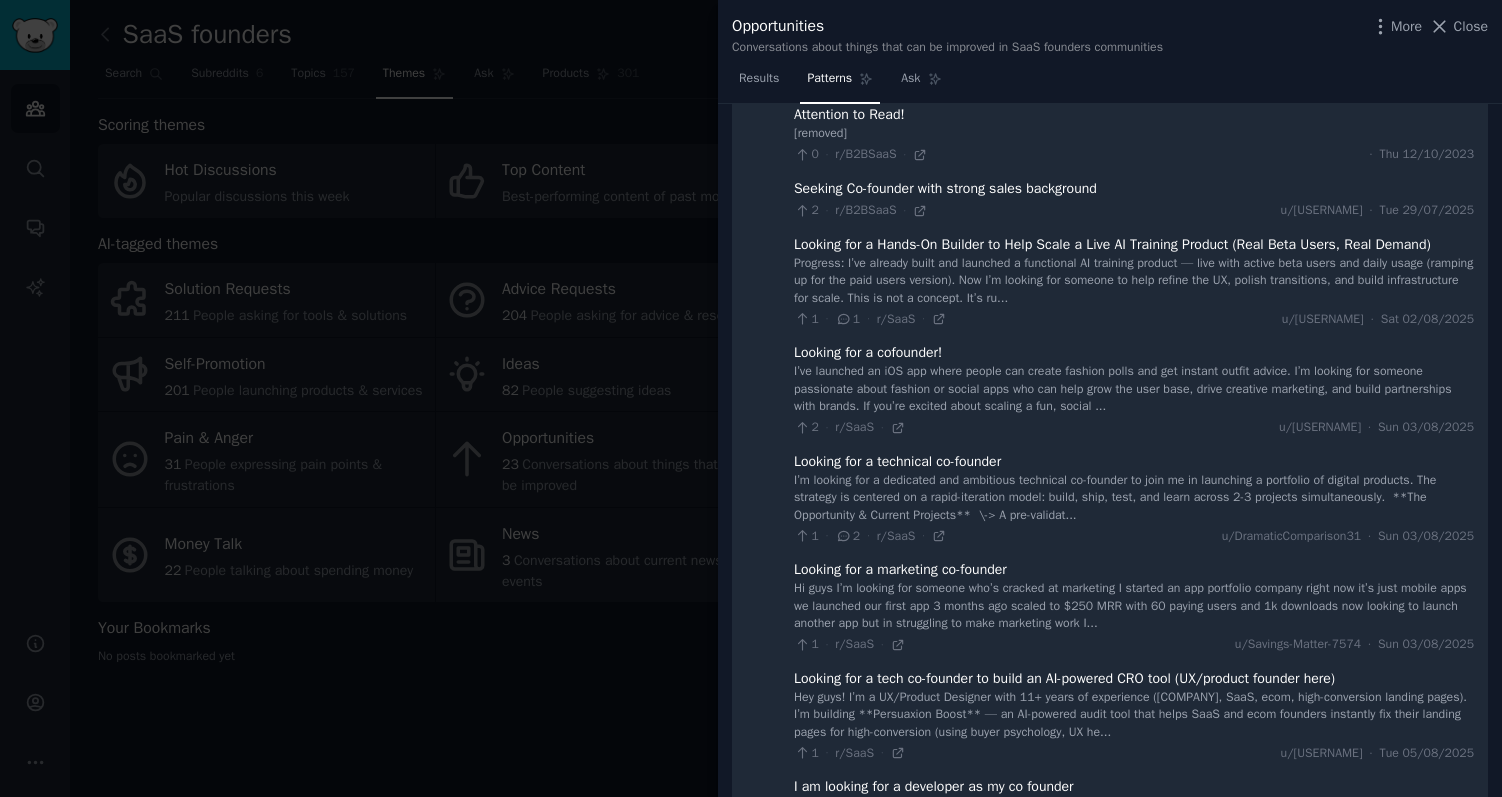 scroll, scrollTop: 167, scrollLeft: 0, axis: vertical 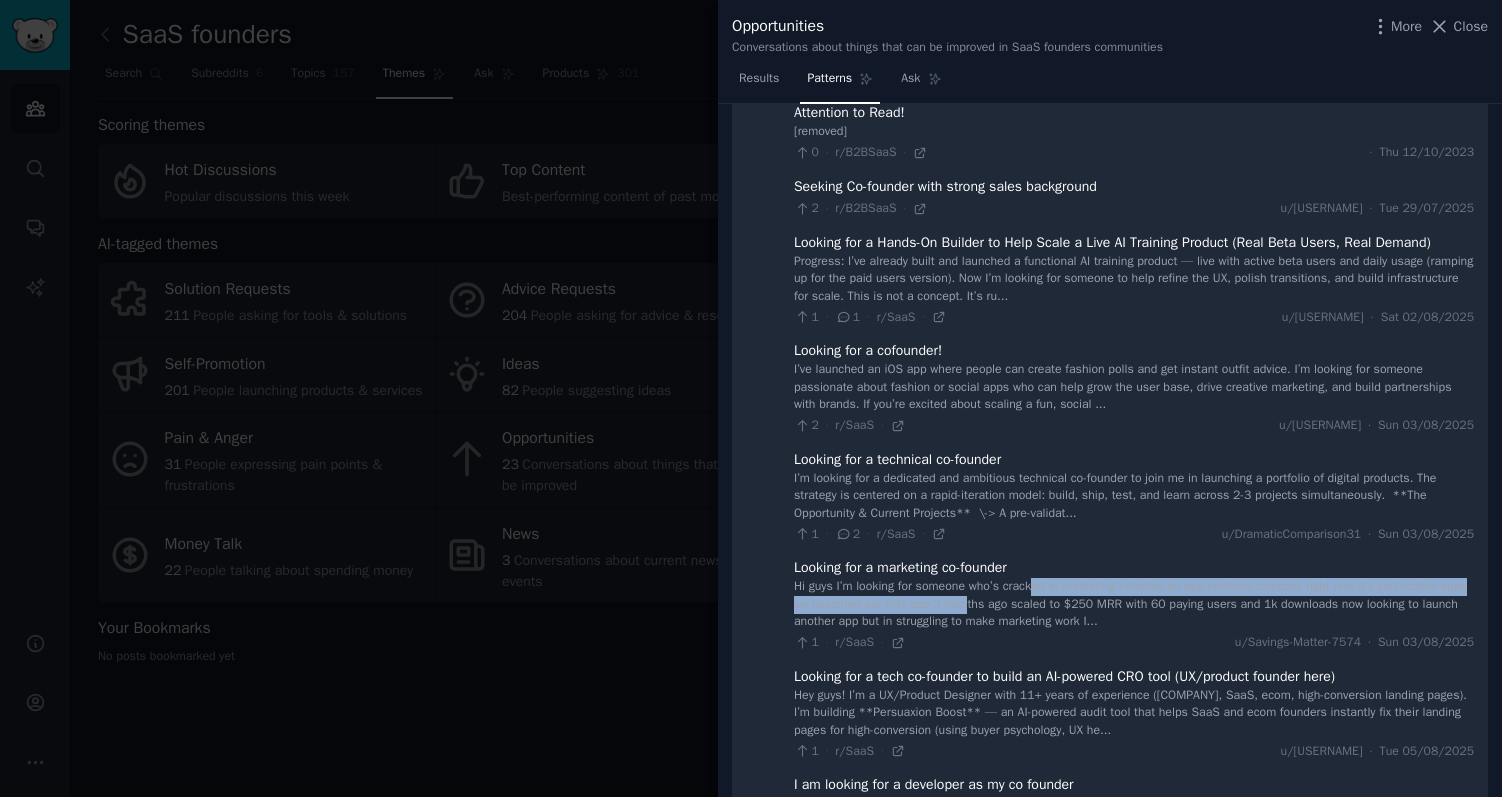 drag, startPoint x: 1049, startPoint y: 608, endPoint x: 1054, endPoint y: 630, distance: 22.561028 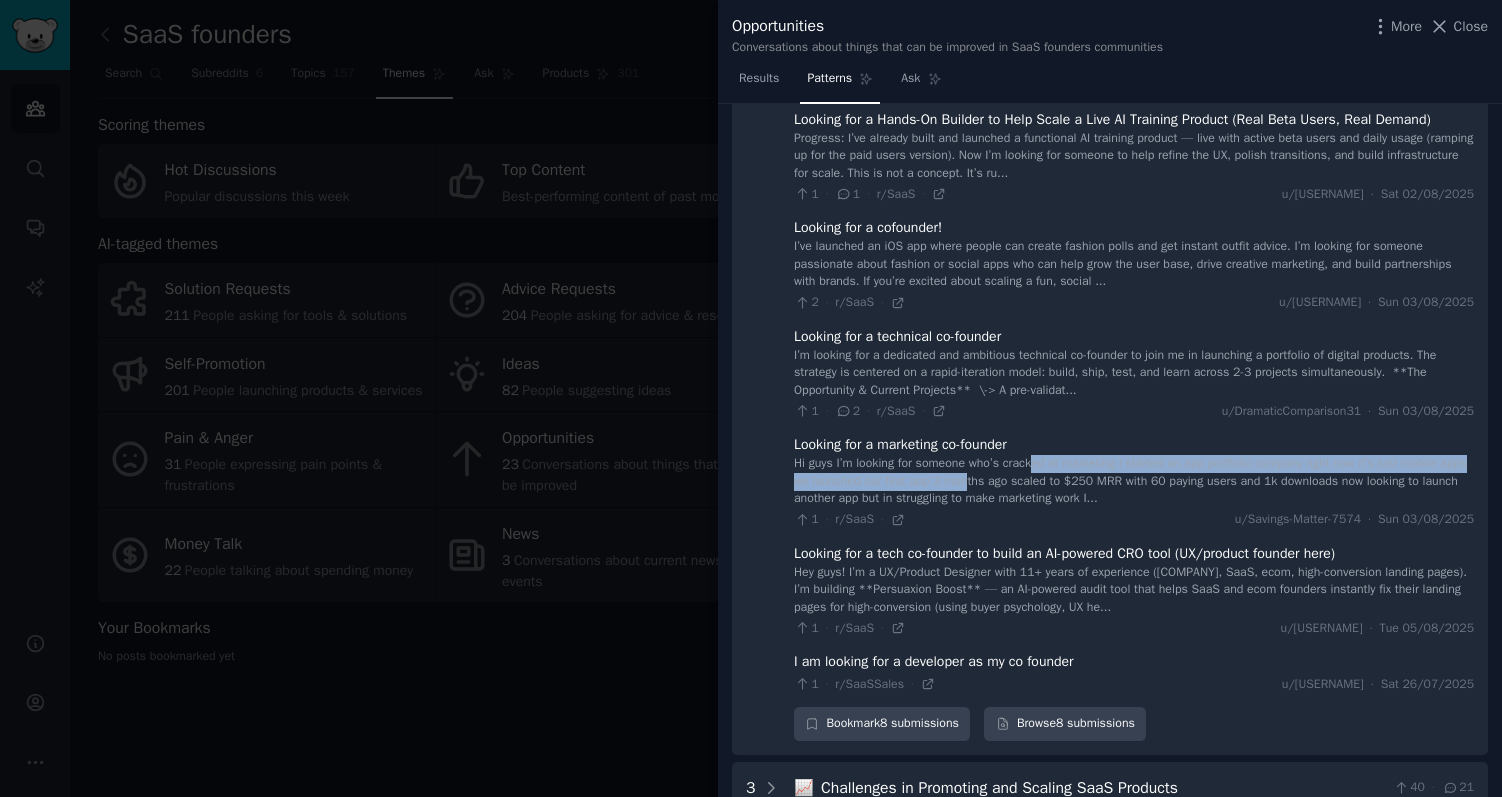 scroll, scrollTop: 283, scrollLeft: 0, axis: vertical 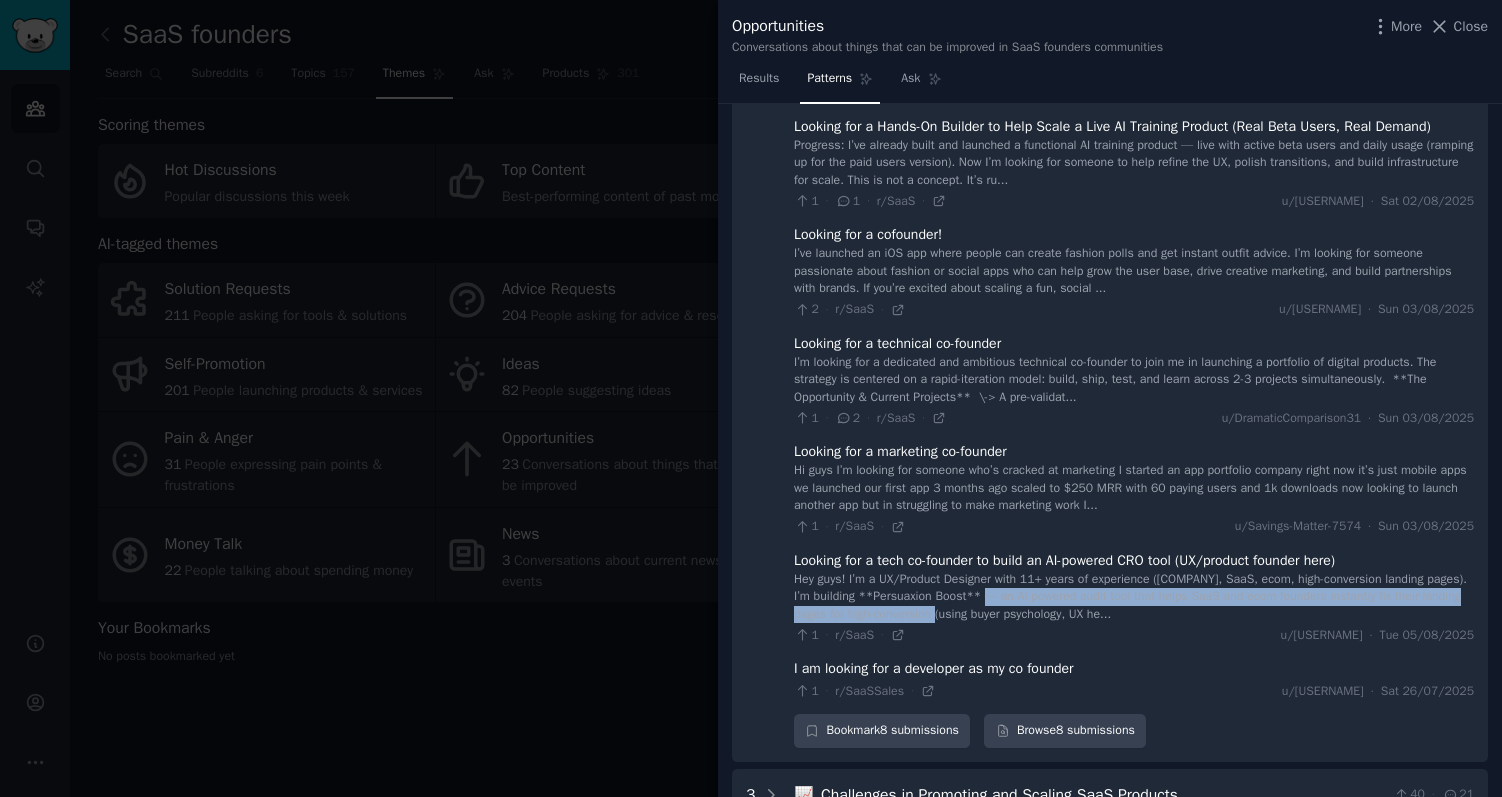 drag, startPoint x: 1043, startPoint y: 616, endPoint x: 1044, endPoint y: 629, distance: 13.038404 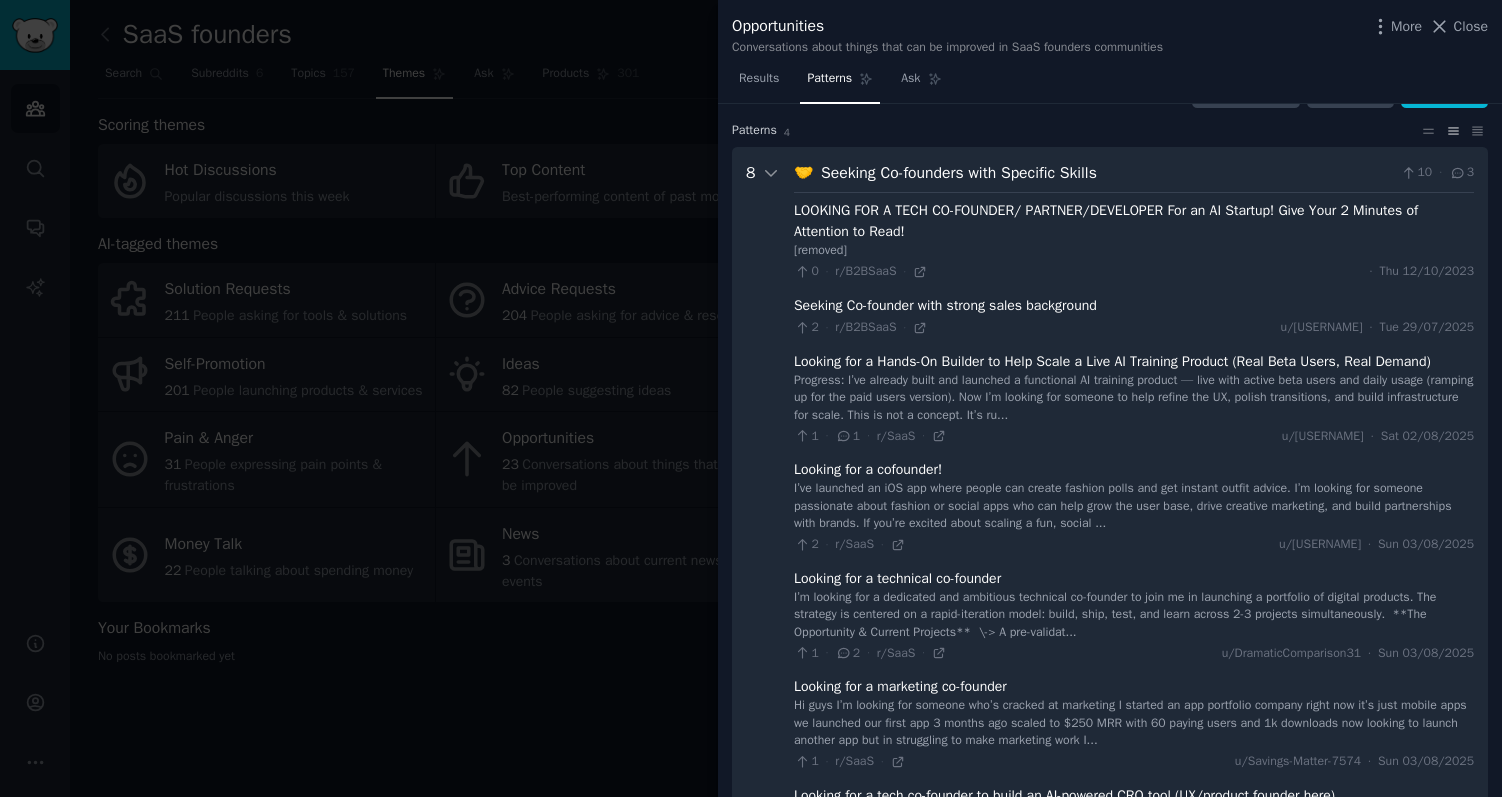 scroll, scrollTop: 0, scrollLeft: 0, axis: both 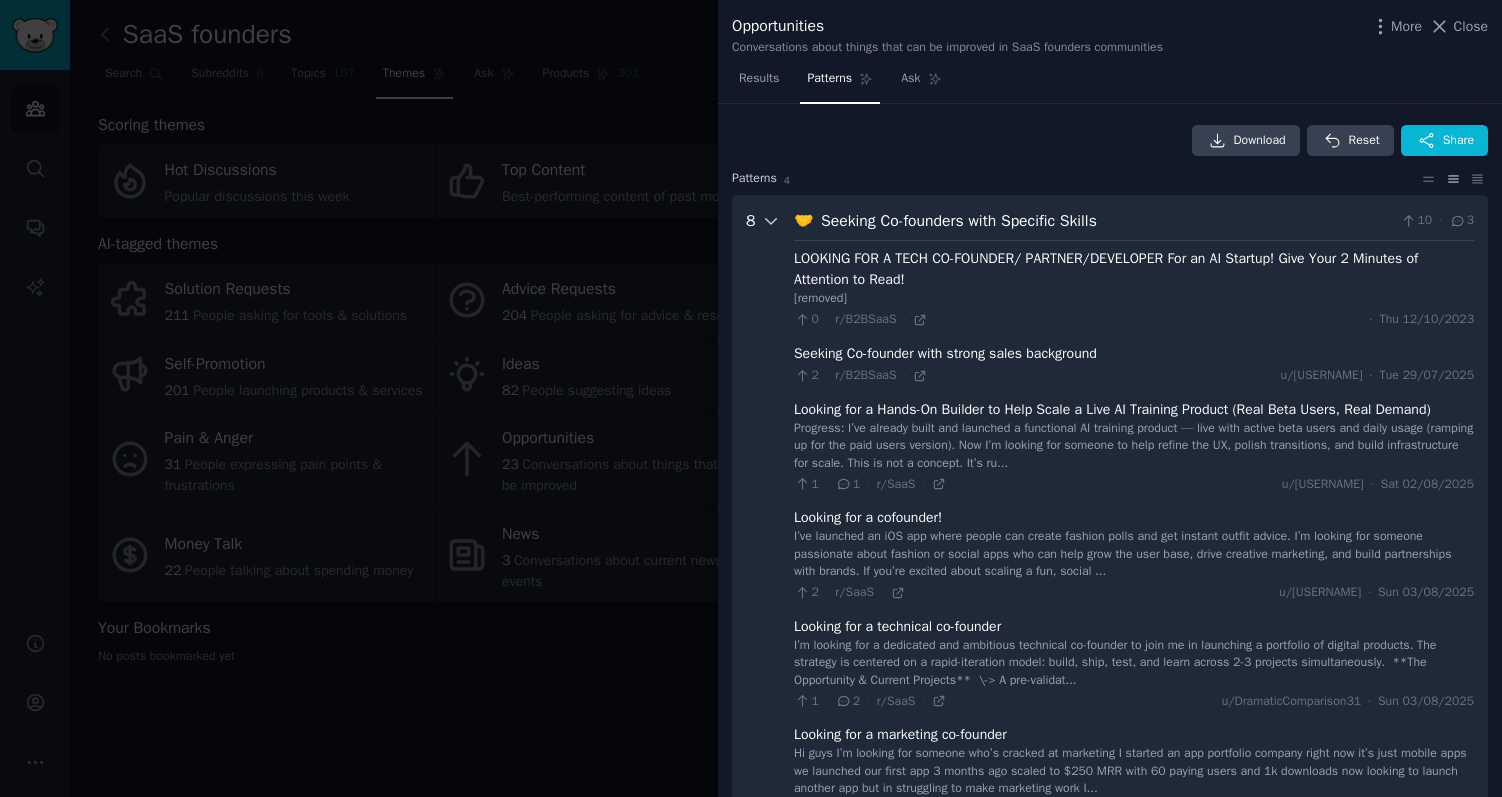 click 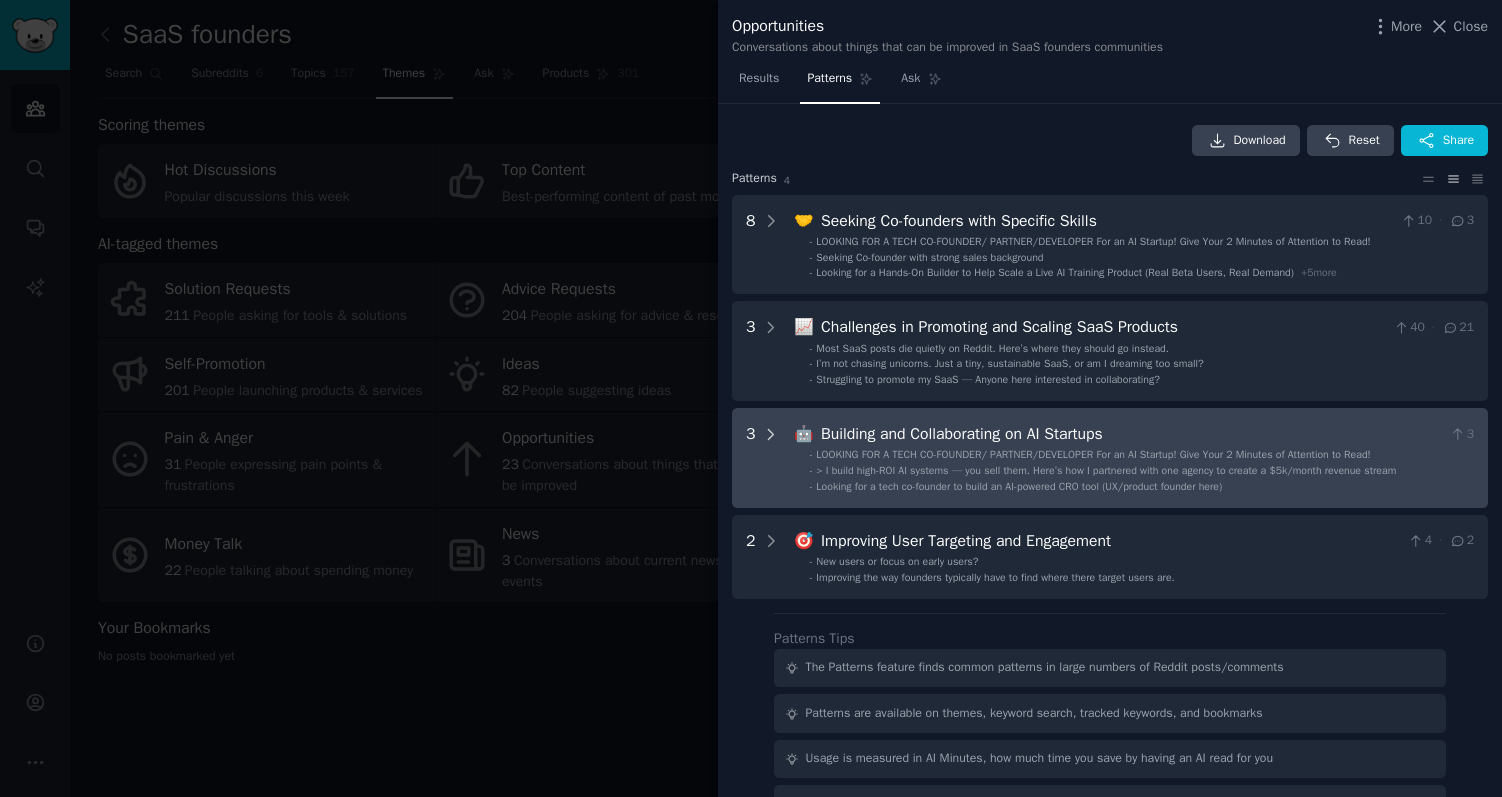 click 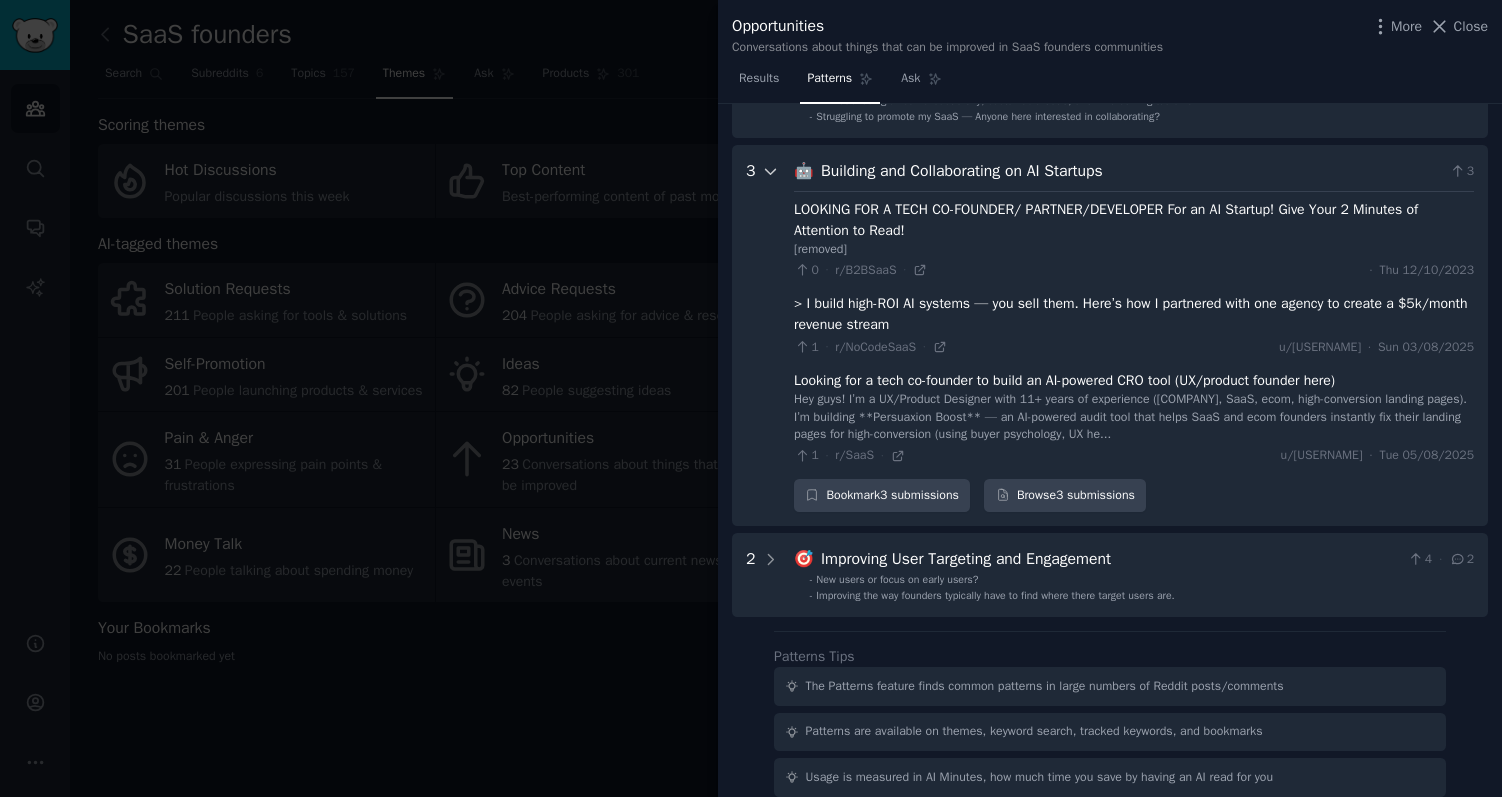 scroll, scrollTop: 272, scrollLeft: 0, axis: vertical 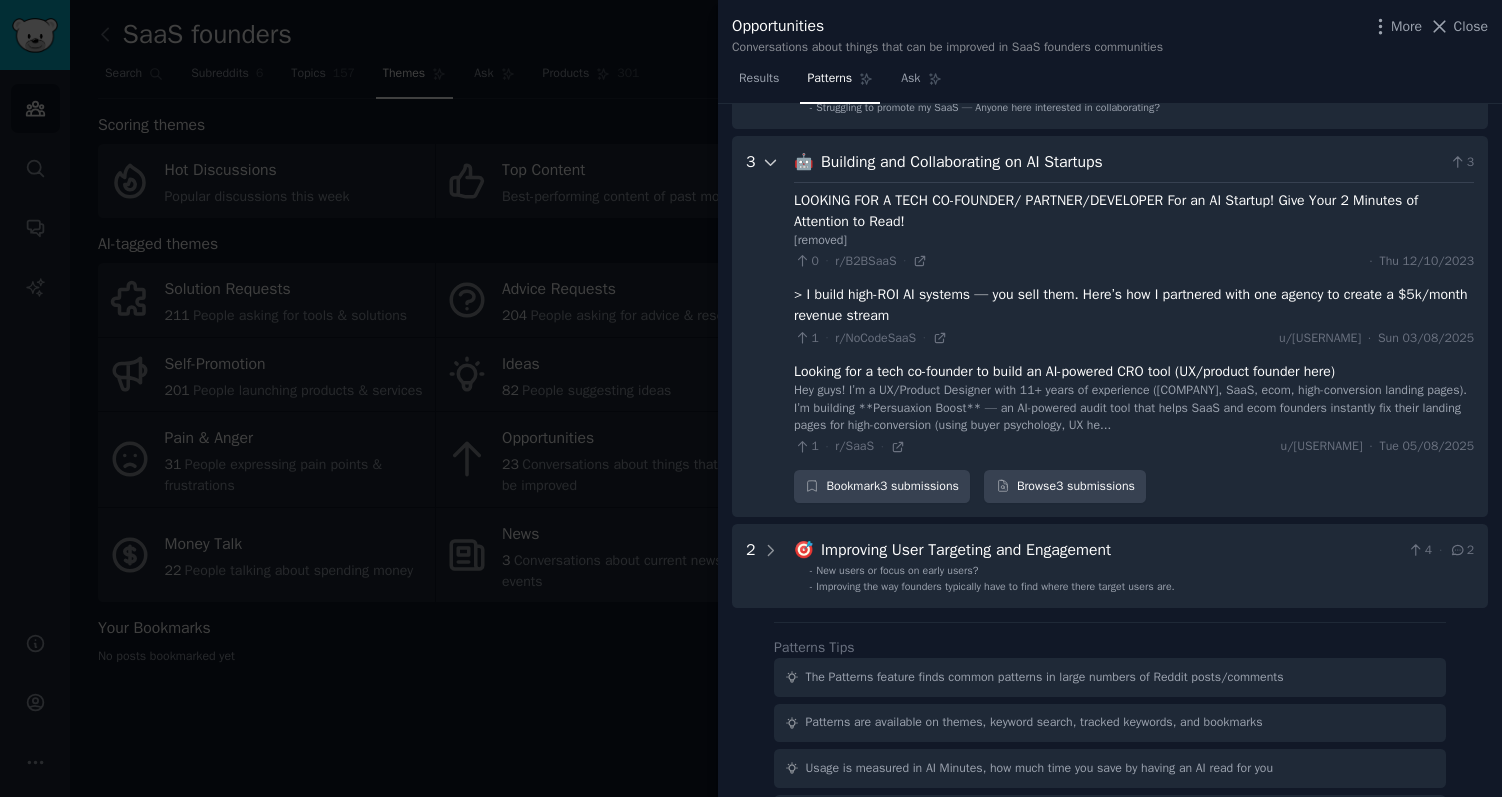 click 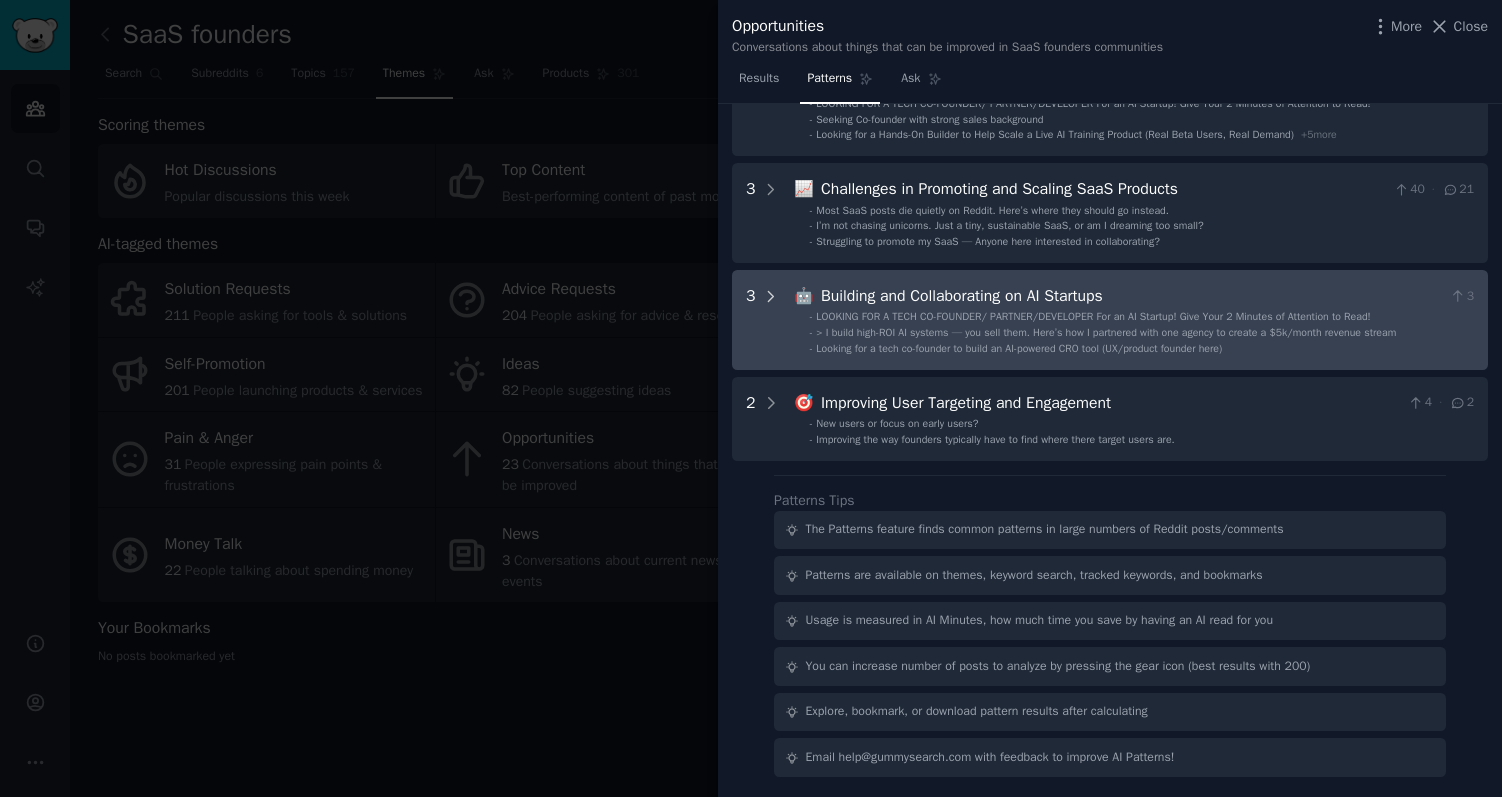 click 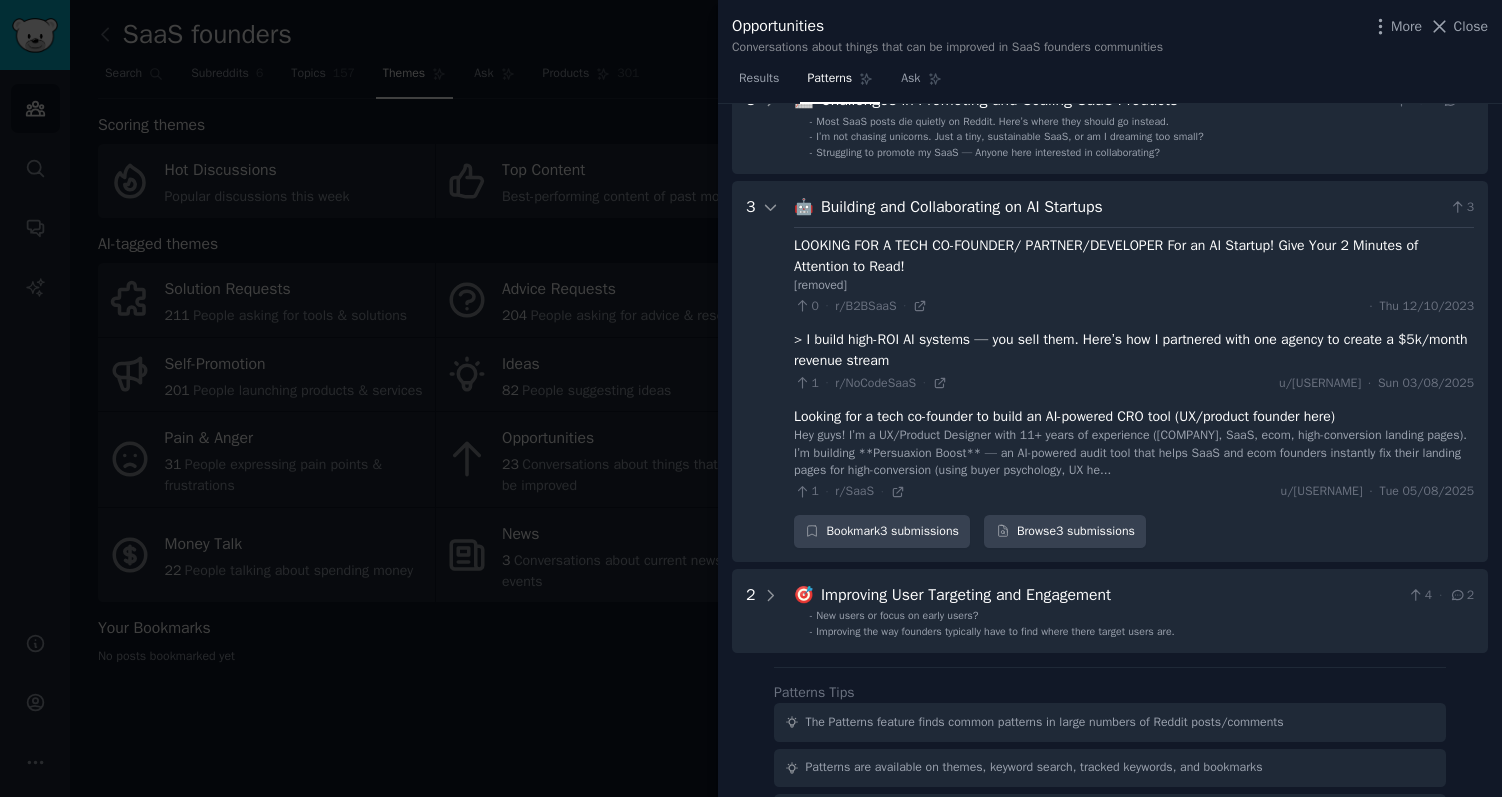 scroll, scrollTop: 223, scrollLeft: 0, axis: vertical 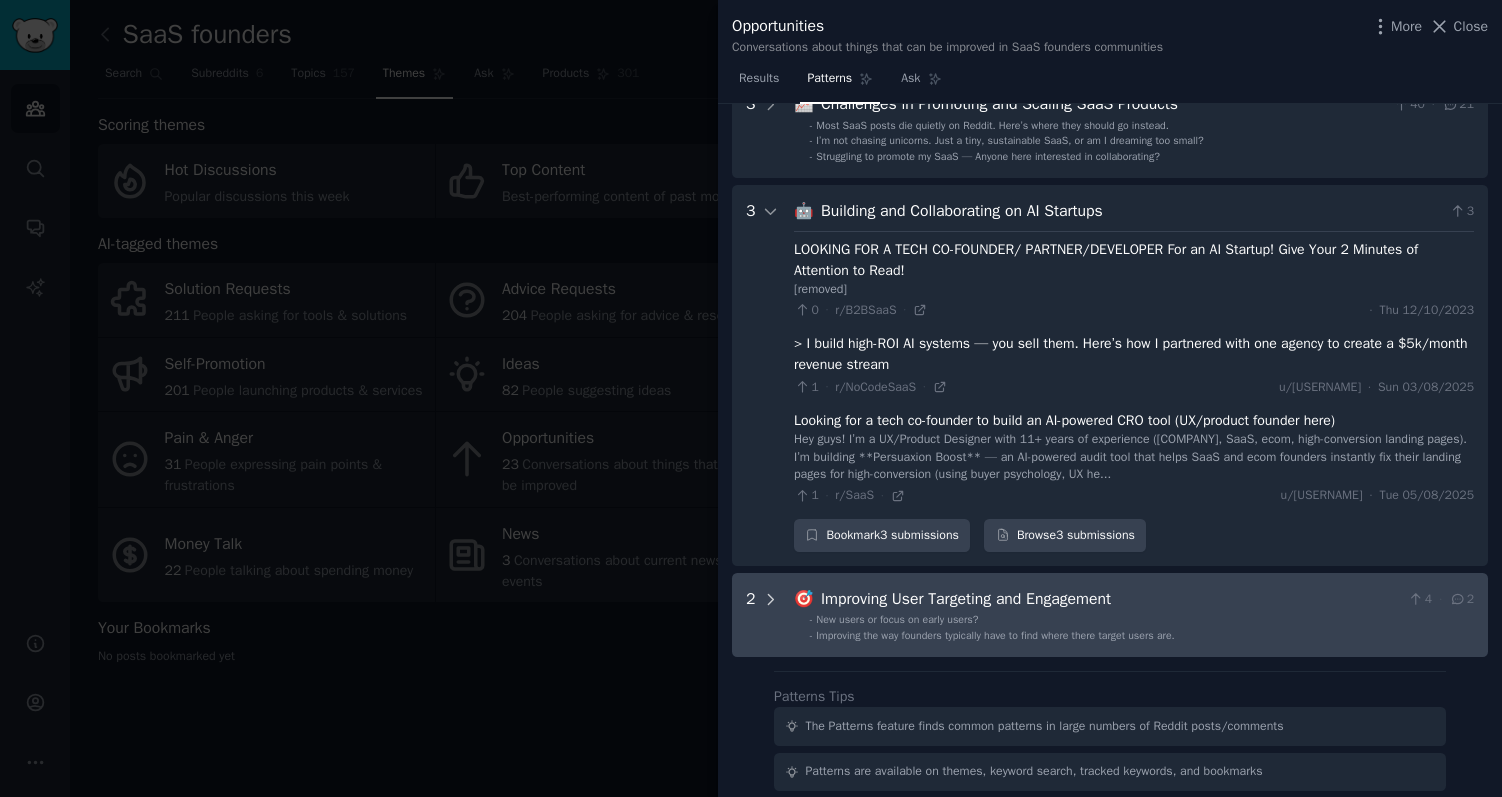 click 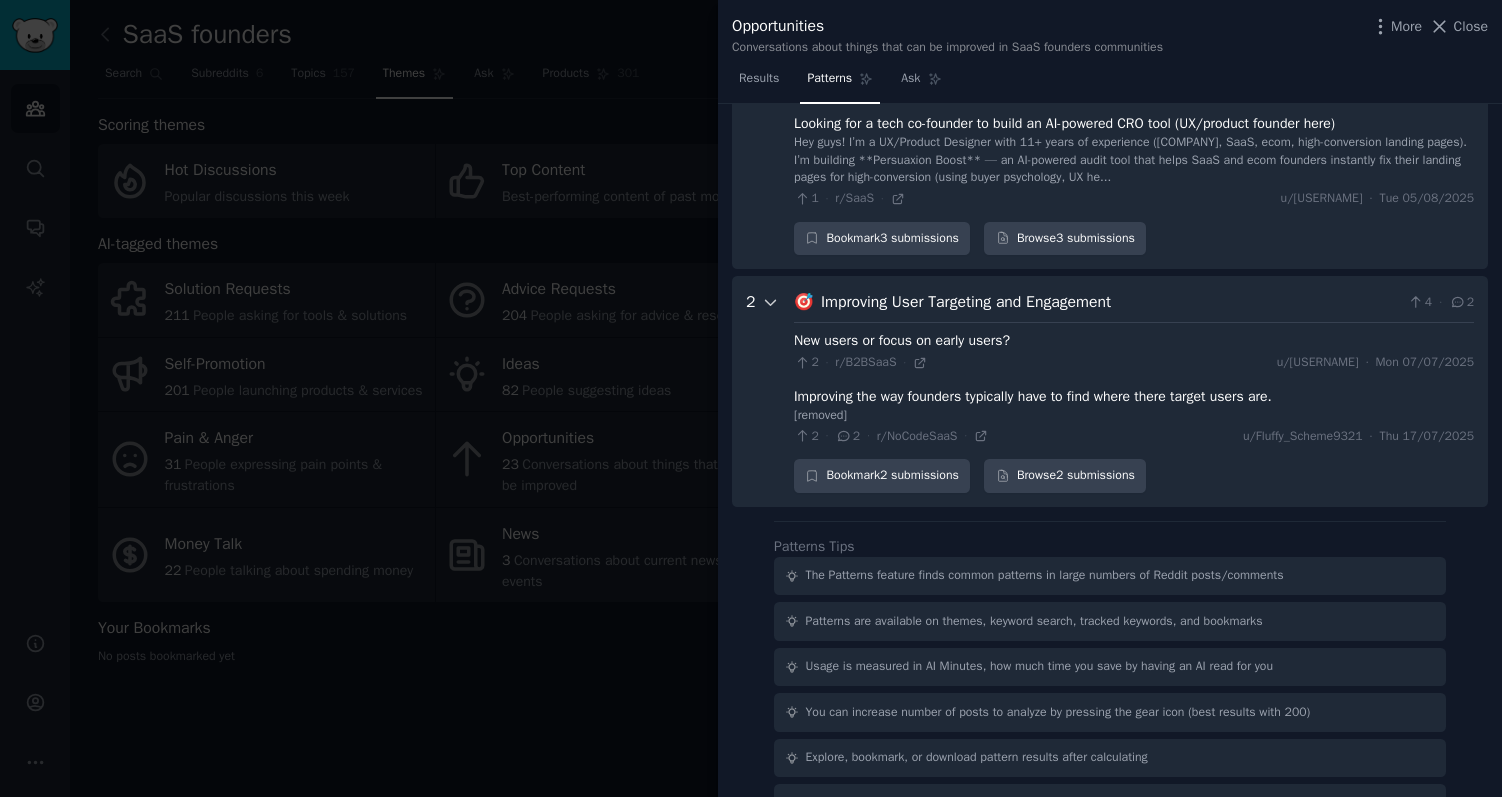 scroll, scrollTop: 500, scrollLeft: 0, axis: vertical 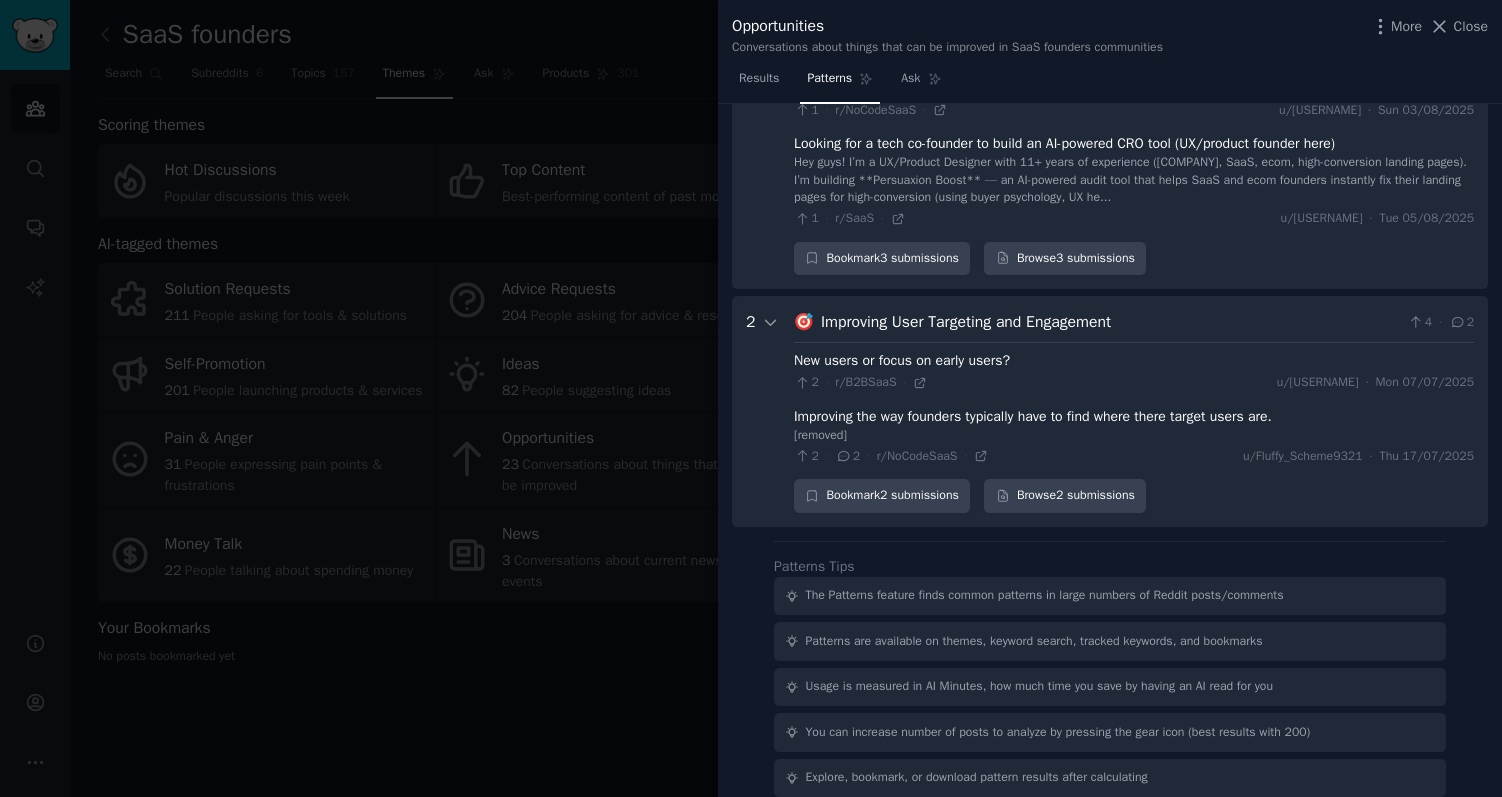 click at bounding box center (751, 398) 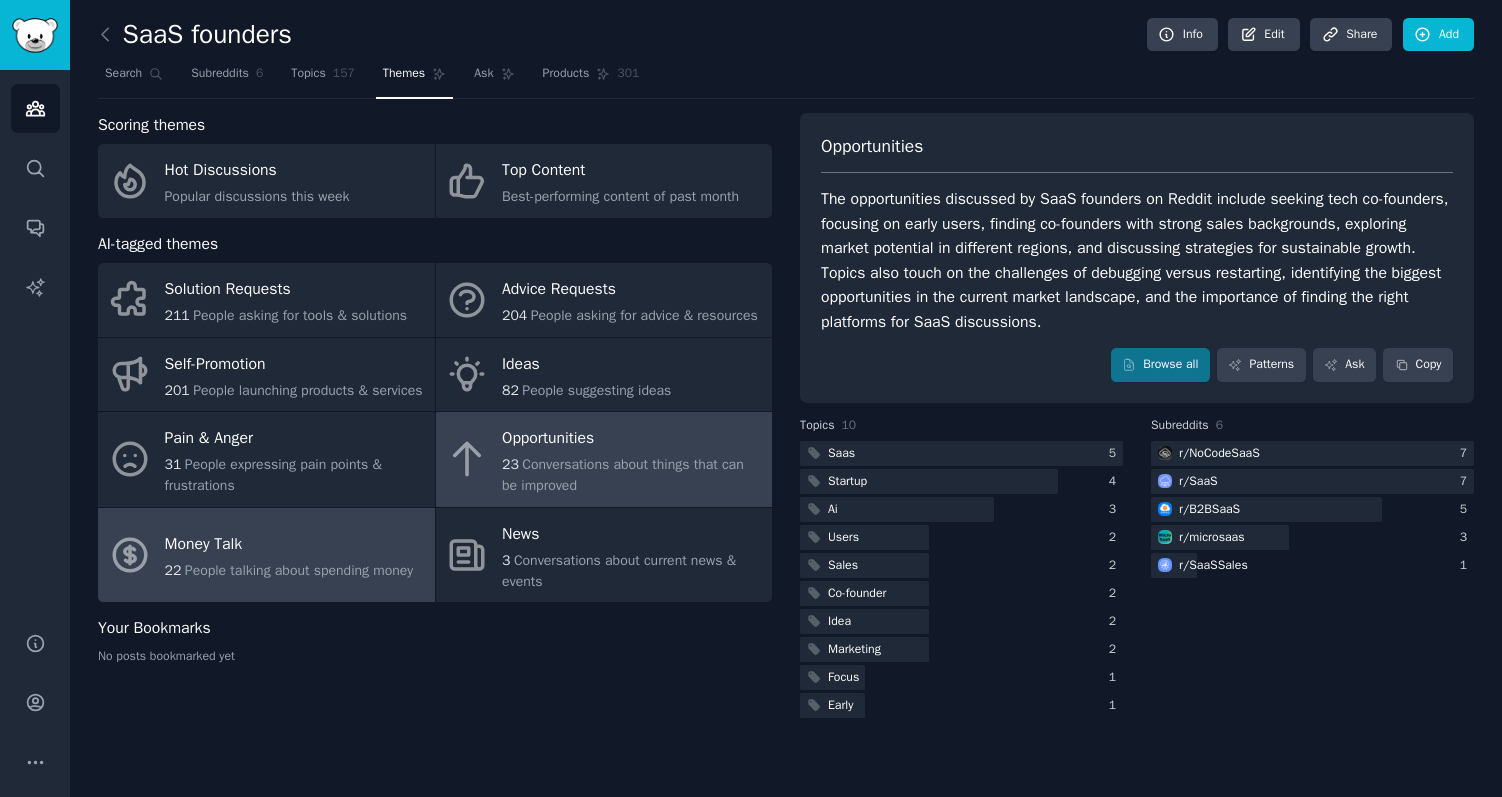 click on "People talking about spending money" at bounding box center [299, 570] 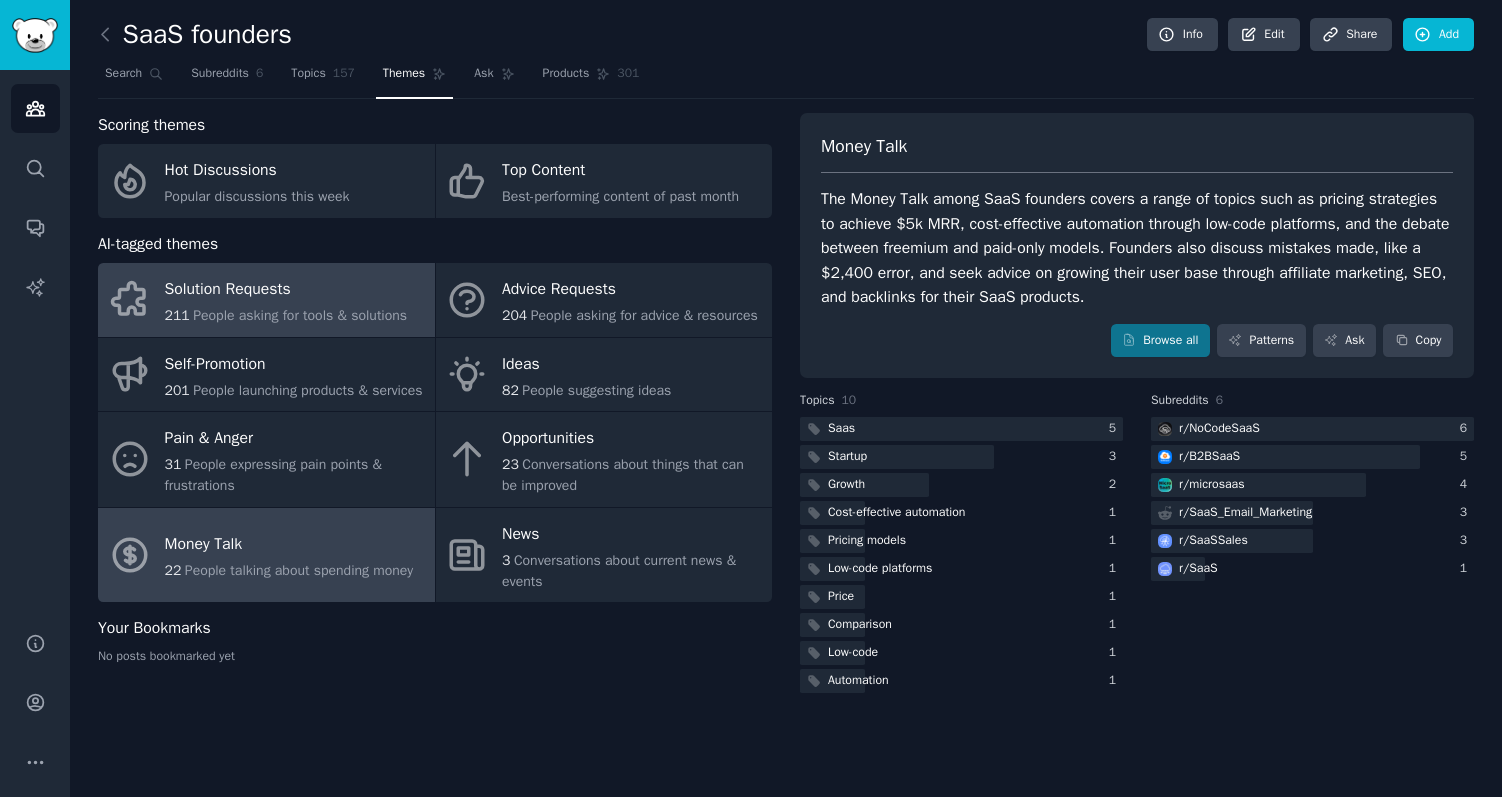 click on "Solution Requests 211 People asking for tools & solutions" at bounding box center (266, 300) 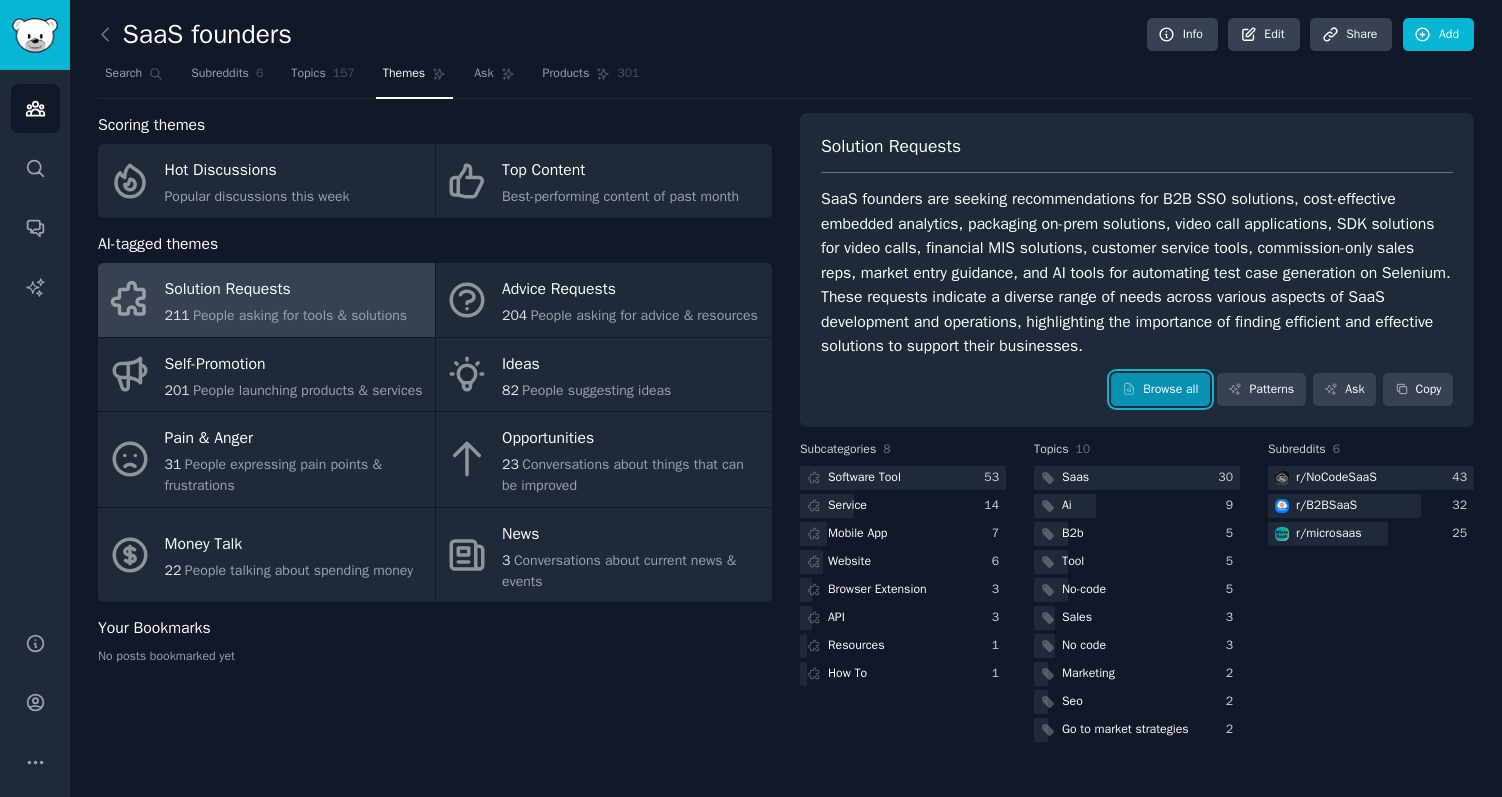 click on "Browse all" at bounding box center [1160, 390] 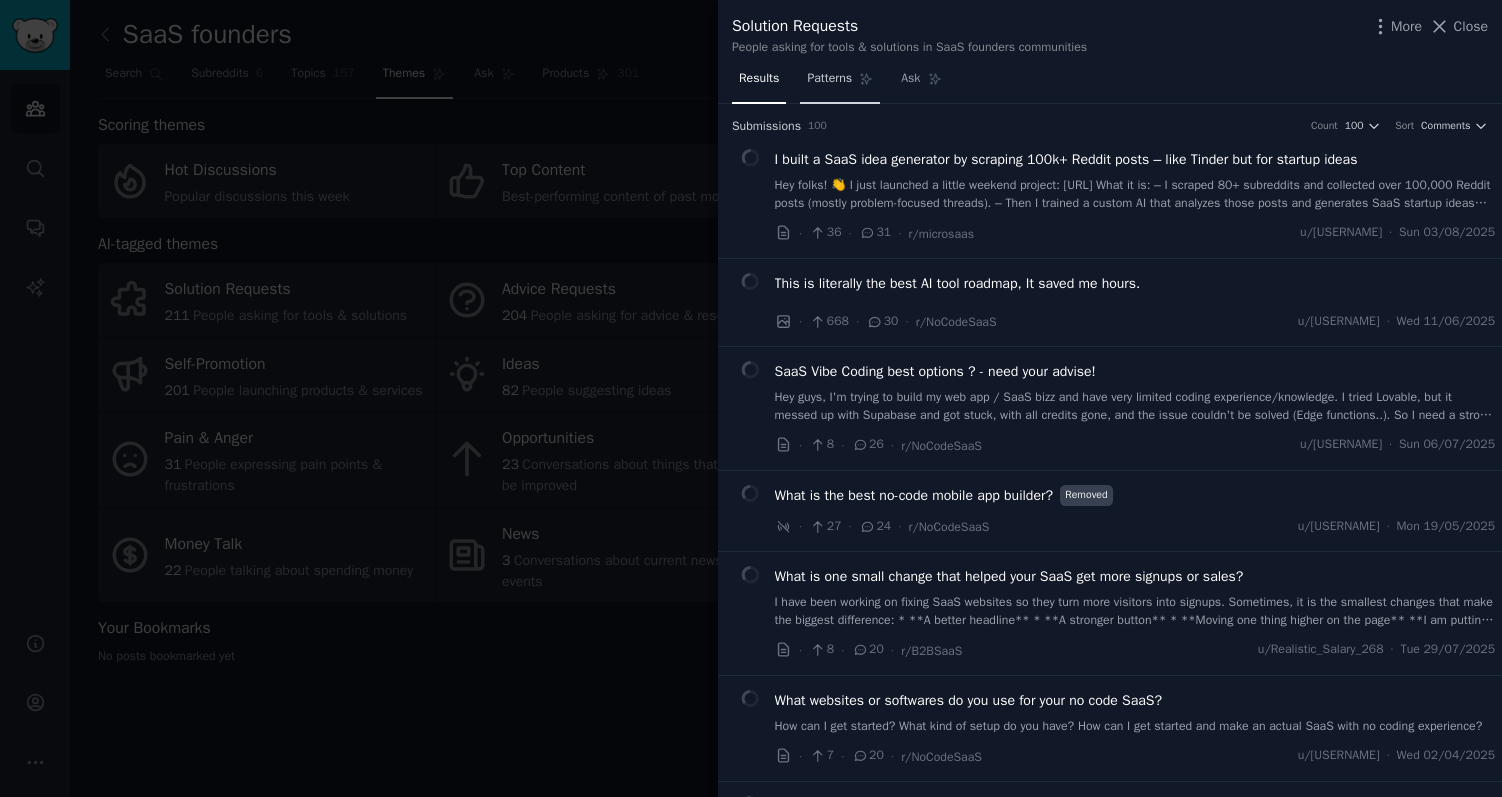 click on "Patterns" at bounding box center (829, 79) 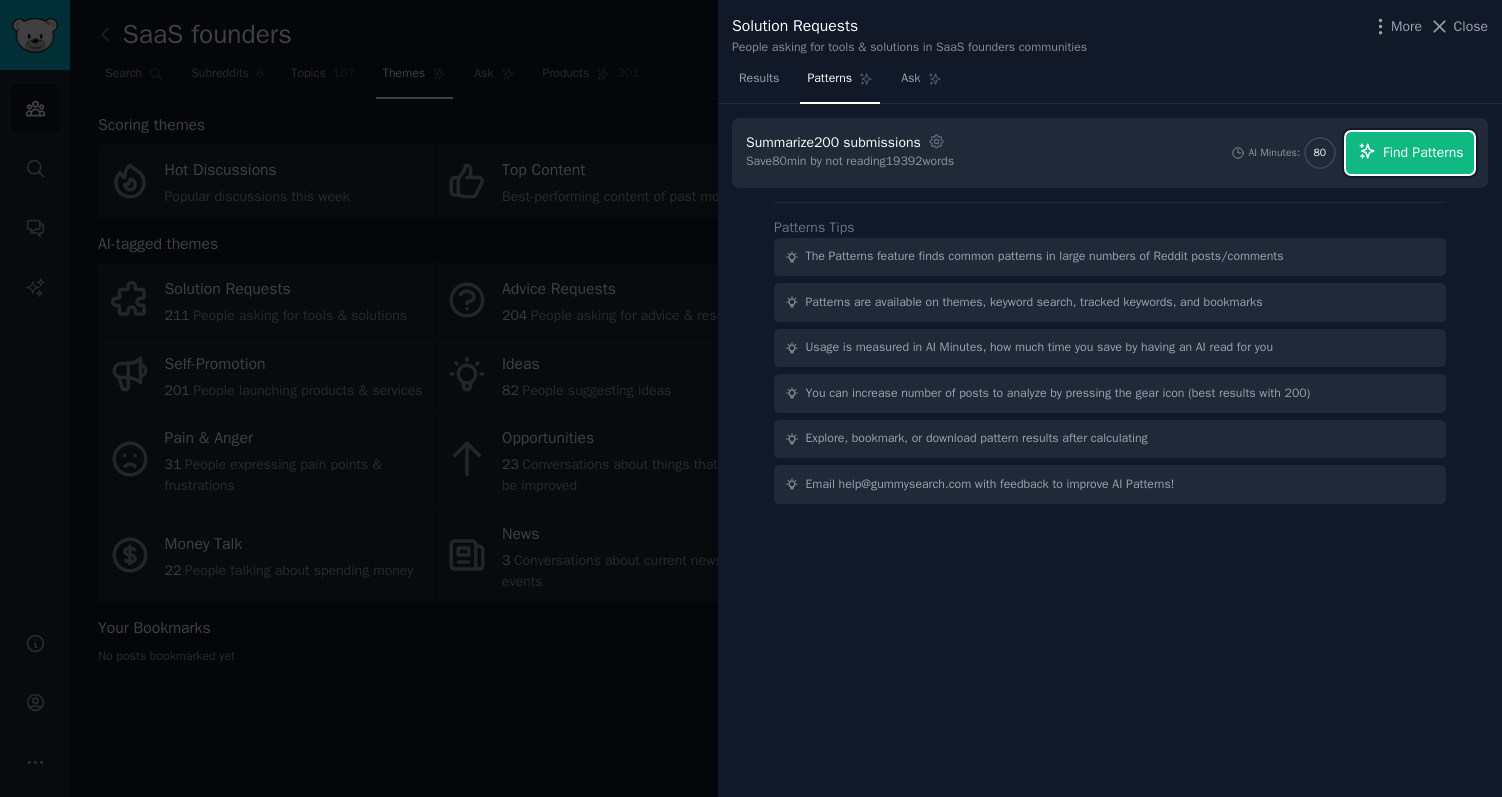 click on "Find Patterns" at bounding box center [1423, 152] 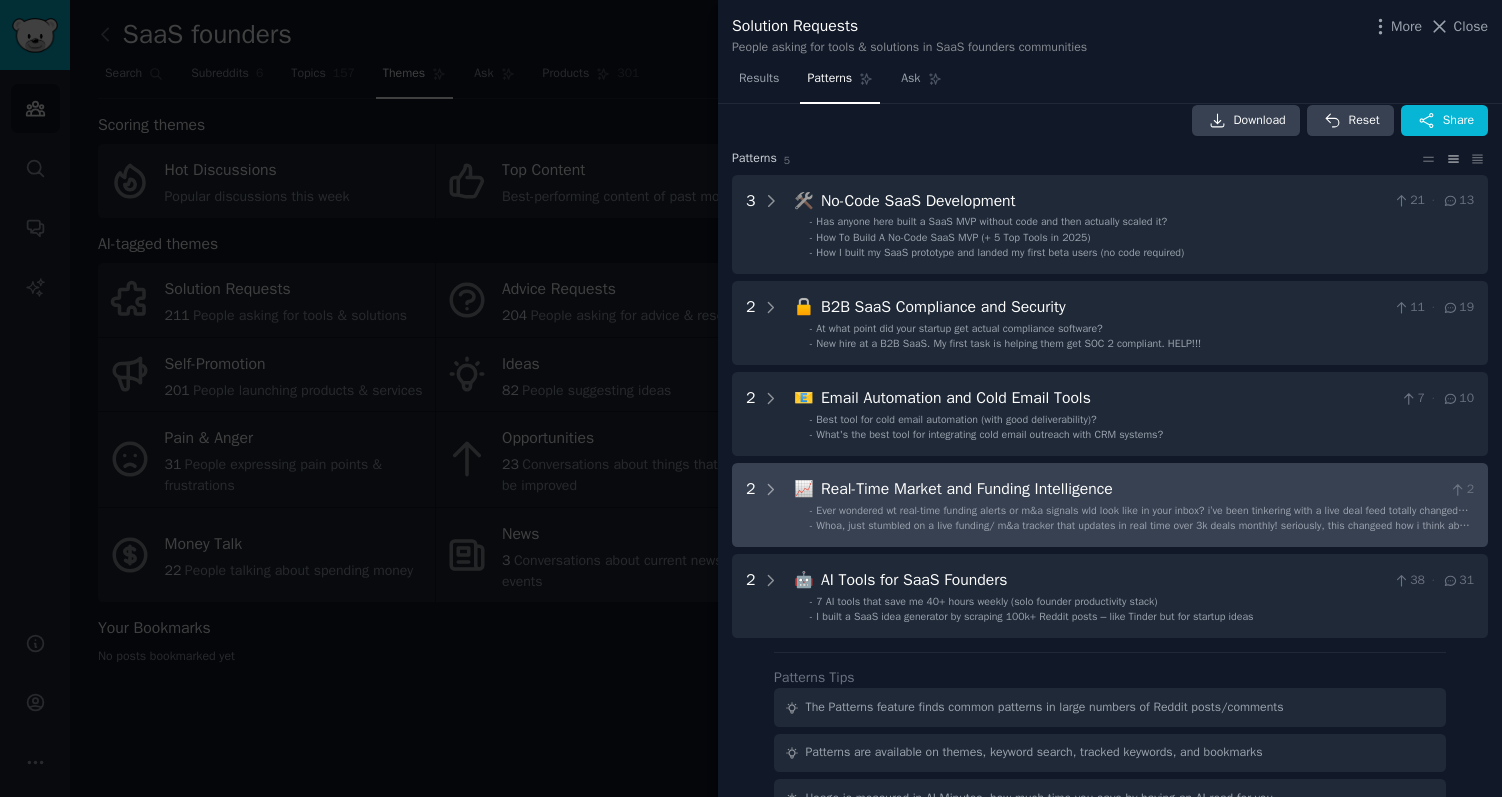 scroll, scrollTop: 15, scrollLeft: 0, axis: vertical 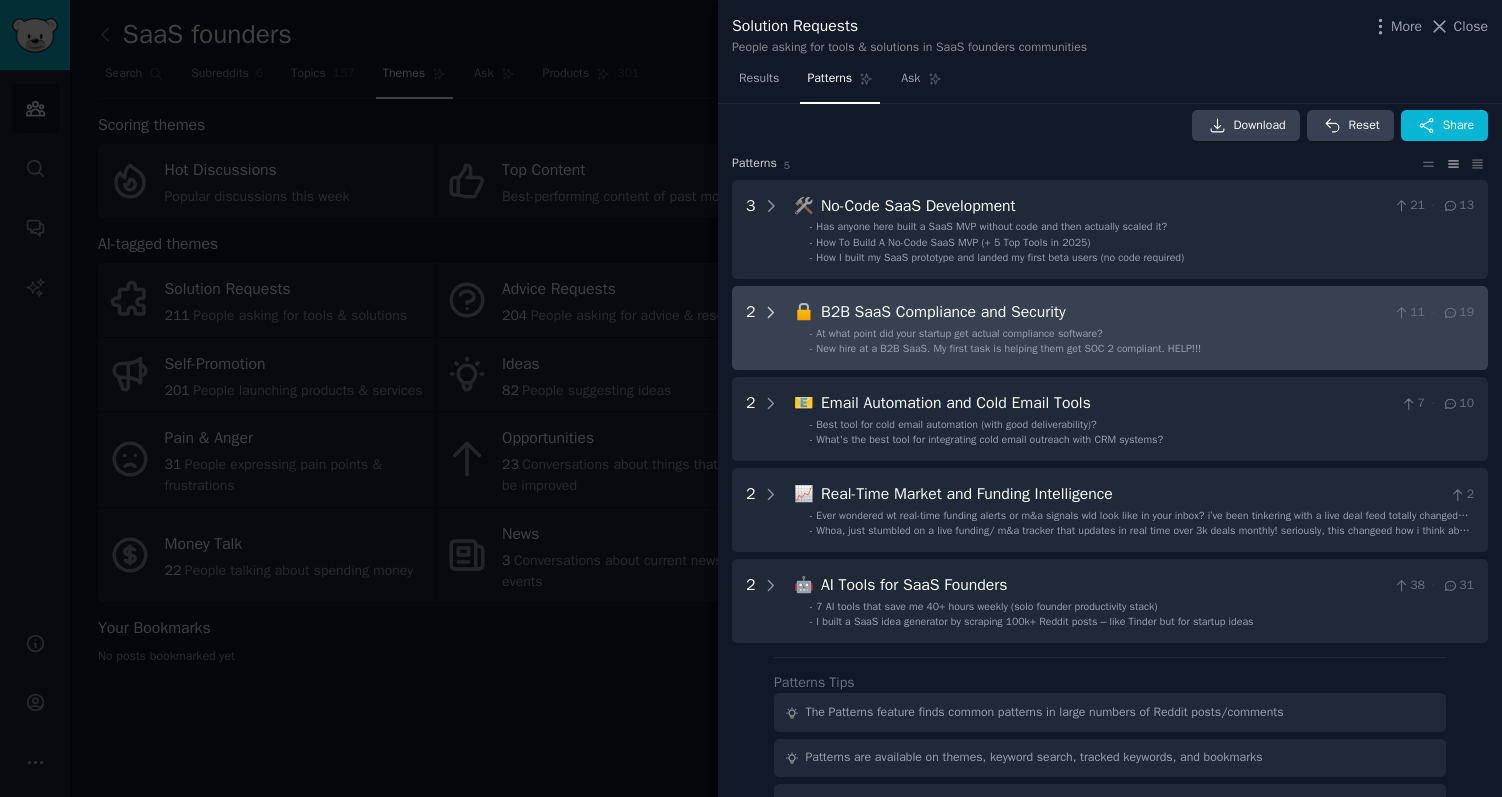 click 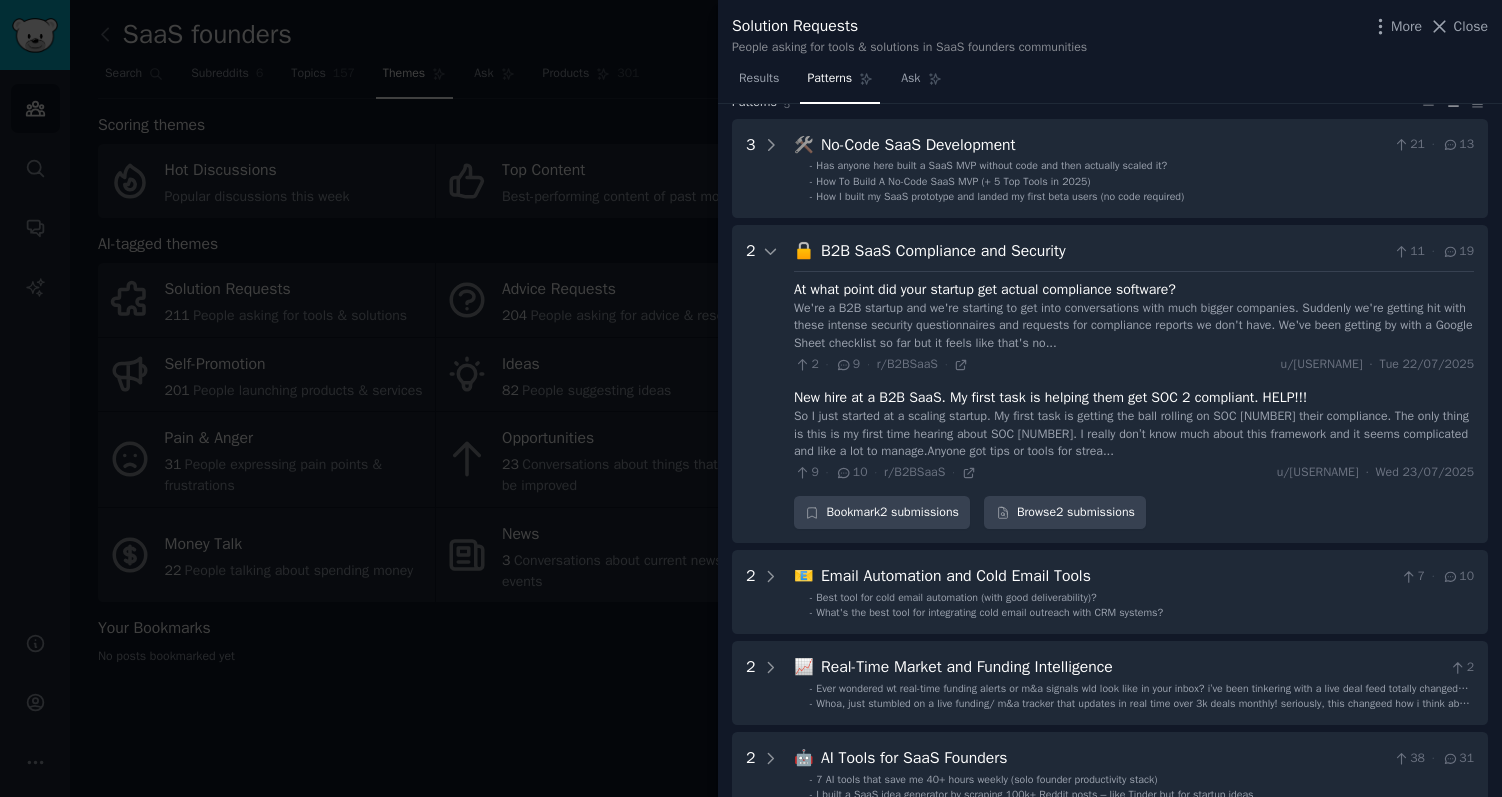 scroll, scrollTop: 75, scrollLeft: 0, axis: vertical 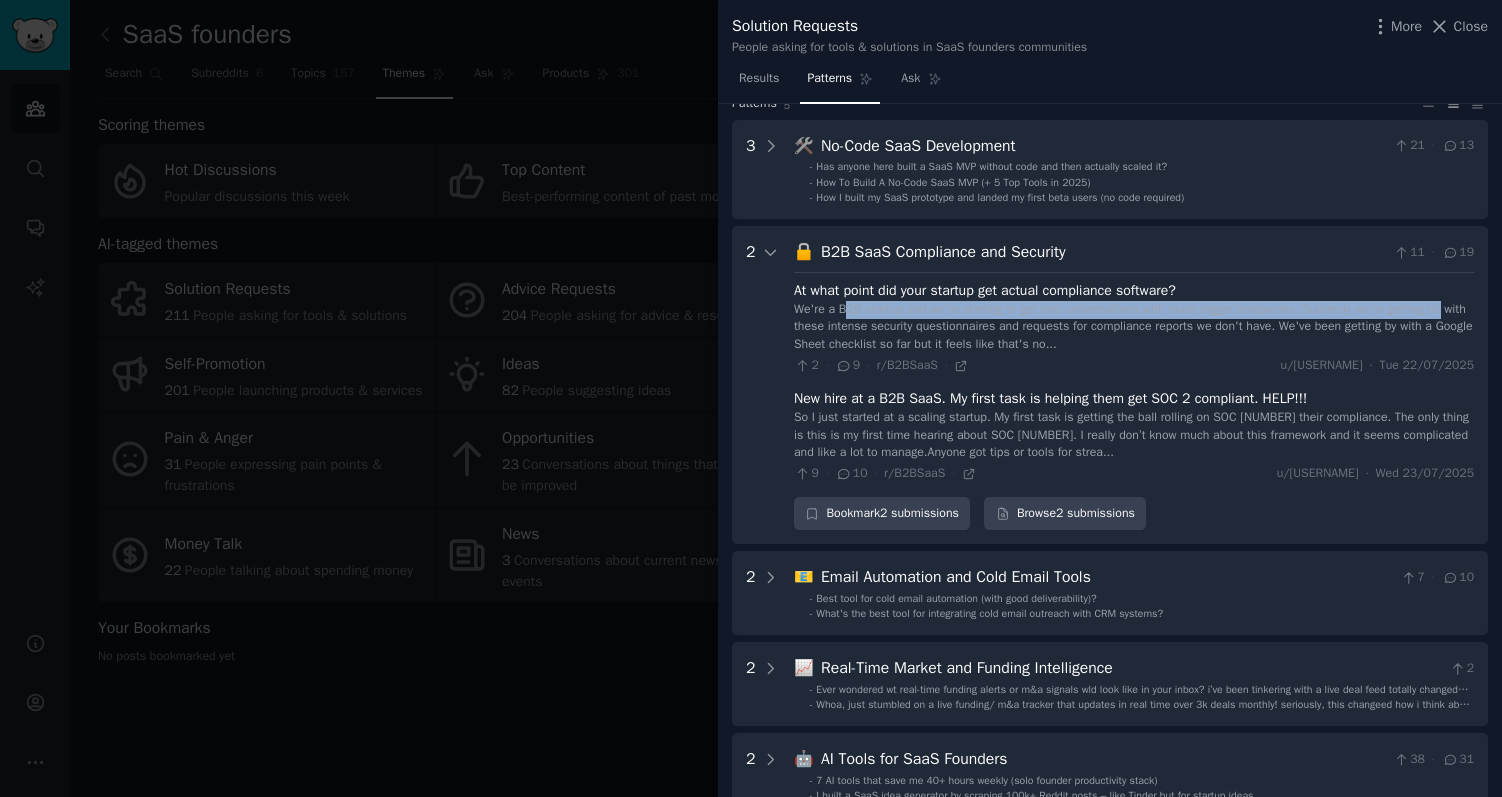 drag, startPoint x: 847, startPoint y: 311, endPoint x: 851, endPoint y: 330, distance: 19.416489 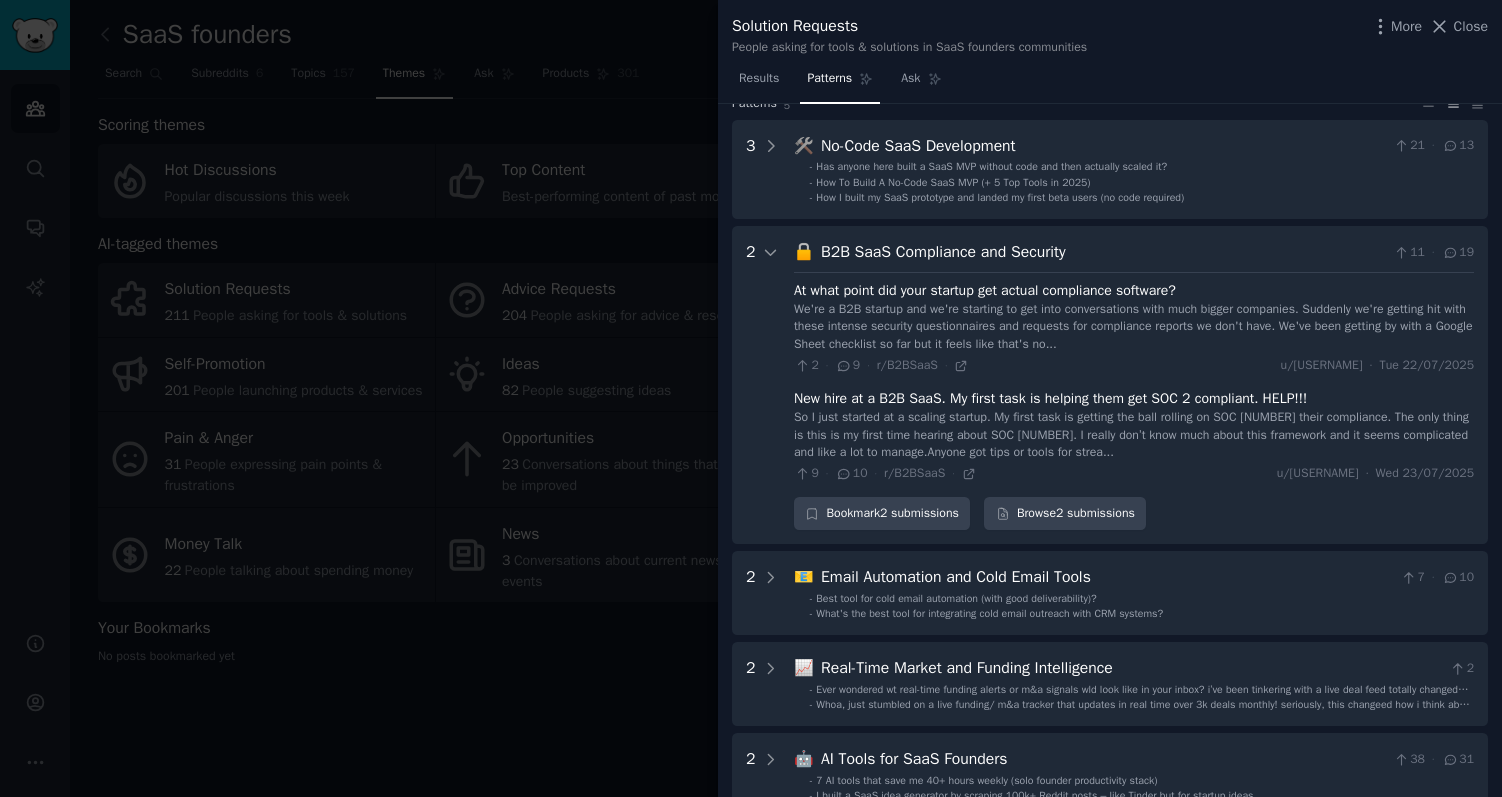 click on "At what point did your startup get actual compliance software?" at bounding box center [985, 290] 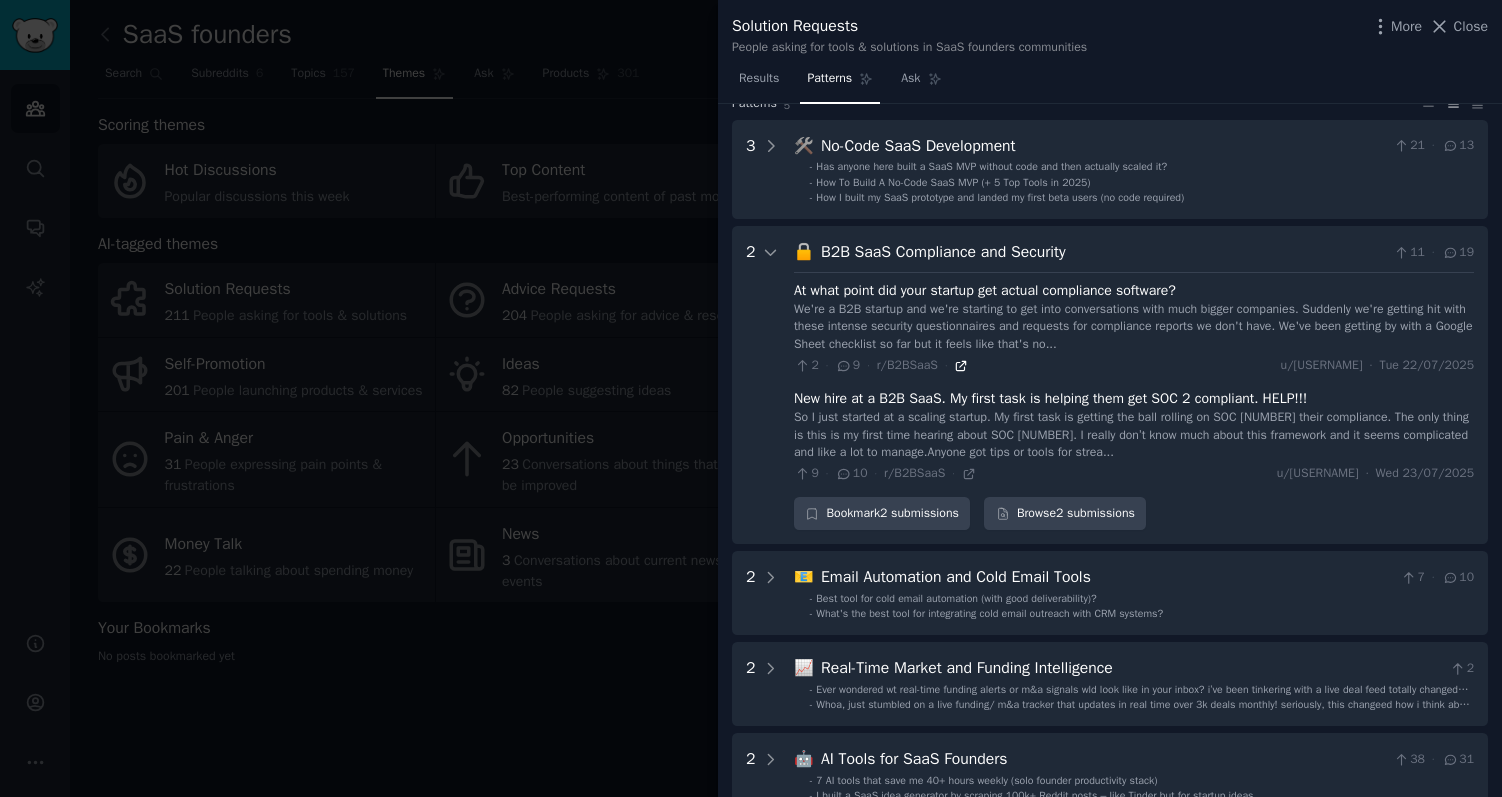 click 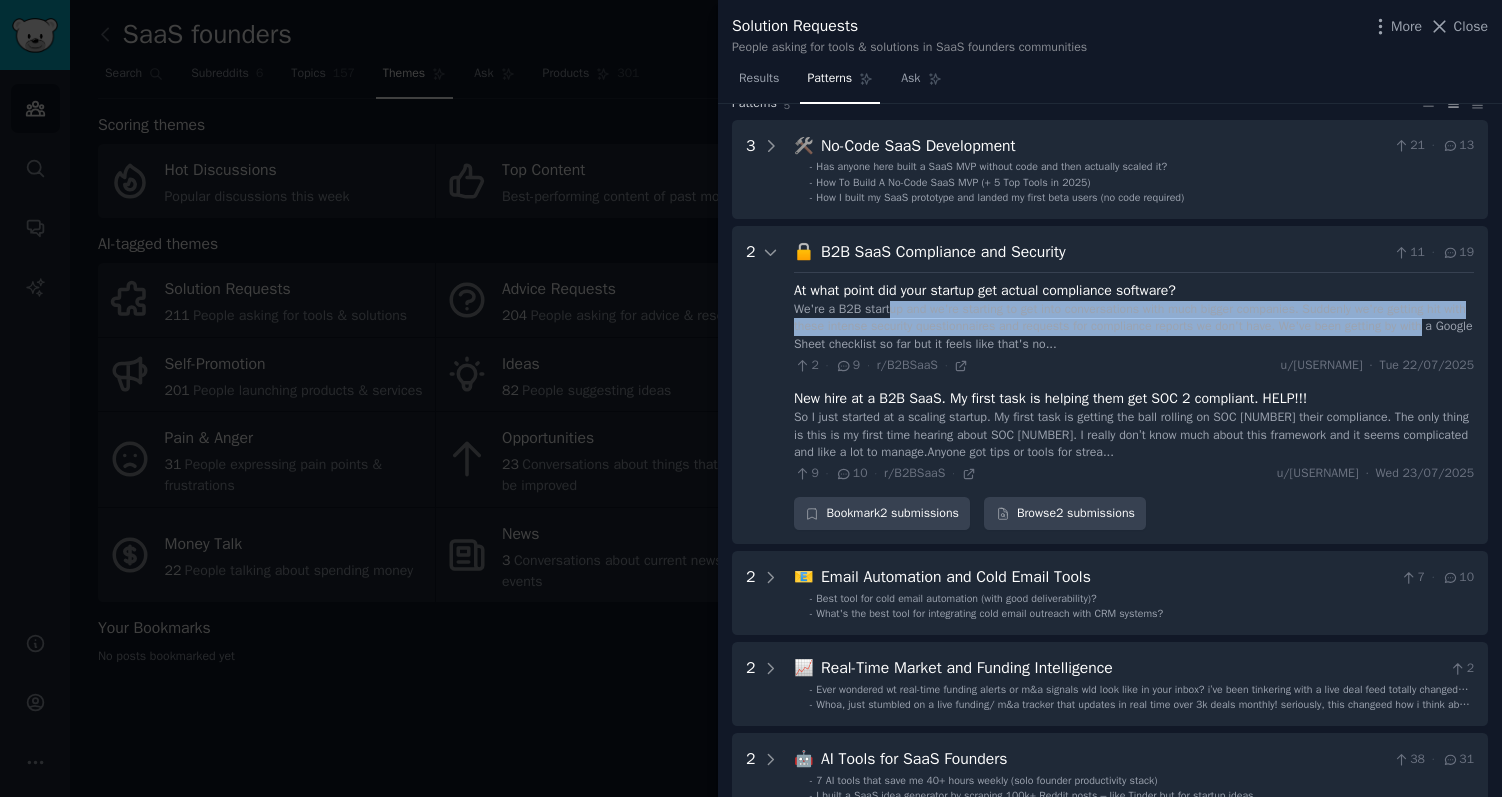 drag, startPoint x: 897, startPoint y: 314, endPoint x: 880, endPoint y: 338, distance: 29.410883 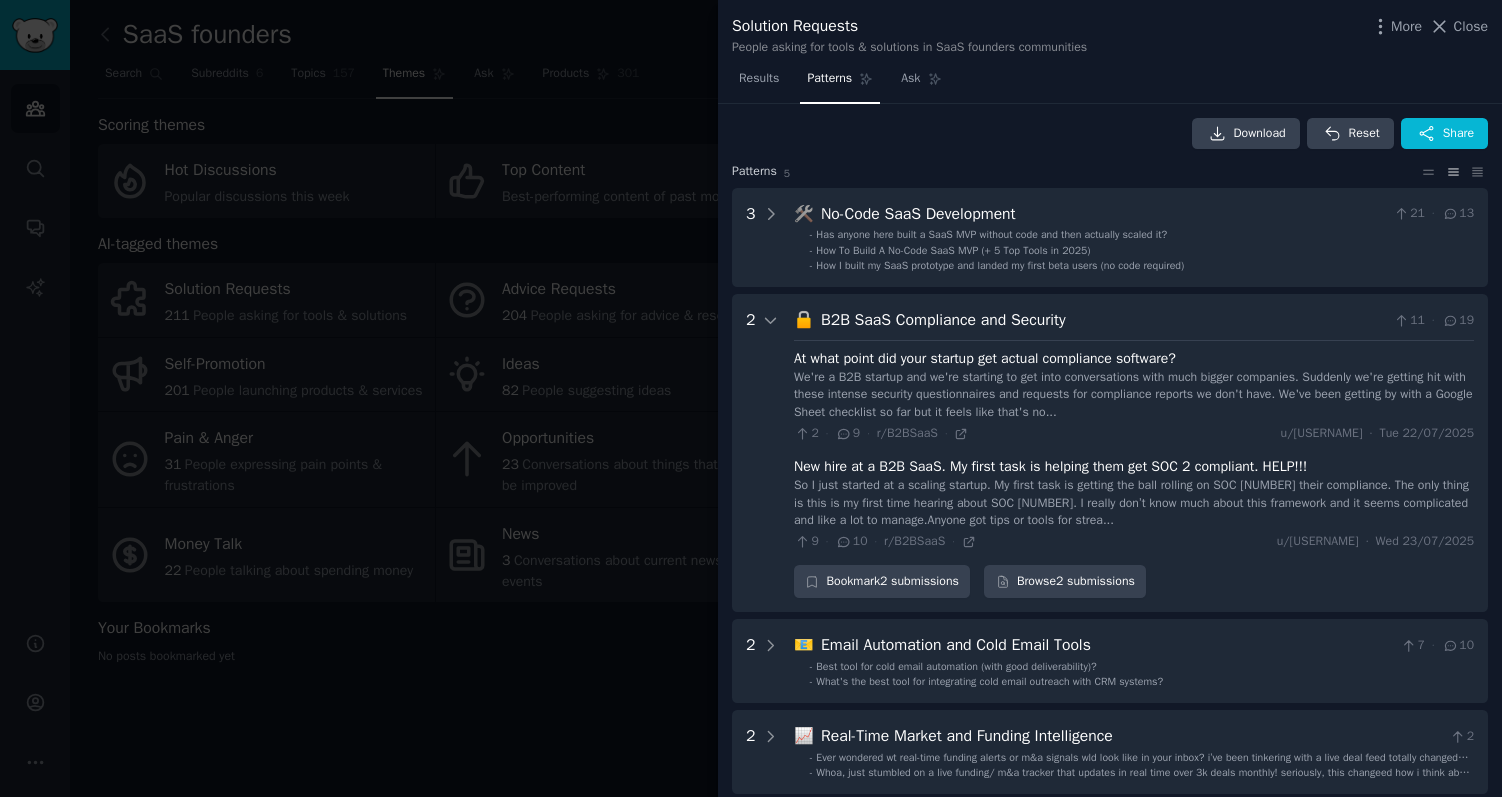 scroll, scrollTop: 0, scrollLeft: 0, axis: both 